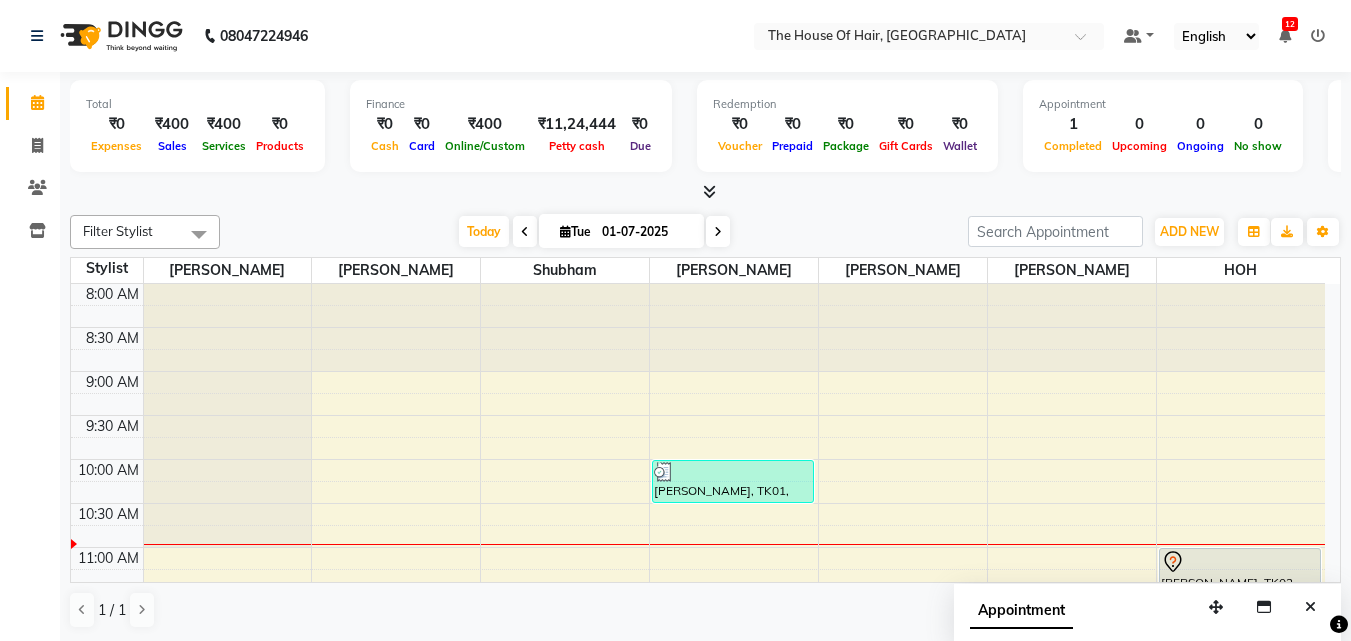 scroll, scrollTop: 0, scrollLeft: 0, axis: both 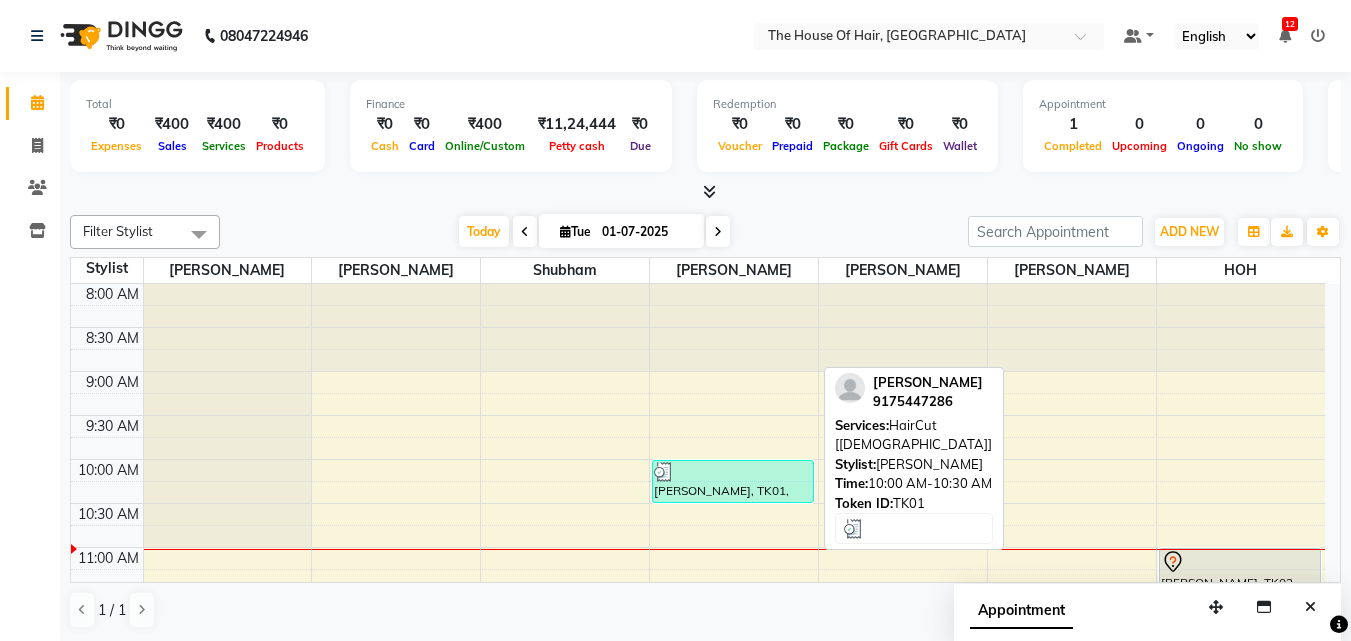 click at bounding box center (733, 472) 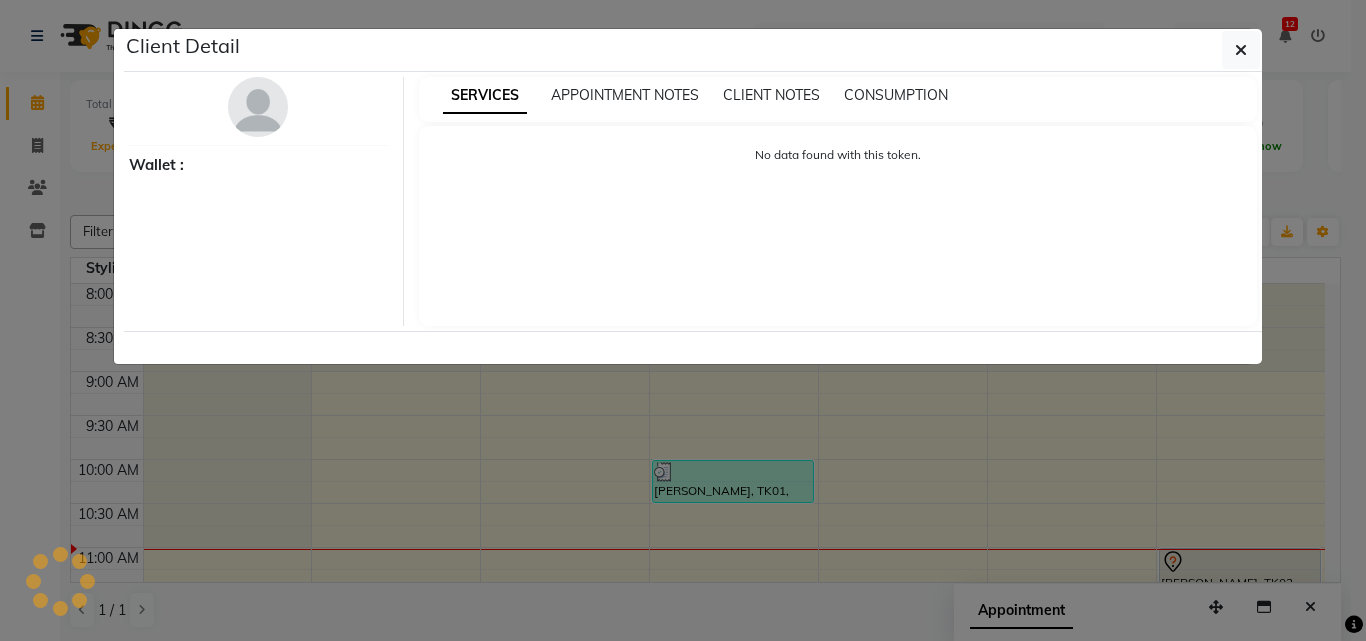 select on "3" 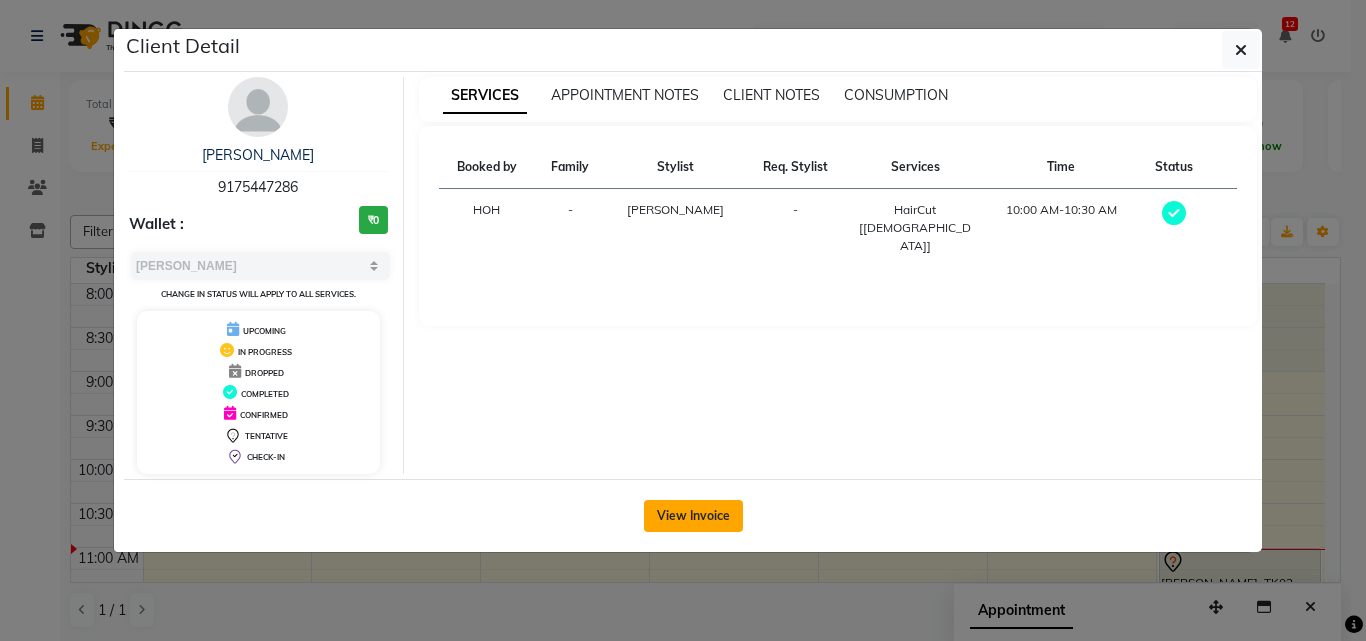 click on "View Invoice" 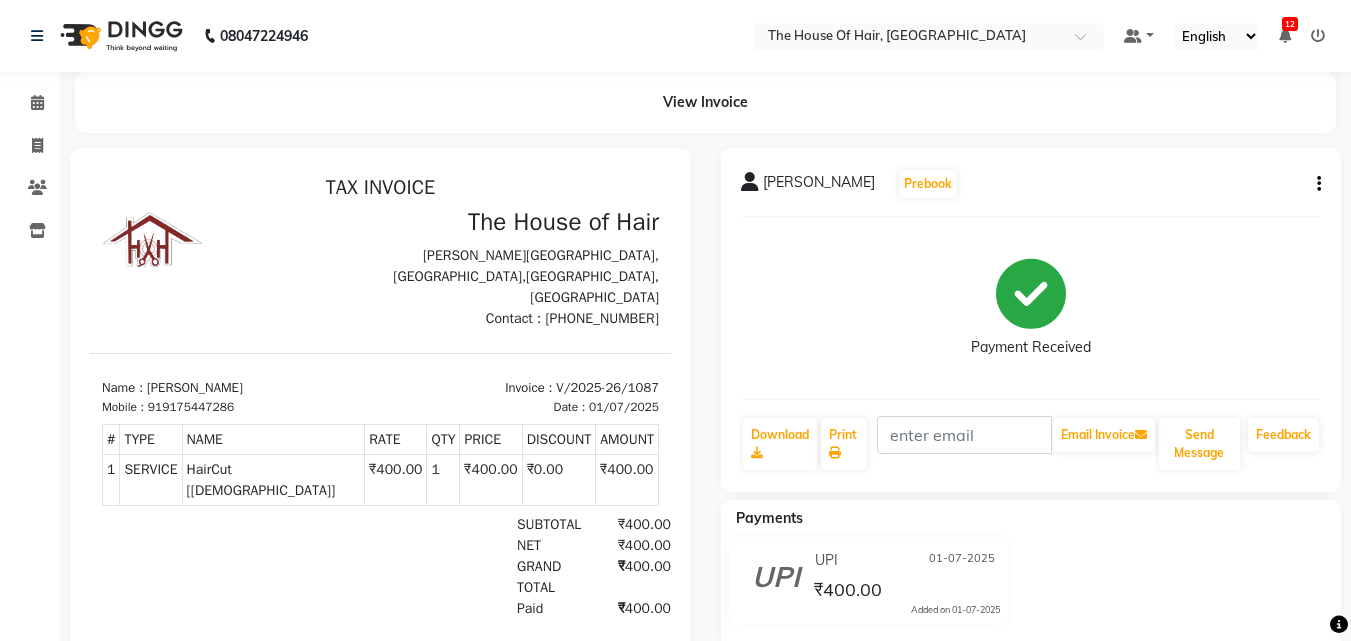 scroll, scrollTop: 0, scrollLeft: 0, axis: both 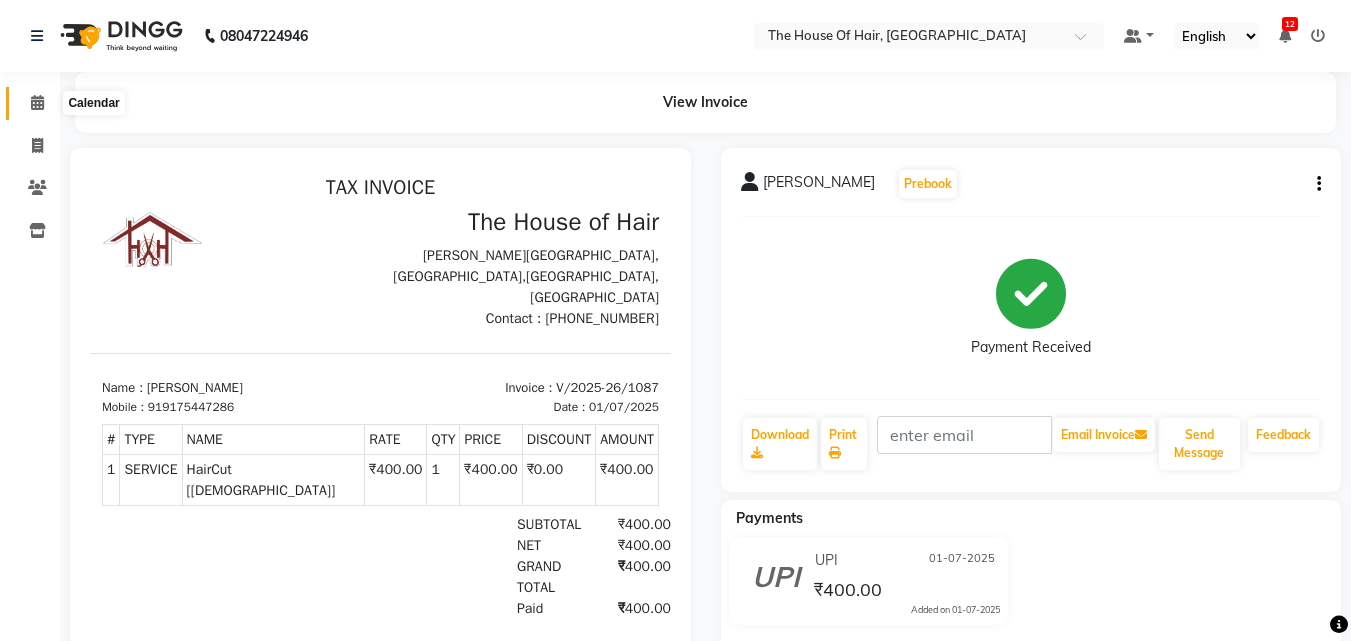 click 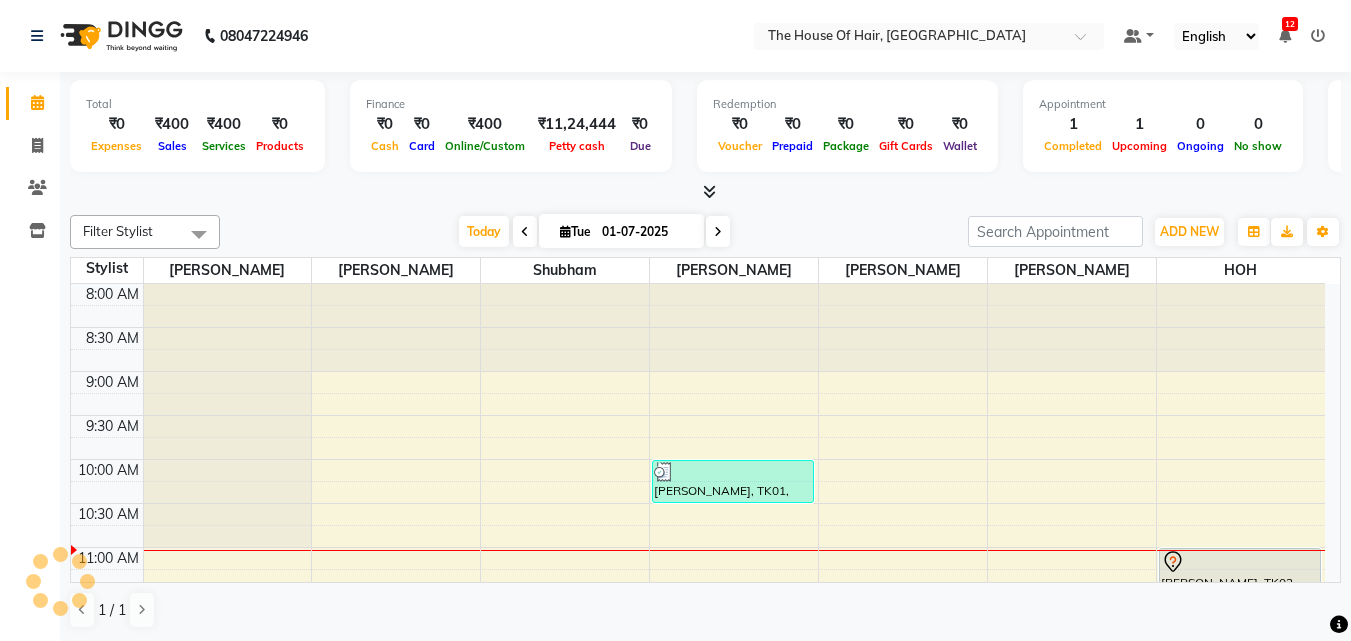 scroll, scrollTop: 0, scrollLeft: 0, axis: both 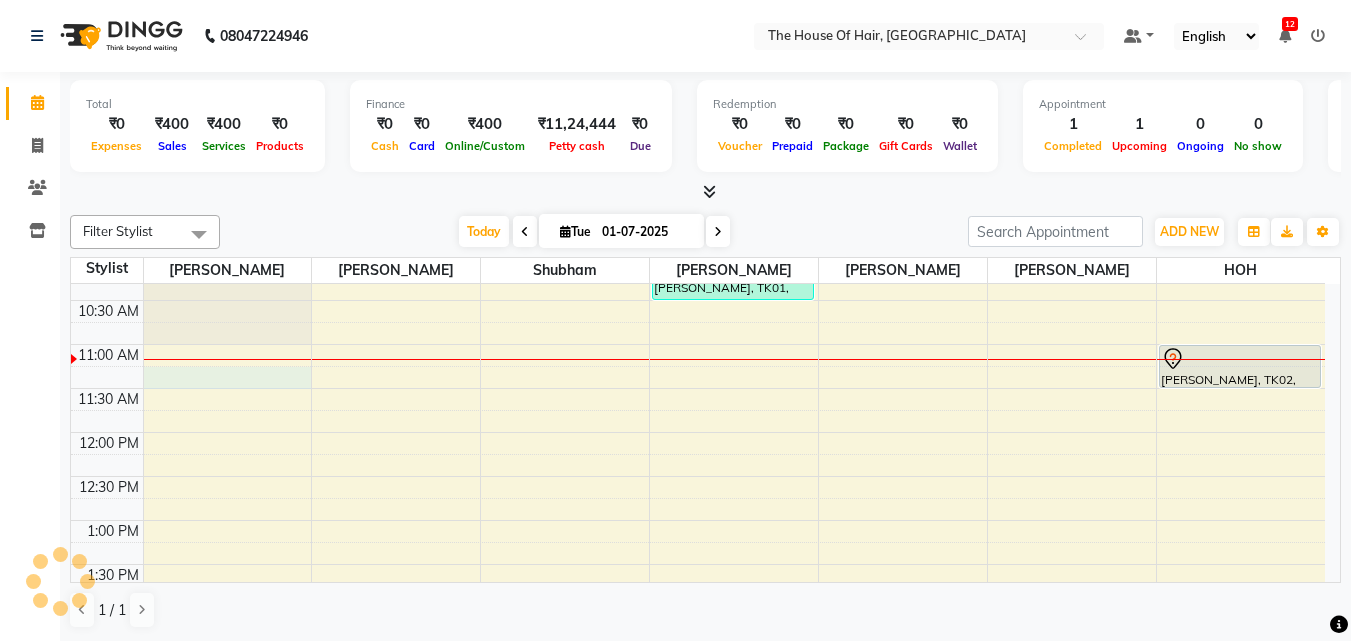 click on "8:00 AM 8:30 AM 9:00 AM 9:30 AM 10:00 AM 10:30 AM 11:00 AM 11:30 AM 12:00 PM 12:30 PM 1:00 PM 1:30 PM 2:00 PM 2:30 PM 3:00 PM 3:30 PM 4:00 PM 4:30 PM 5:00 PM 5:30 PM 6:00 PM 6:30 PM 7:00 PM 7:30 PM 8:00 PM 8:30 PM 9:00 PM 9:30 PM     [PERSON_NAME], TK01, 10:00 AM-10:30 AM, HairCut  [[DEMOGRAPHIC_DATA]]             [PERSON_NAME], TK02, 11:00 AM-11:30 AM, [PERSON_NAME] Triming Crafting([DEMOGRAPHIC_DATA])" at bounding box center (698, 696) 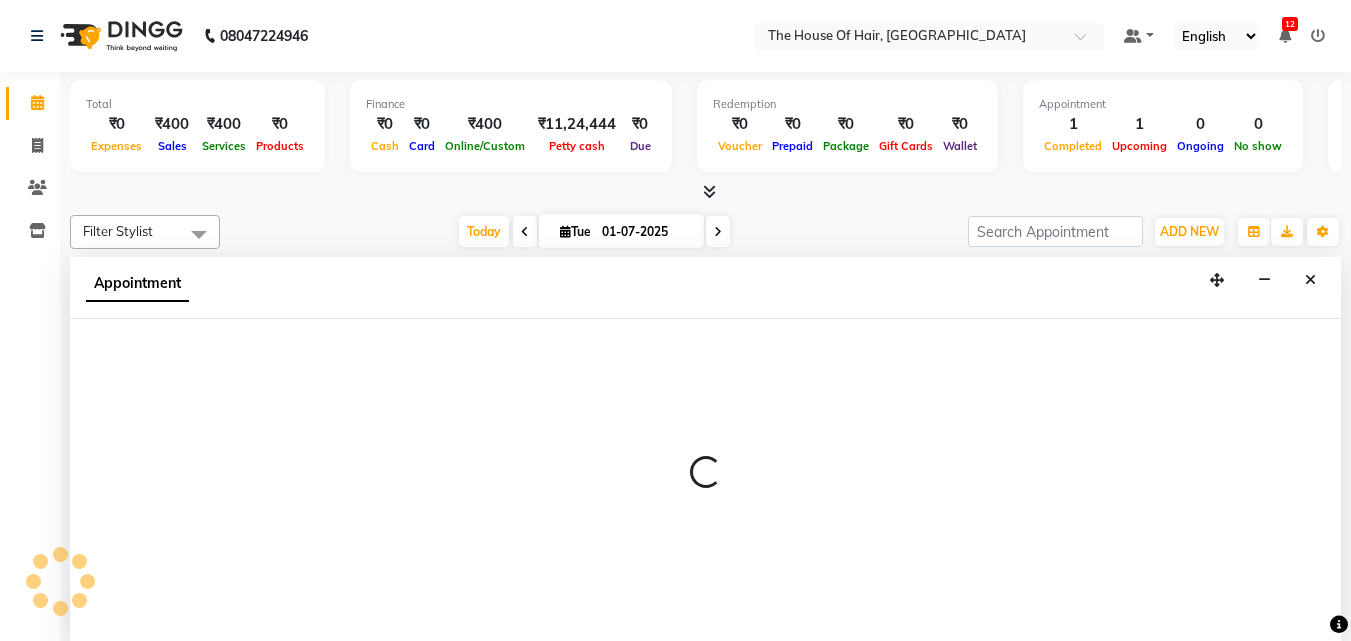 scroll, scrollTop: 1, scrollLeft: 0, axis: vertical 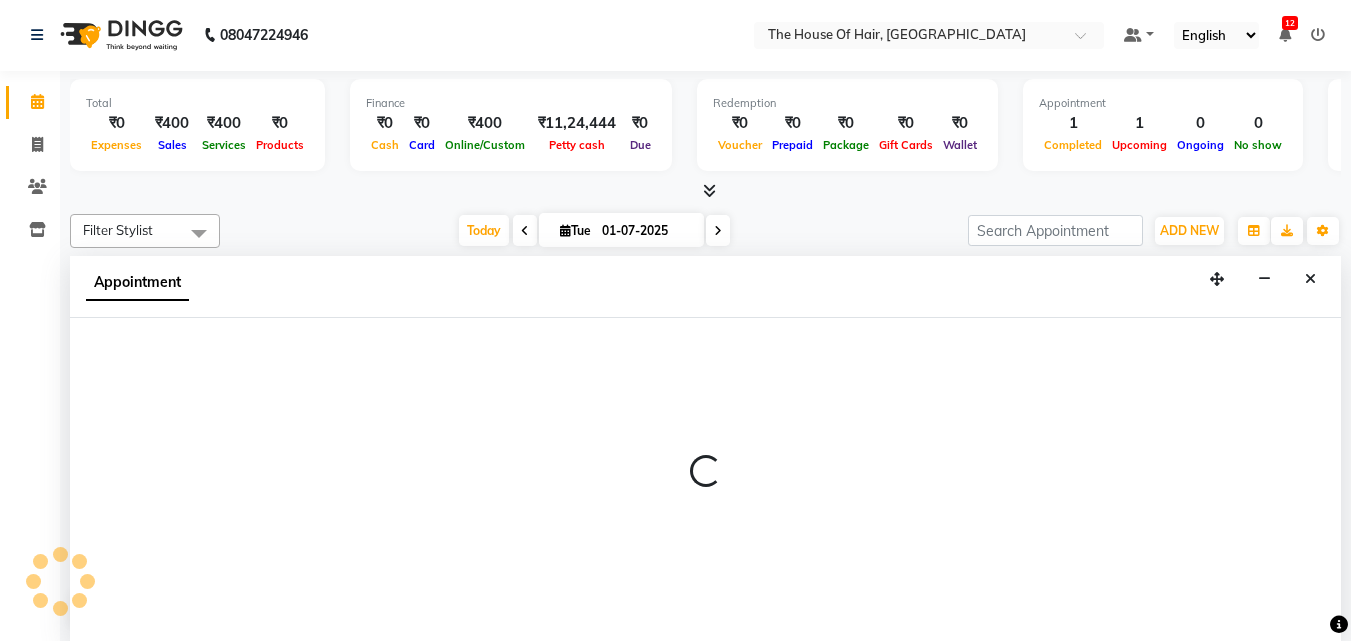 select on "42812" 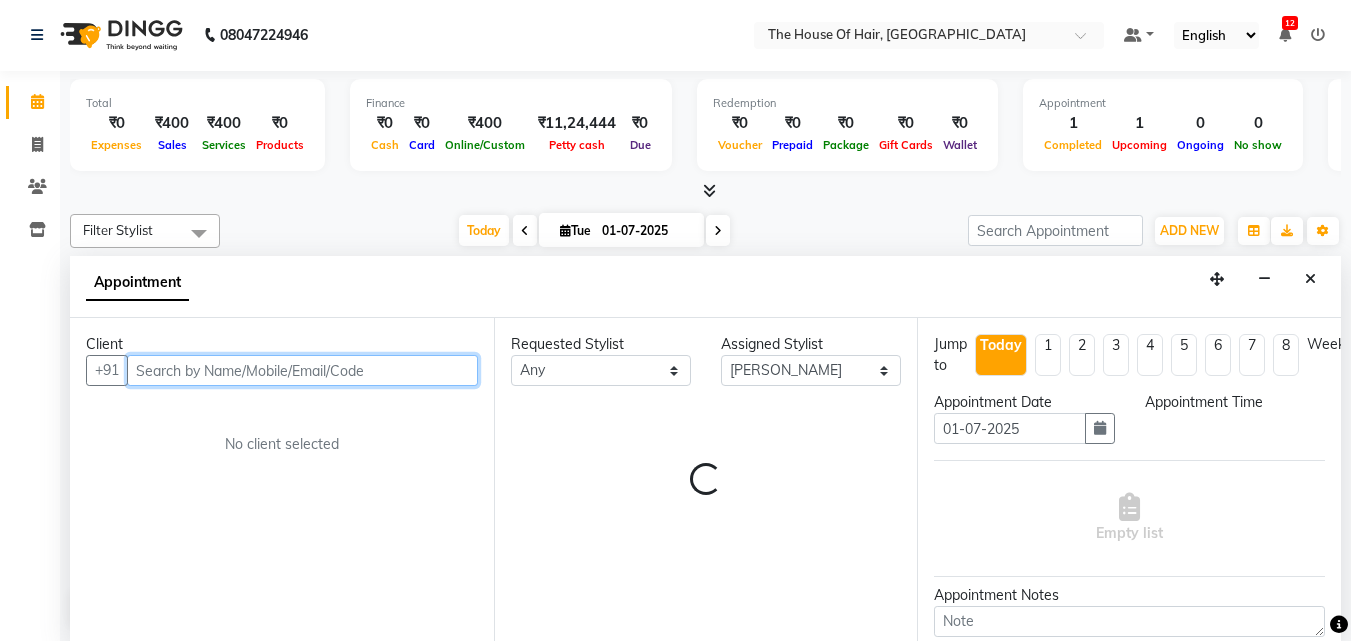 select on "675" 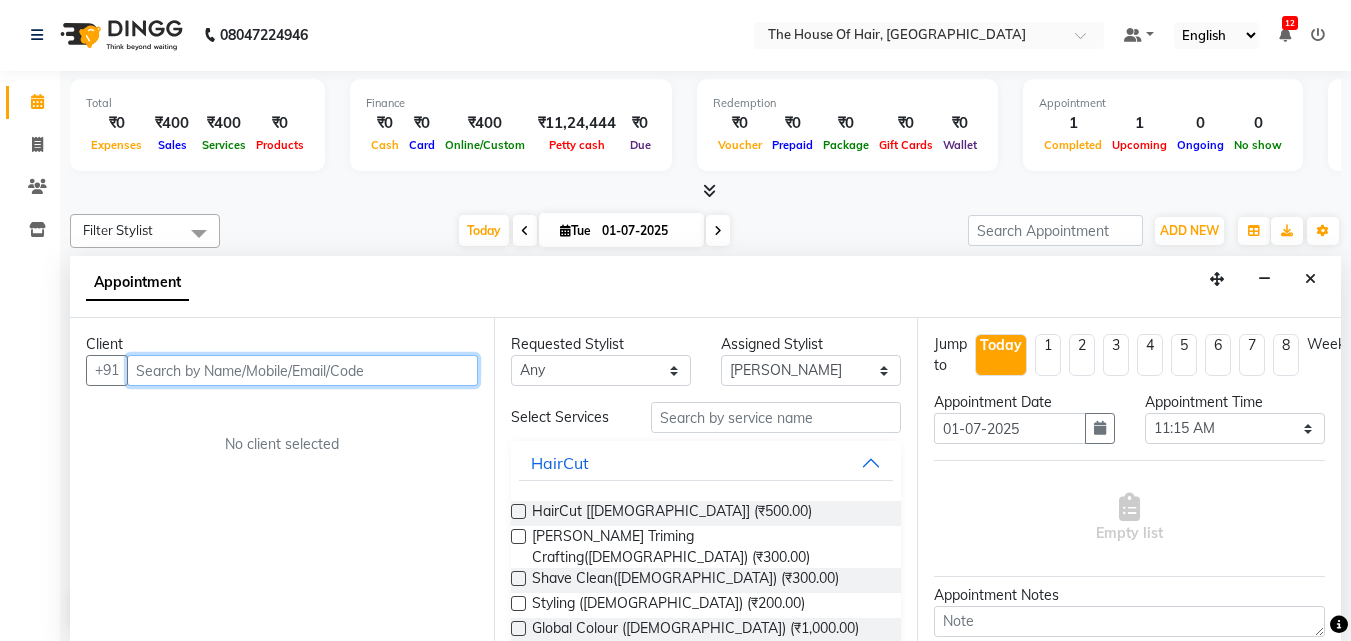 click at bounding box center (302, 370) 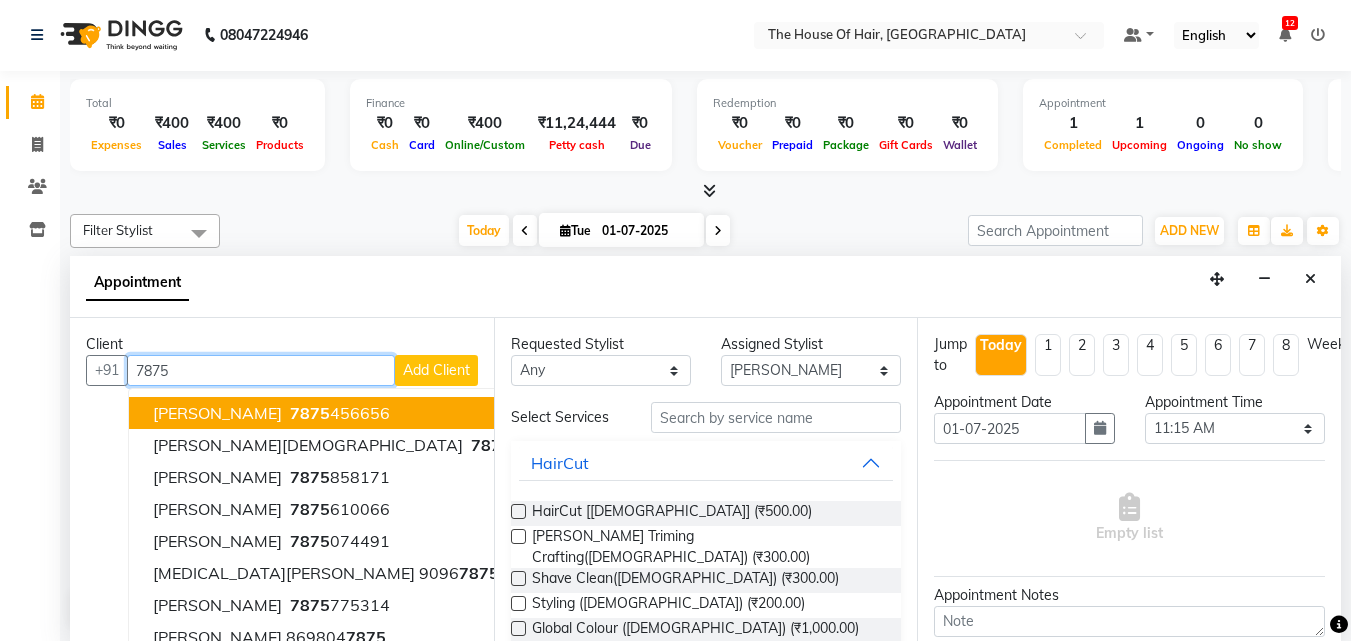 click on "7875" at bounding box center [261, 370] 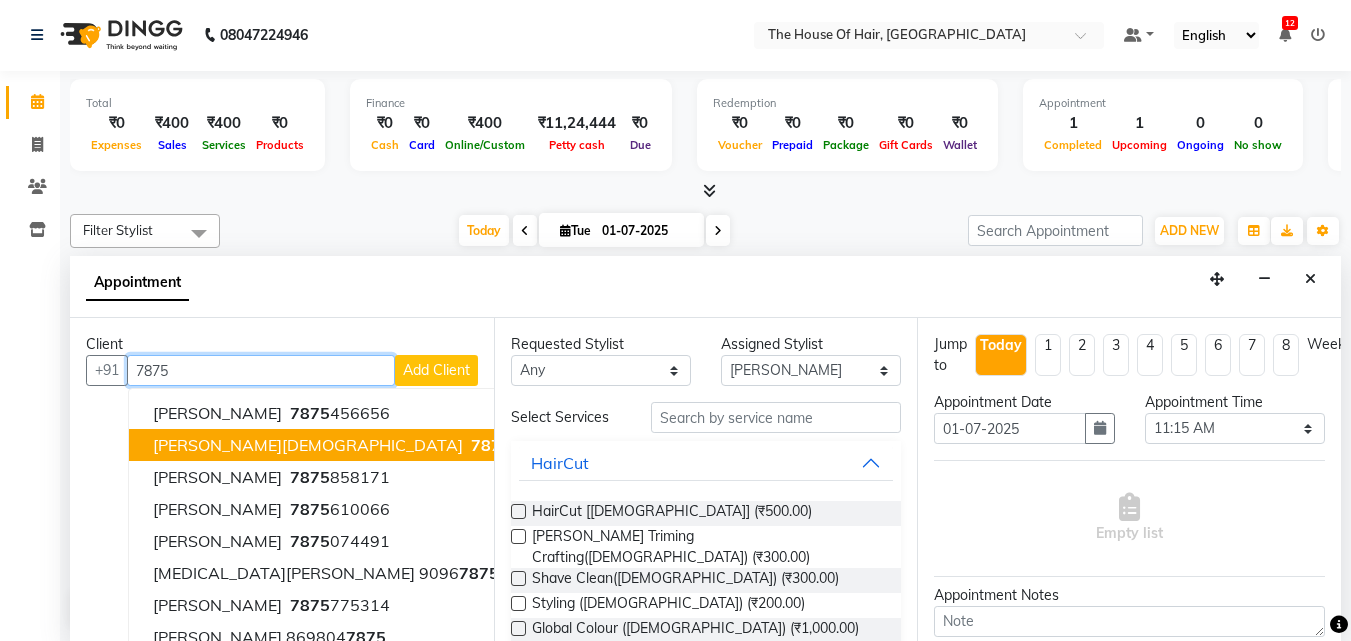 click on "[PERSON_NAME][DEMOGRAPHIC_DATA]" at bounding box center [308, 445] 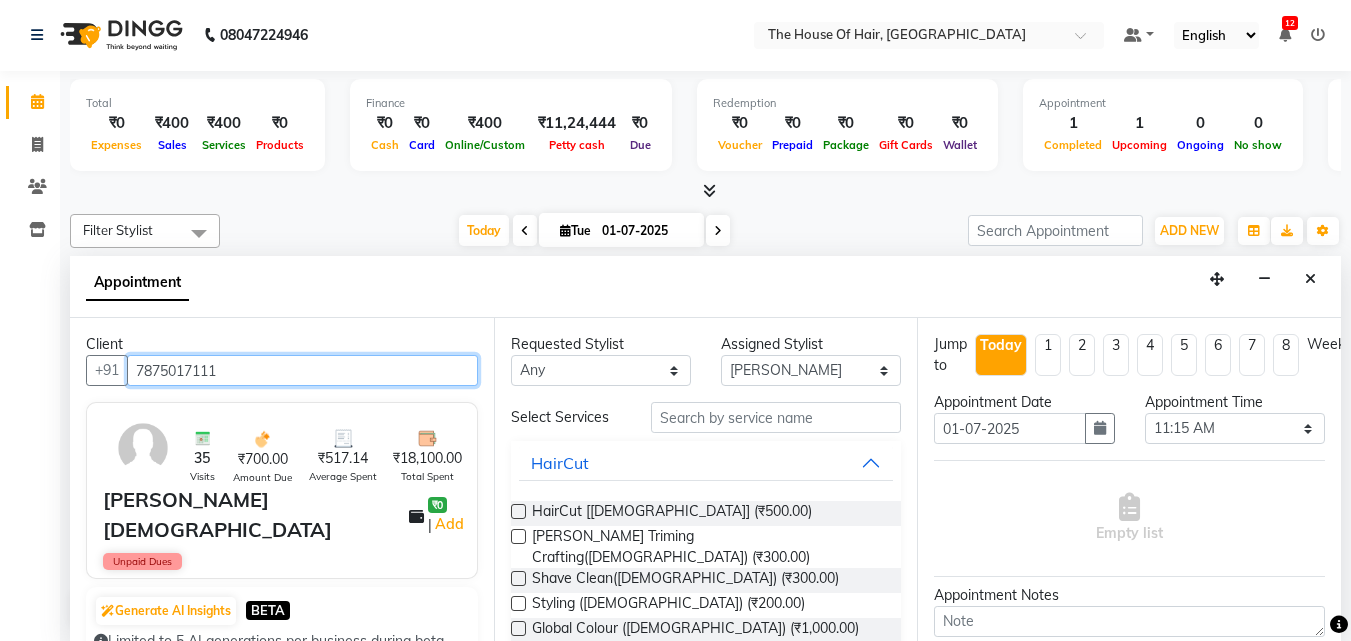 type on "7875017111" 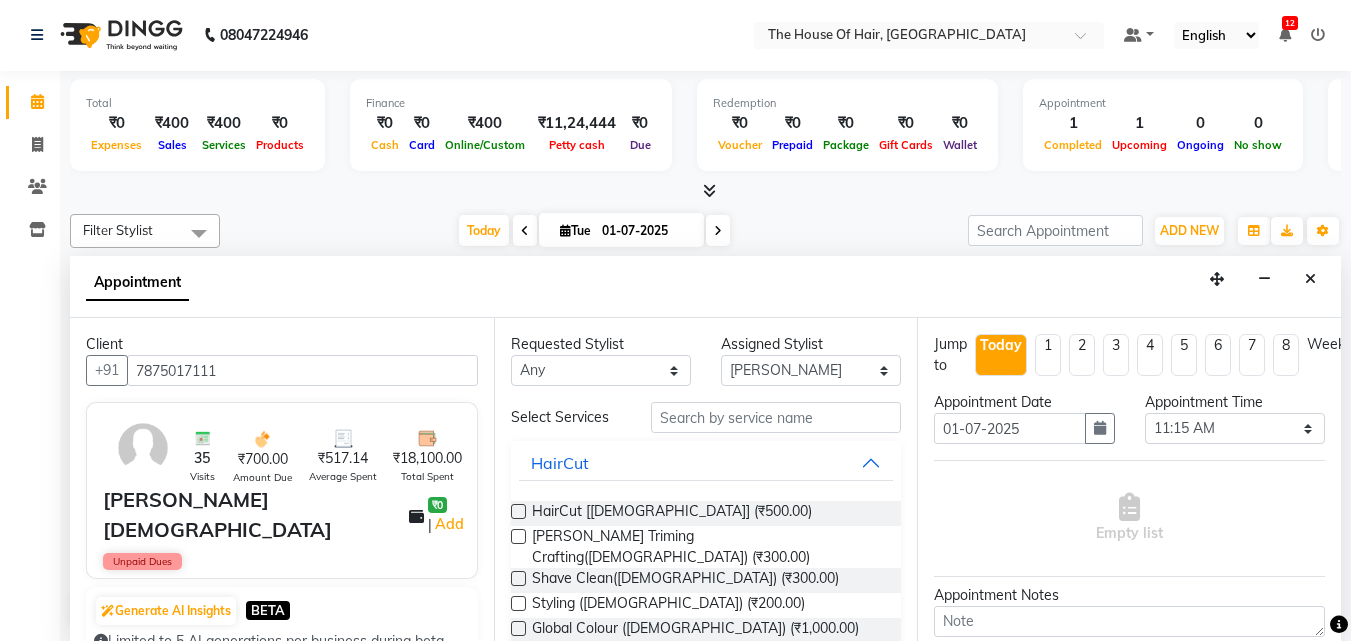 click at bounding box center (518, 511) 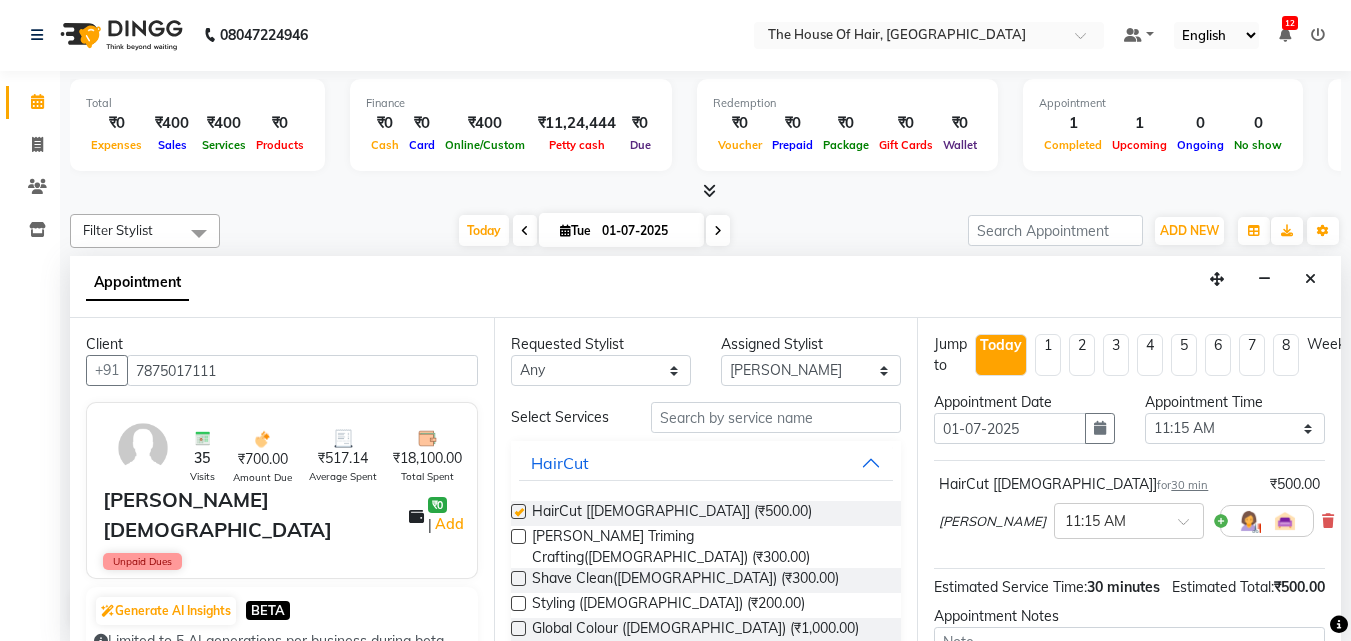 checkbox on "false" 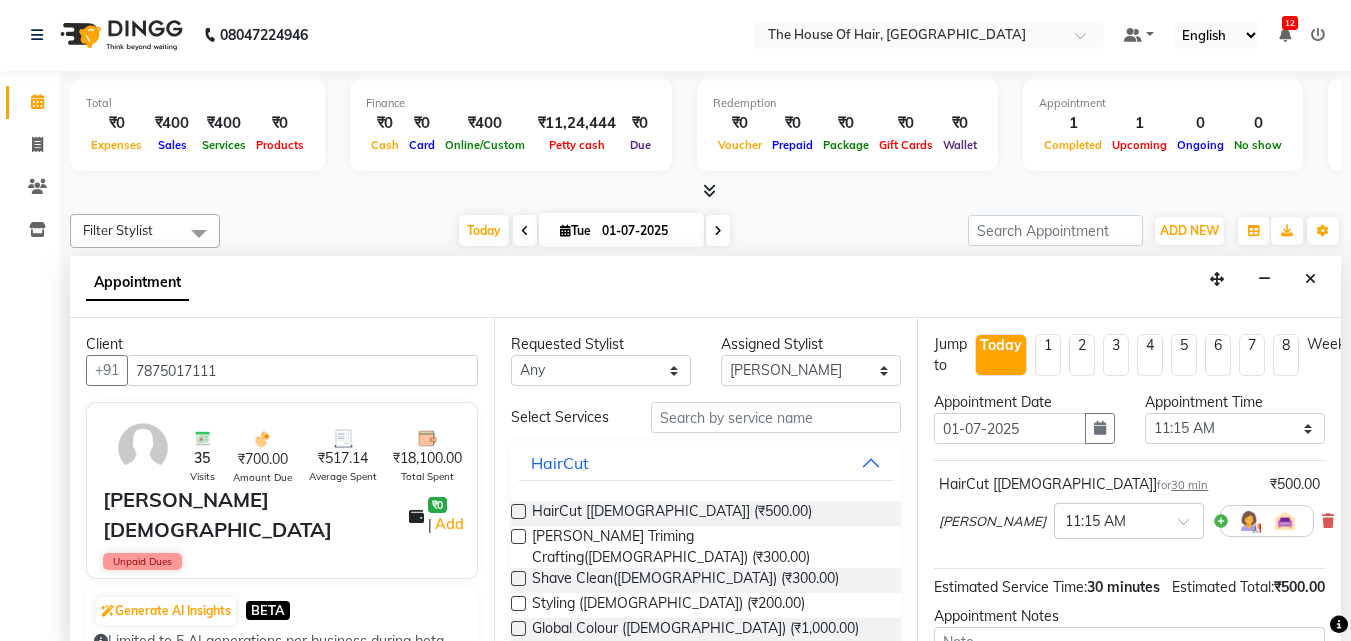 click at bounding box center [518, 536] 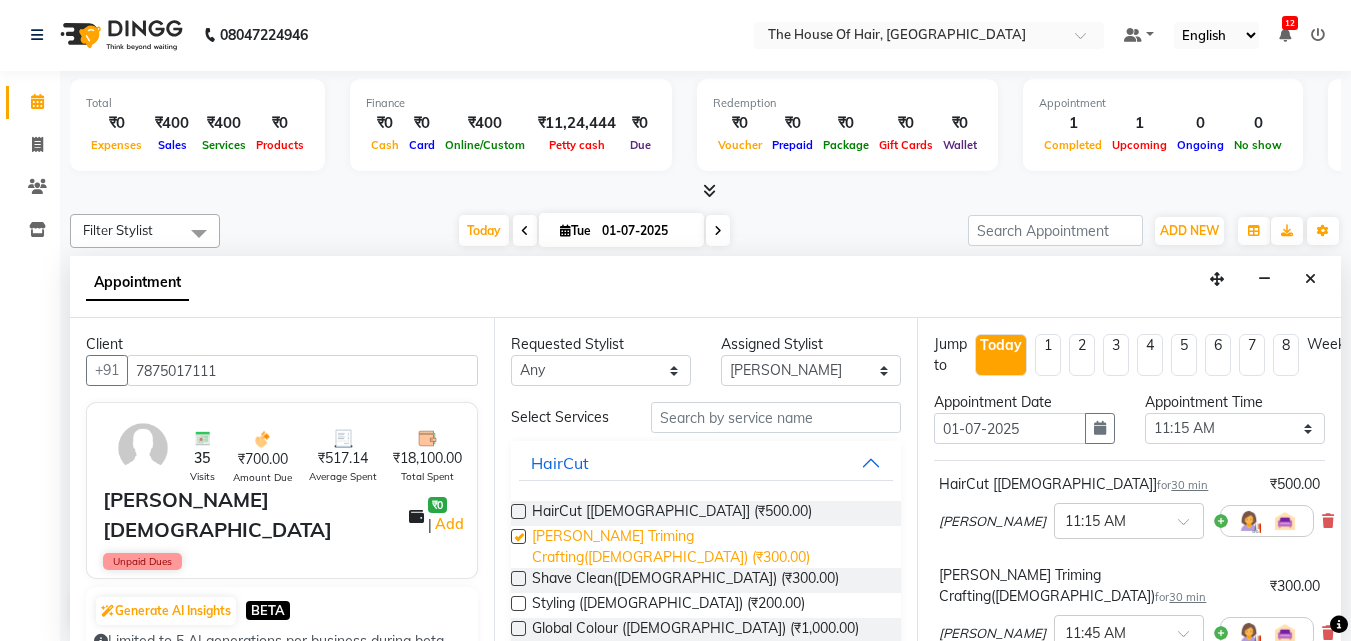 checkbox on "false" 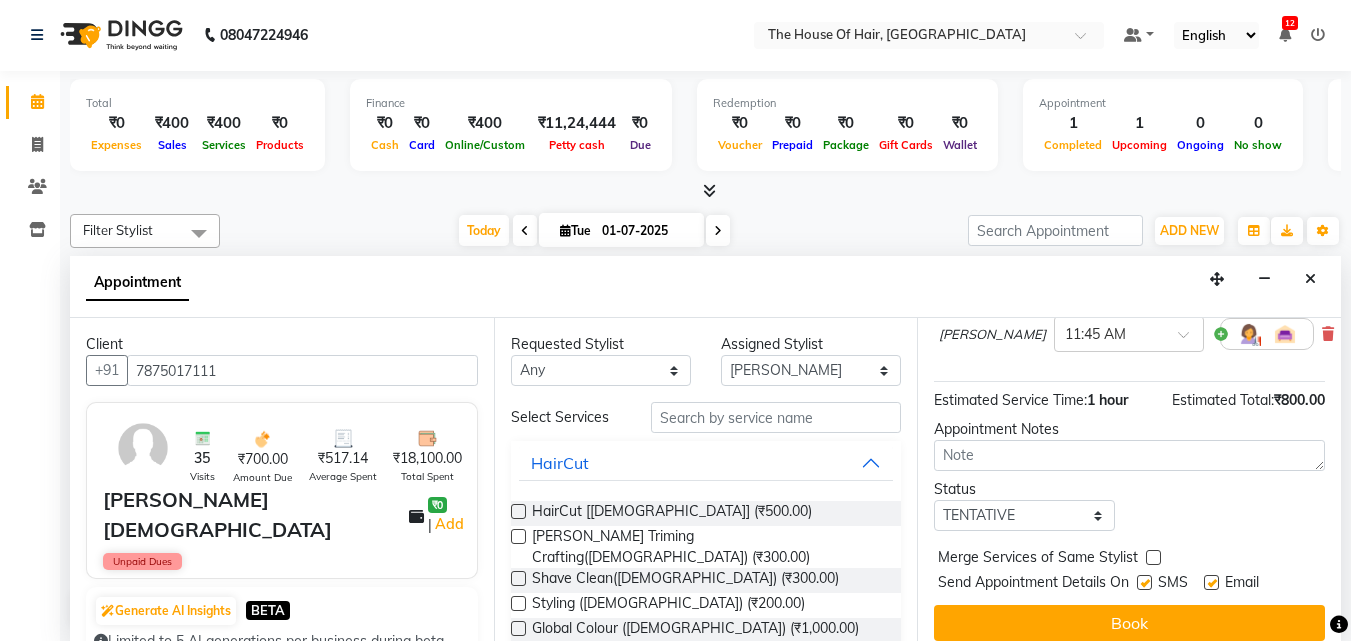 scroll, scrollTop: 309, scrollLeft: 0, axis: vertical 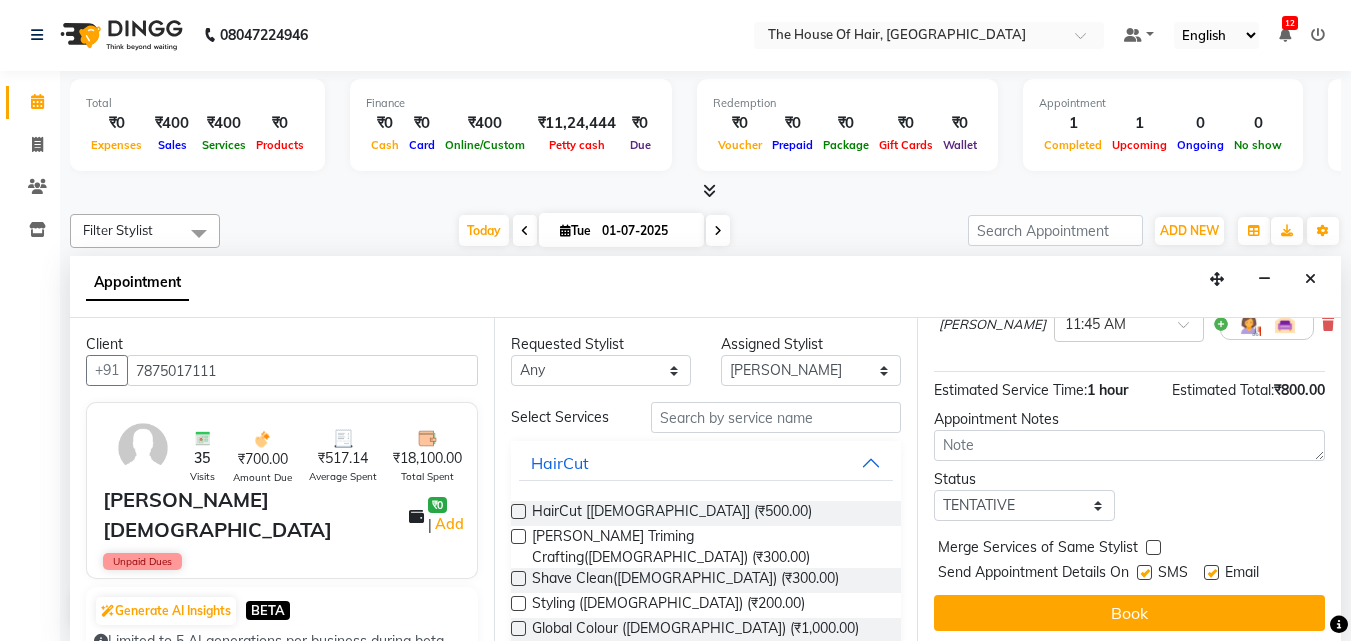 click at bounding box center [1153, 547] 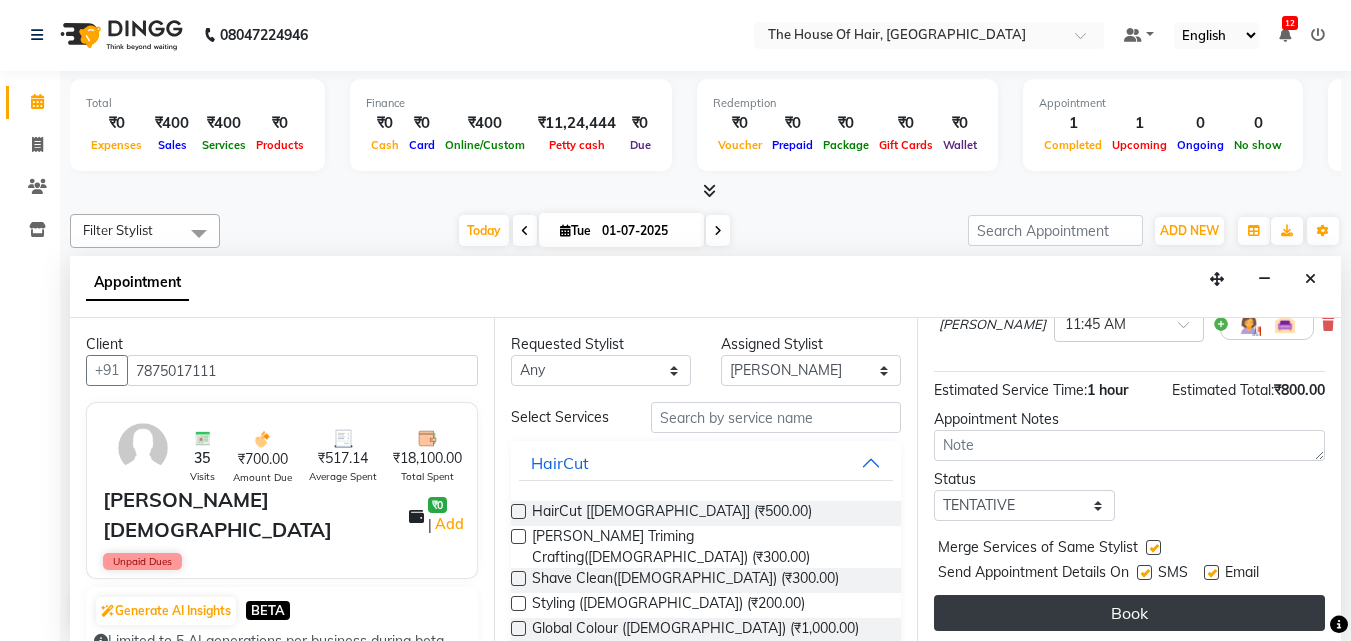 click on "Book" at bounding box center [1129, 613] 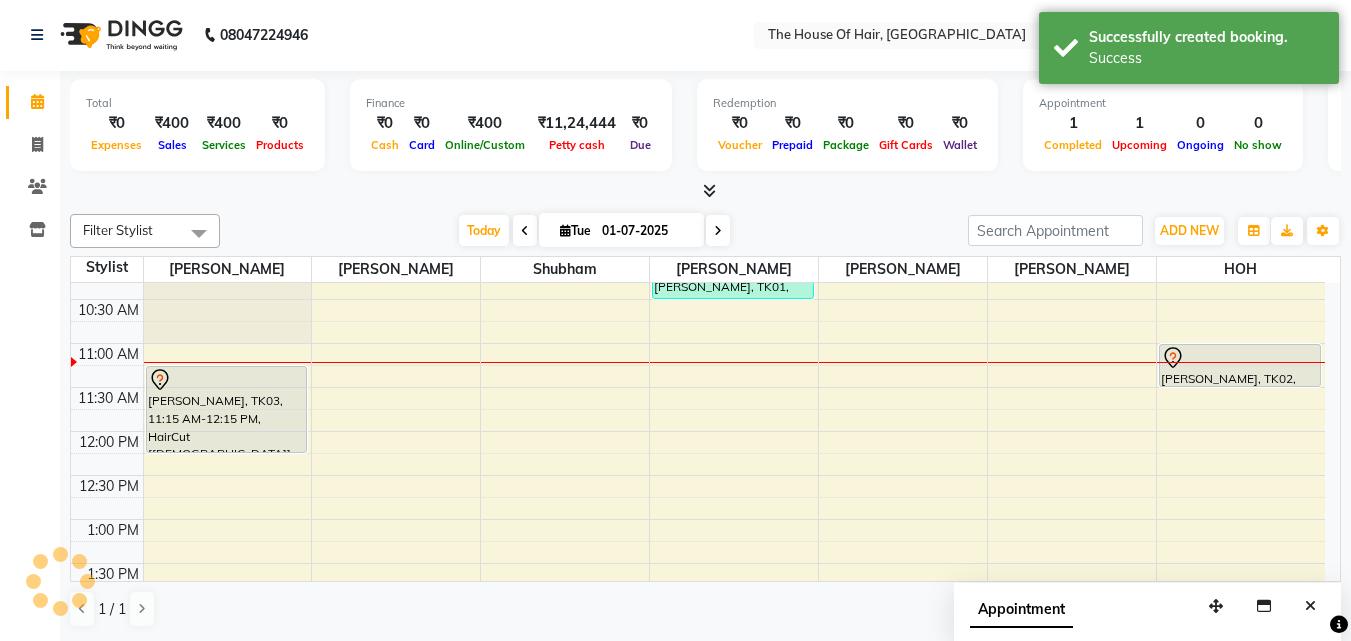 scroll, scrollTop: 0, scrollLeft: 0, axis: both 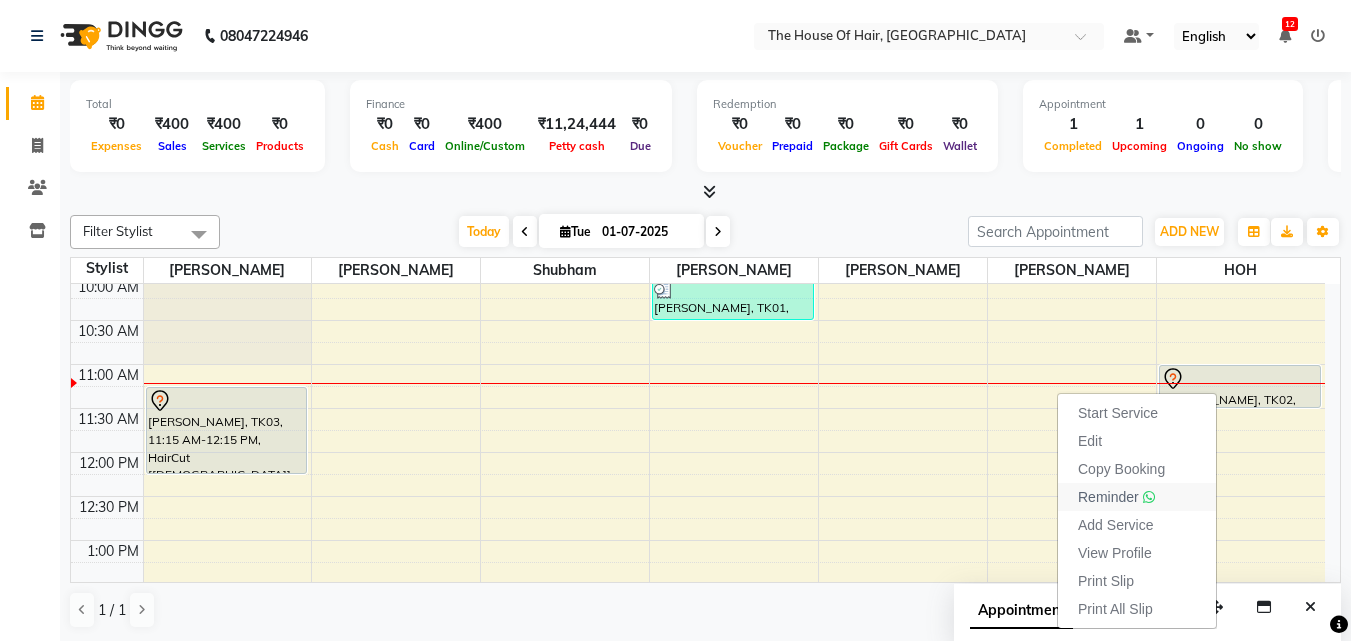 click on "Reminder" at bounding box center [1108, 497] 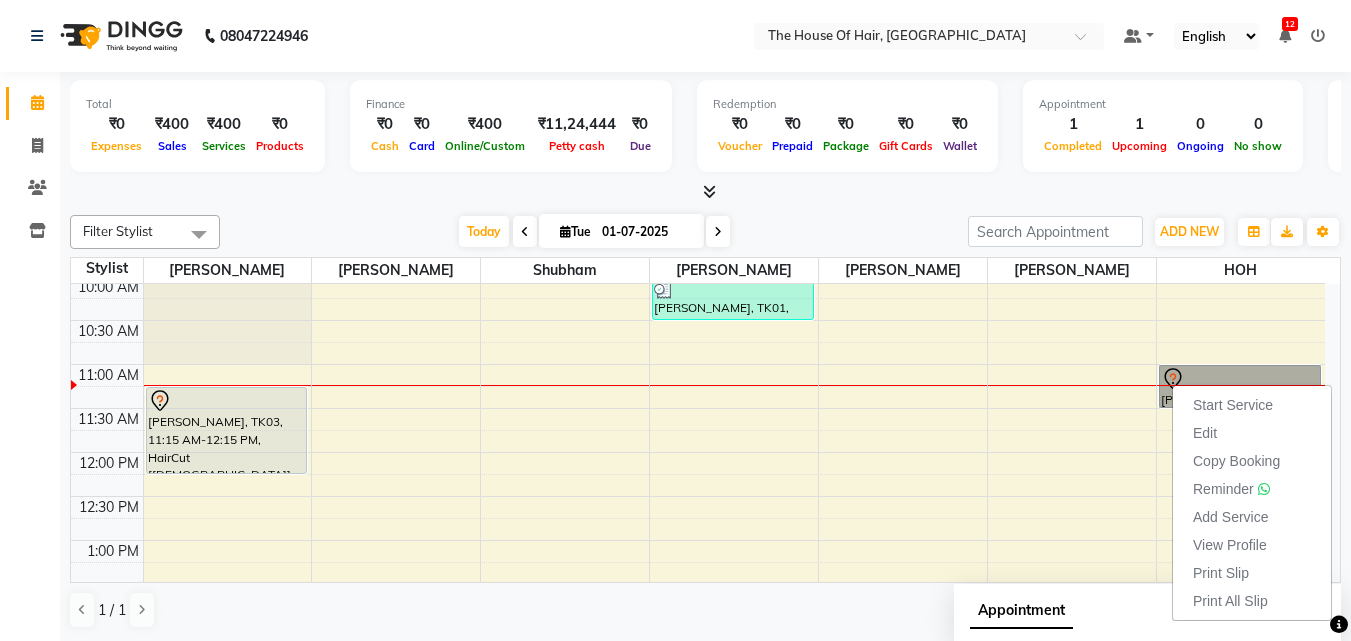 click on "8:00 AM 8:30 AM 9:00 AM 9:30 AM 10:00 AM 10:30 AM 11:00 AM 11:30 AM 12:00 PM 12:30 PM 1:00 PM 1:30 PM 2:00 PM 2:30 PM 3:00 PM 3:30 PM 4:00 PM 4:30 PM 5:00 PM 5:30 PM 6:00 PM 6:30 PM 7:00 PM 7:30 PM 8:00 PM 8:30 PM 9:00 PM 9:30 PM             [PERSON_NAME], TK03, 11:15 AM-12:15 PM, HairCut  [[DEMOGRAPHIC_DATA]],[PERSON_NAME] Triming Crafting([DEMOGRAPHIC_DATA])     [PERSON_NAME], TK01, 10:00 AM-10:30 AM, HairCut  [[DEMOGRAPHIC_DATA]]             [PERSON_NAME], TK02, 11:00 AM-11:30 AM, [PERSON_NAME] Triming Crafting([DEMOGRAPHIC_DATA])" at bounding box center (698, 716) 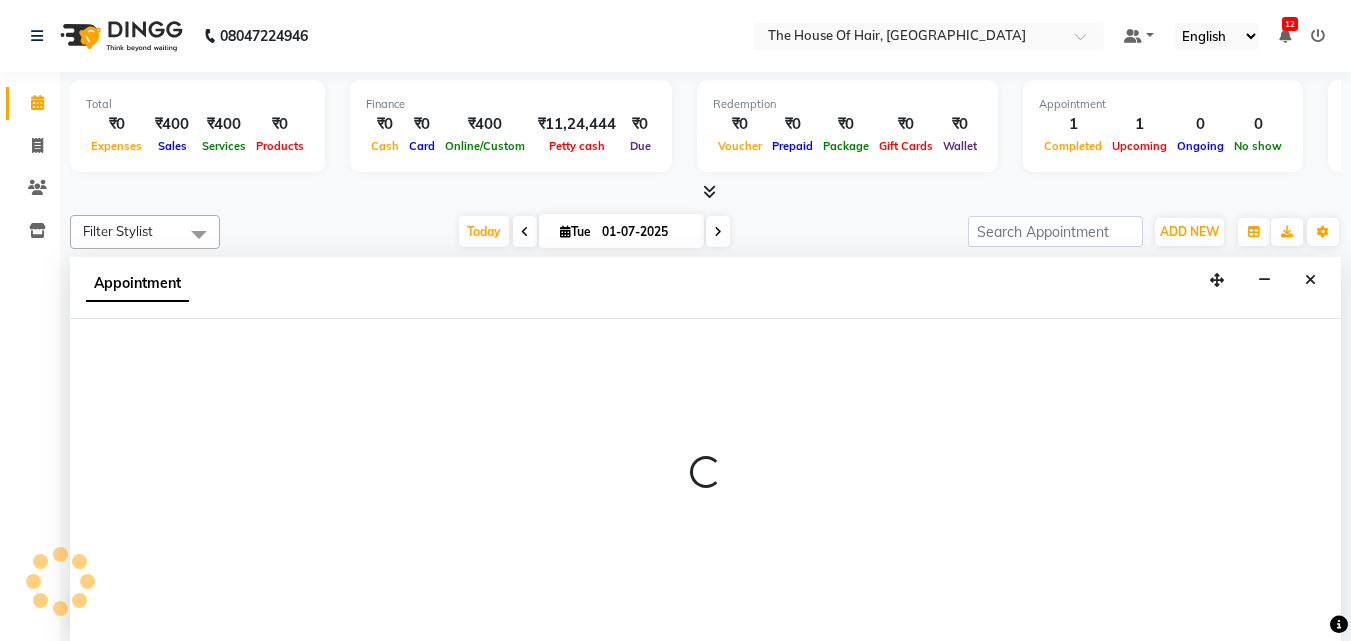 select on "80392" 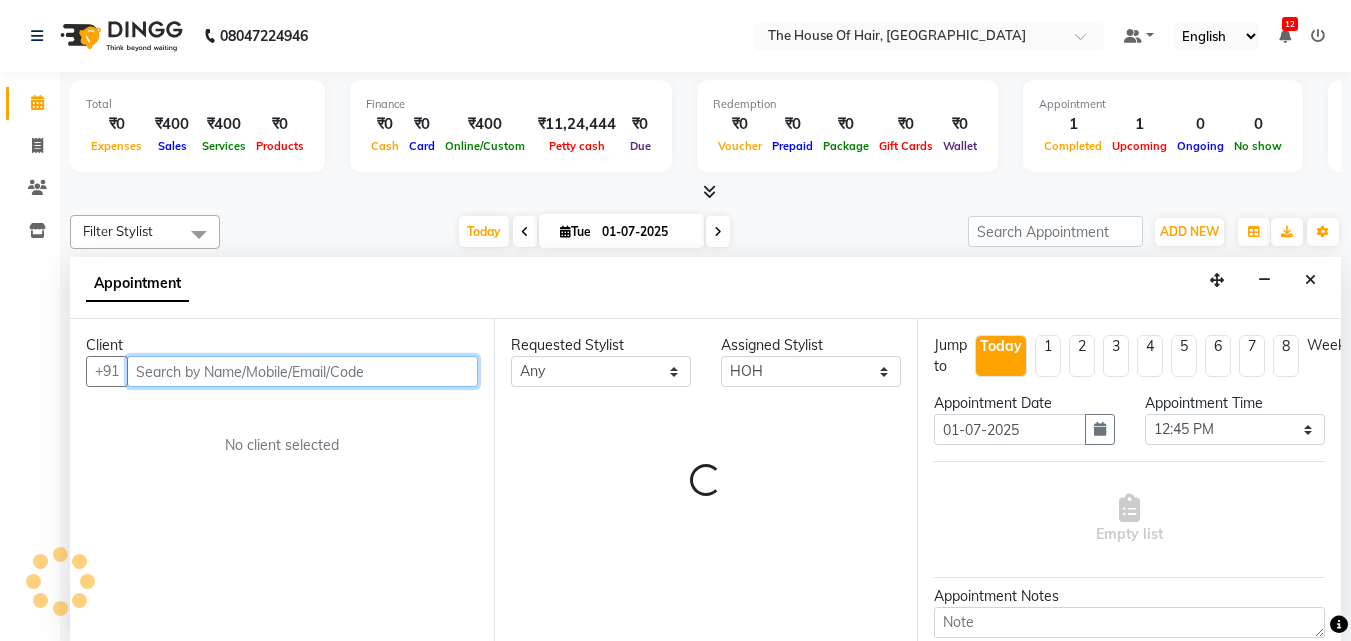 scroll, scrollTop: 1, scrollLeft: 0, axis: vertical 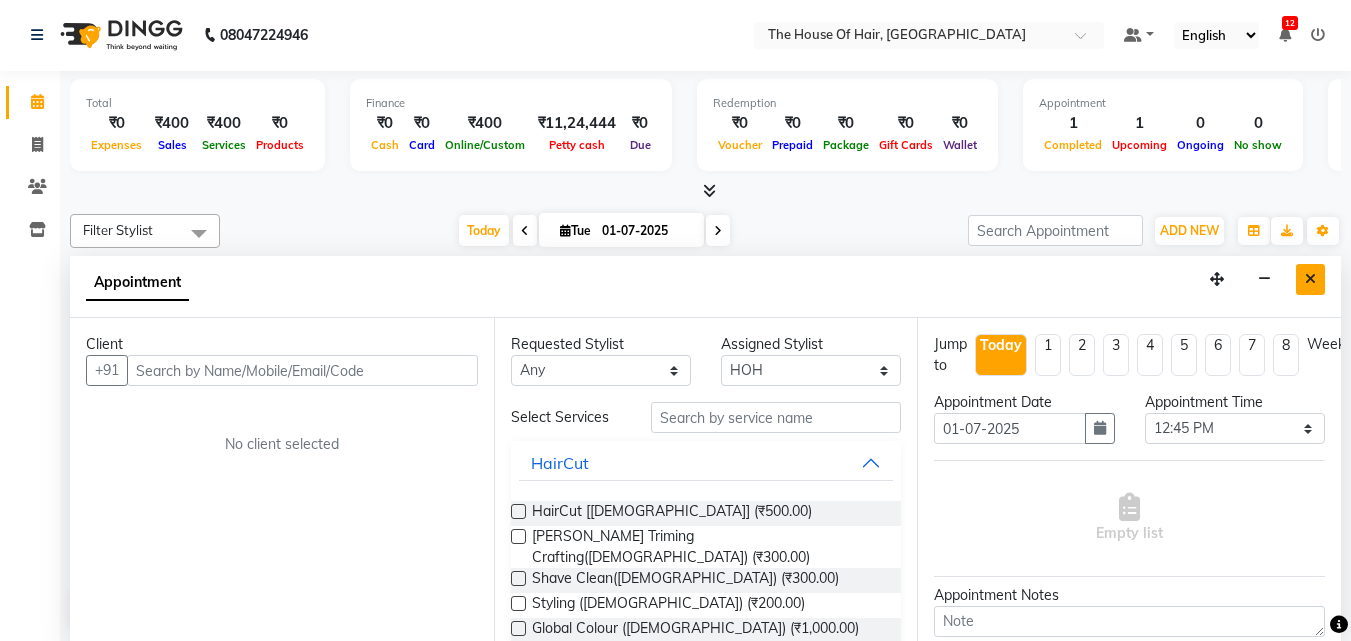 click at bounding box center (1310, 279) 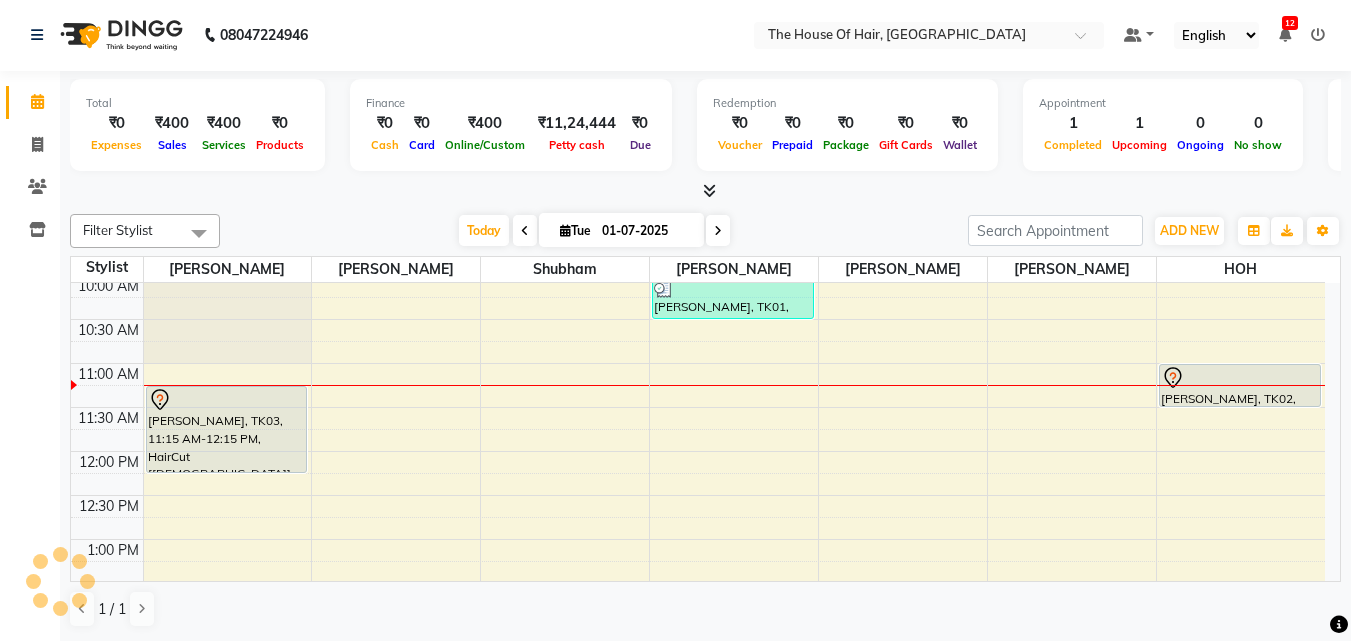 click on "8:00 AM 8:30 AM 9:00 AM 9:30 AM 10:00 AM 10:30 AM 11:00 AM 11:30 AM 12:00 PM 12:30 PM 1:00 PM 1:30 PM 2:00 PM 2:30 PM 3:00 PM 3:30 PM 4:00 PM 4:30 PM 5:00 PM 5:30 PM 6:00 PM 6:30 PM 7:00 PM 7:30 PM 8:00 PM 8:30 PM 9:00 PM 9:30 PM             [PERSON_NAME], TK03, 11:15 AM-12:15 PM, HairCut  [[DEMOGRAPHIC_DATA]],[PERSON_NAME] Triming Crafting([DEMOGRAPHIC_DATA])     [PERSON_NAME], TK01, 10:00 AM-10:30 AM, HairCut  [[DEMOGRAPHIC_DATA]]             [PERSON_NAME], TK02, 11:00 AM-11:30 AM, [PERSON_NAME] Triming Crafting([DEMOGRAPHIC_DATA])" at bounding box center (698, 715) 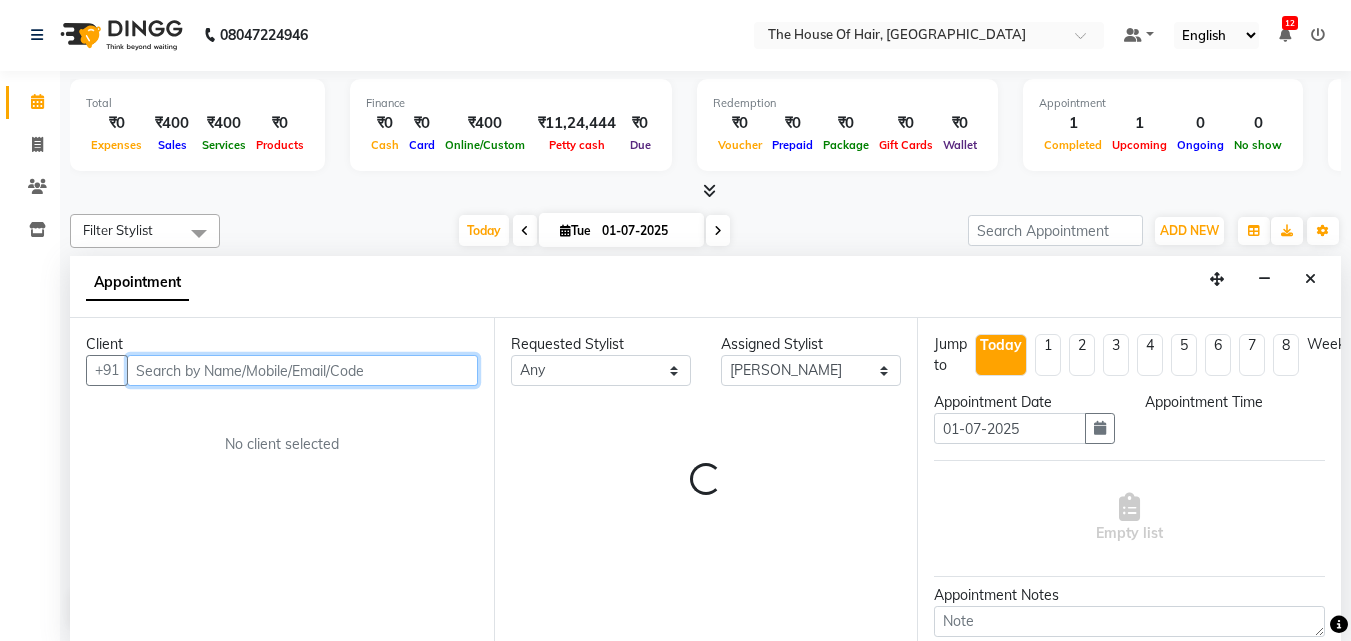 select on "705" 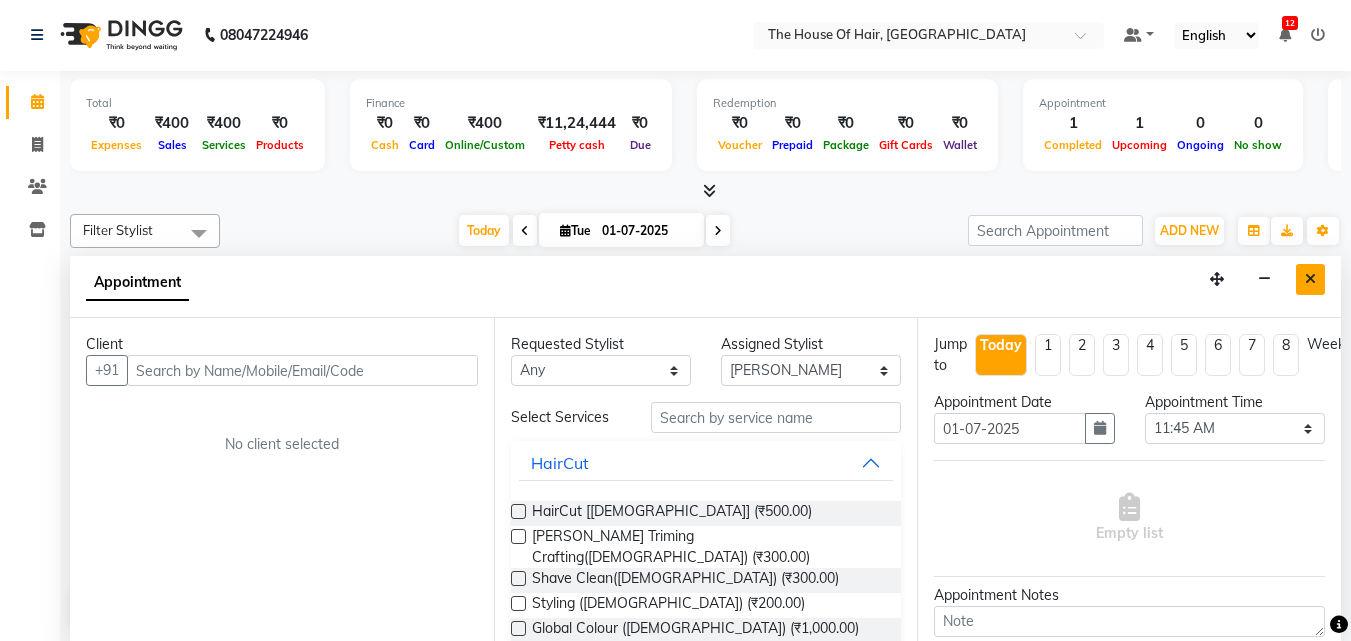 click at bounding box center (1310, 279) 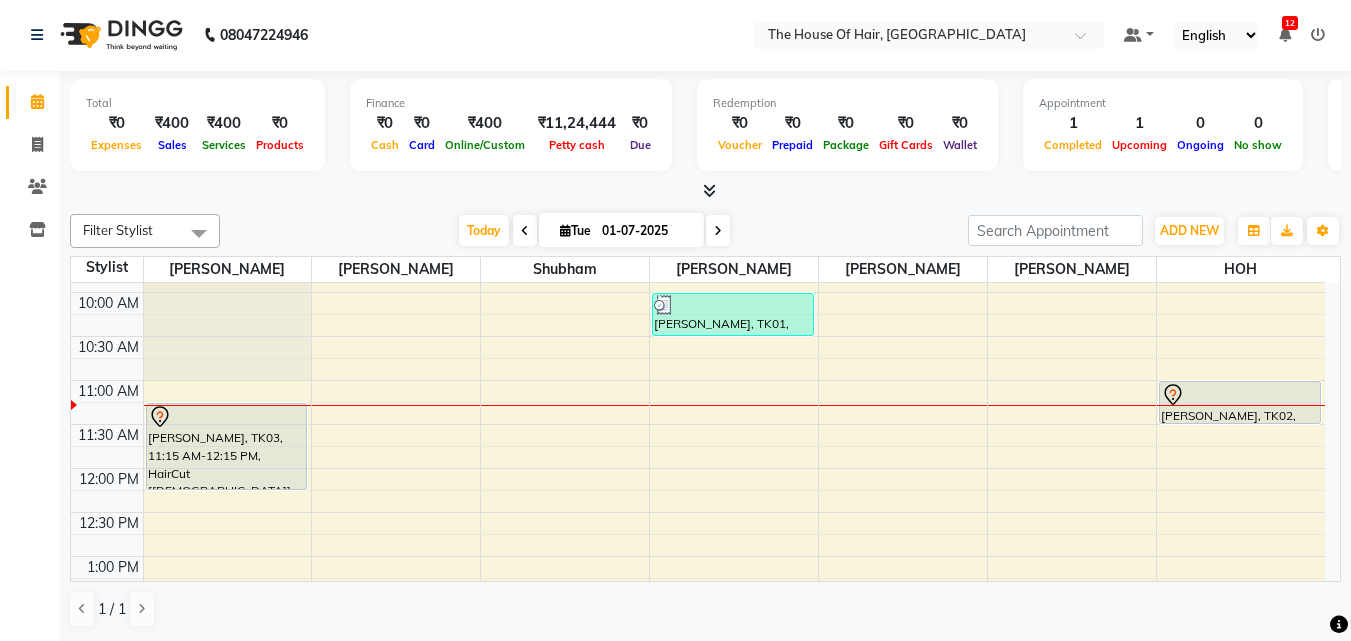 scroll, scrollTop: 178, scrollLeft: 0, axis: vertical 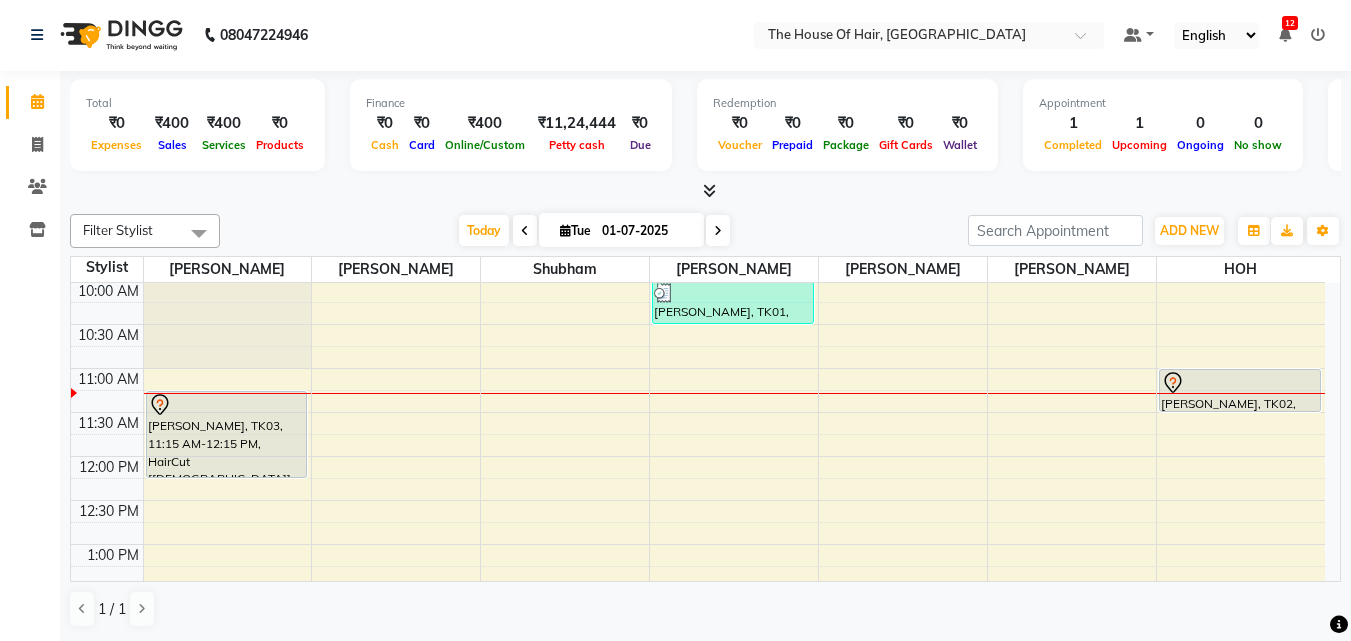 click on "8:00 AM 8:30 AM 9:00 AM 9:30 AM 10:00 AM 10:30 AM 11:00 AM 11:30 AM 12:00 PM 12:30 PM 1:00 PM 1:30 PM 2:00 PM 2:30 PM 3:00 PM 3:30 PM 4:00 PM 4:30 PM 5:00 PM 5:30 PM 6:00 PM 6:30 PM 7:00 PM 7:30 PM 8:00 PM 8:30 PM 9:00 PM 9:30 PM             [PERSON_NAME], TK03, 11:15 AM-12:15 PM, HairCut  [[DEMOGRAPHIC_DATA]],[PERSON_NAME] Triming Crafting([DEMOGRAPHIC_DATA])     [PERSON_NAME], TK01, 10:00 AM-10:30 AM, HairCut  [[DEMOGRAPHIC_DATA]]             [PERSON_NAME], TK02, 11:00 AM-11:30 AM, [PERSON_NAME] Triming Crafting([DEMOGRAPHIC_DATA])" at bounding box center (698, 720) 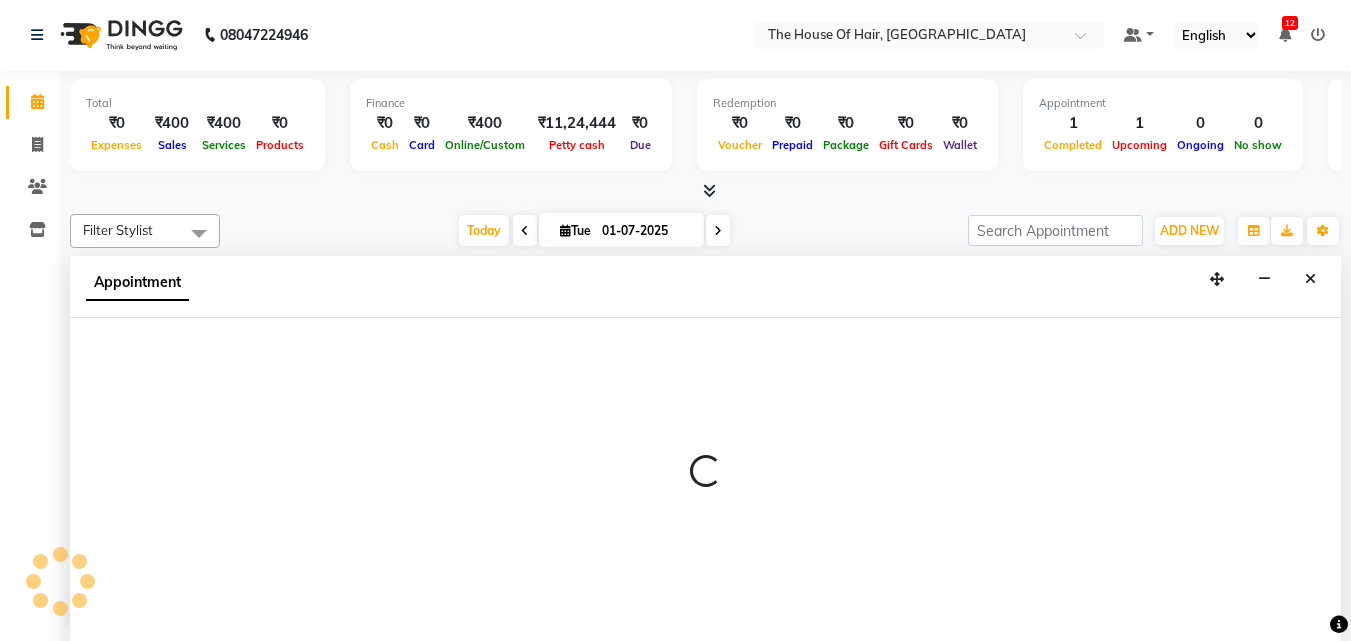 select on "57808" 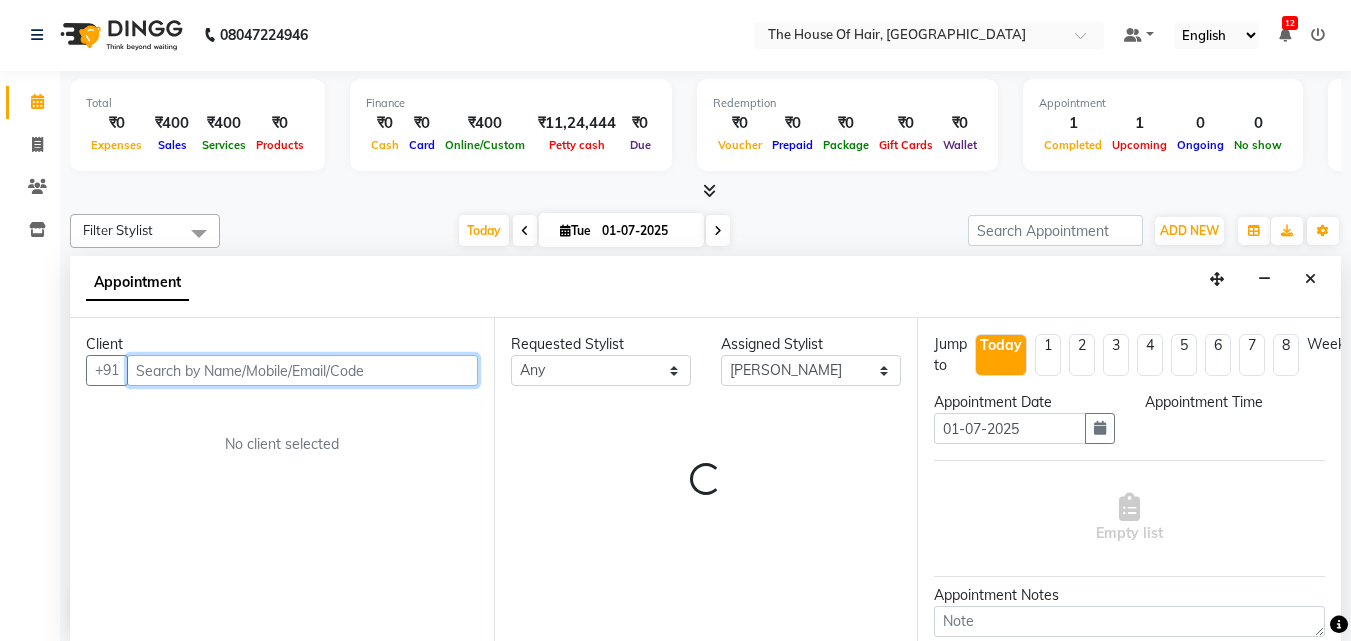 select on "630" 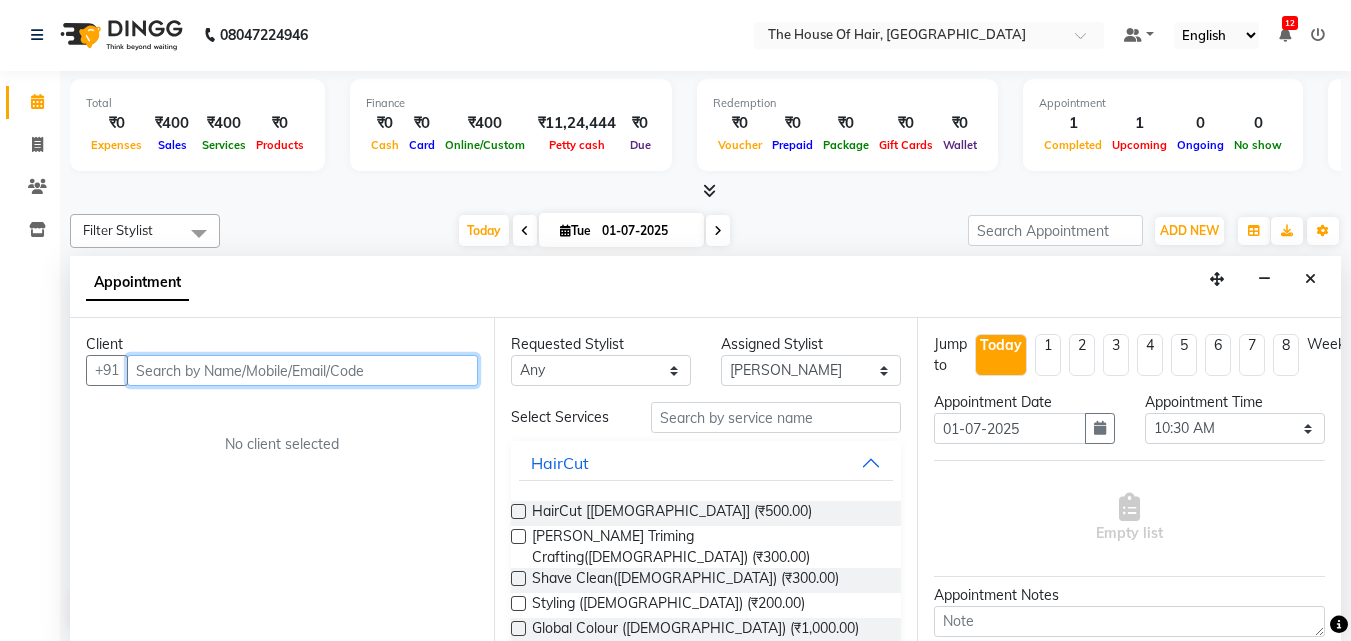 click at bounding box center (302, 370) 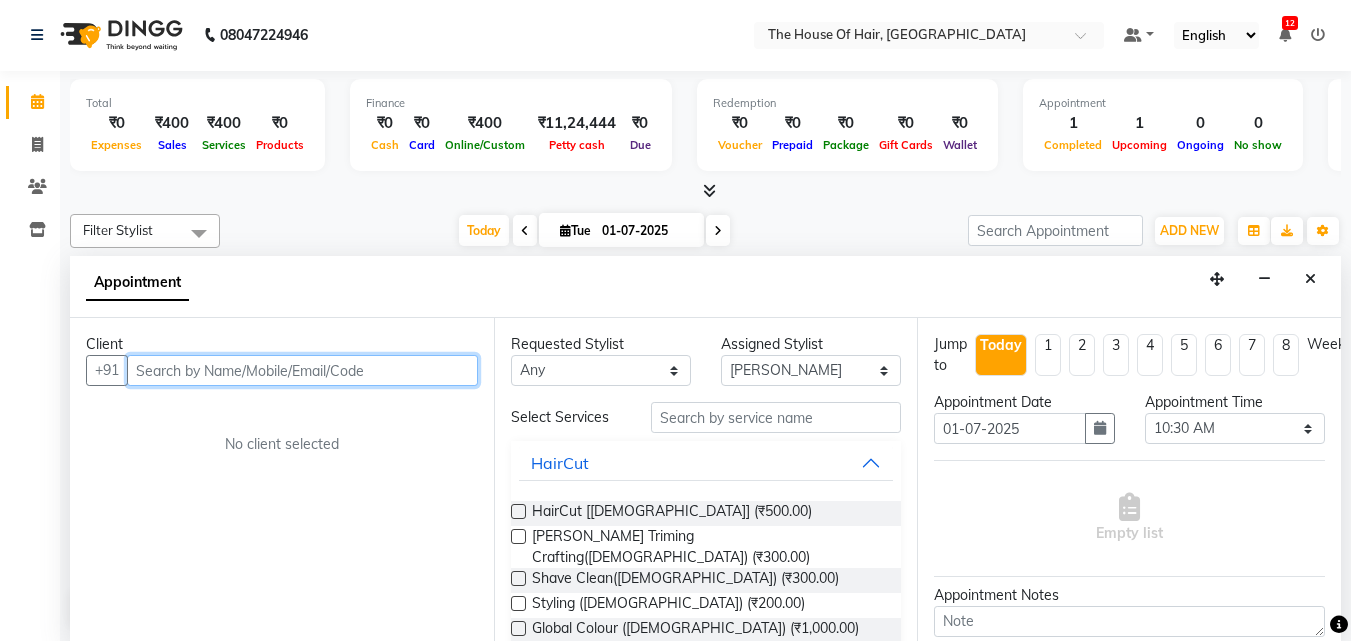 scroll, scrollTop: 0, scrollLeft: 0, axis: both 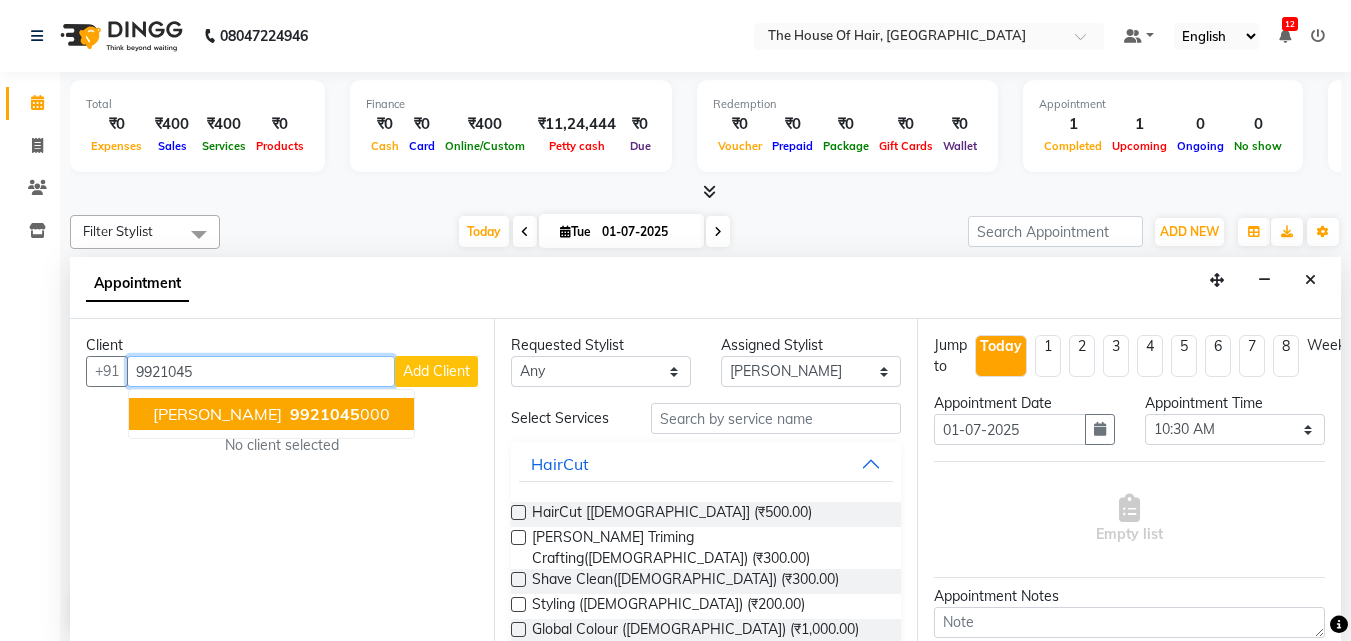 click on "9921045 000" at bounding box center (338, 414) 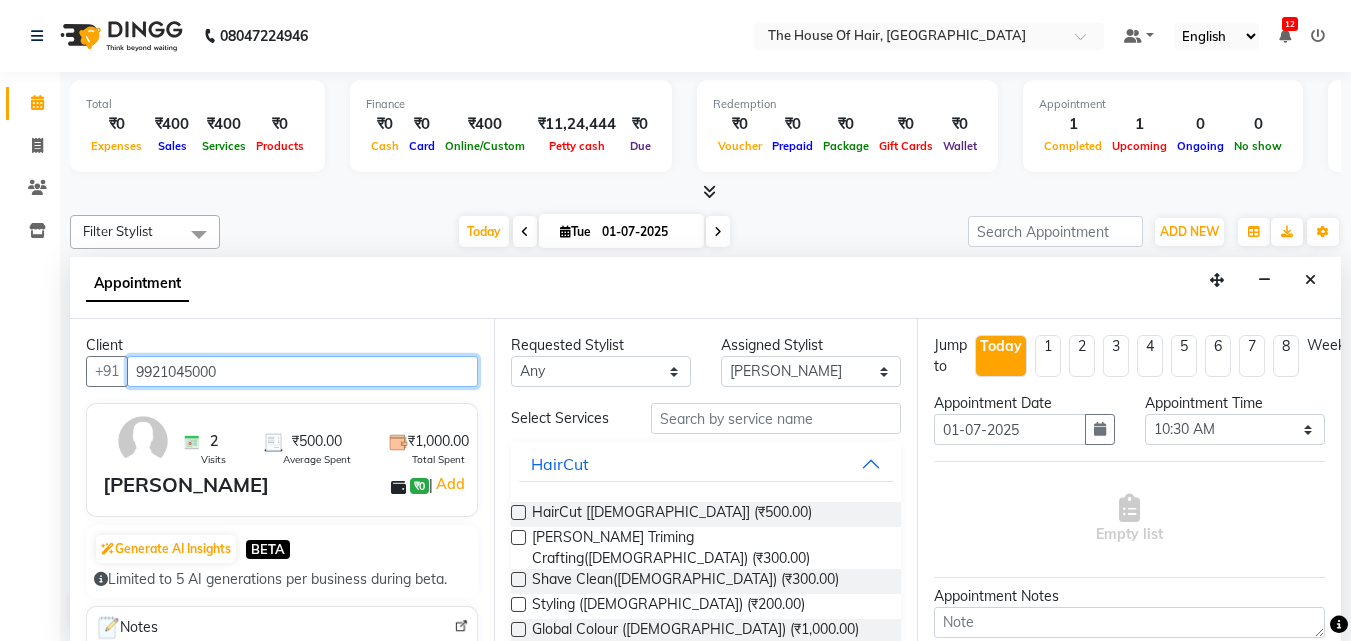 type on "9921045000" 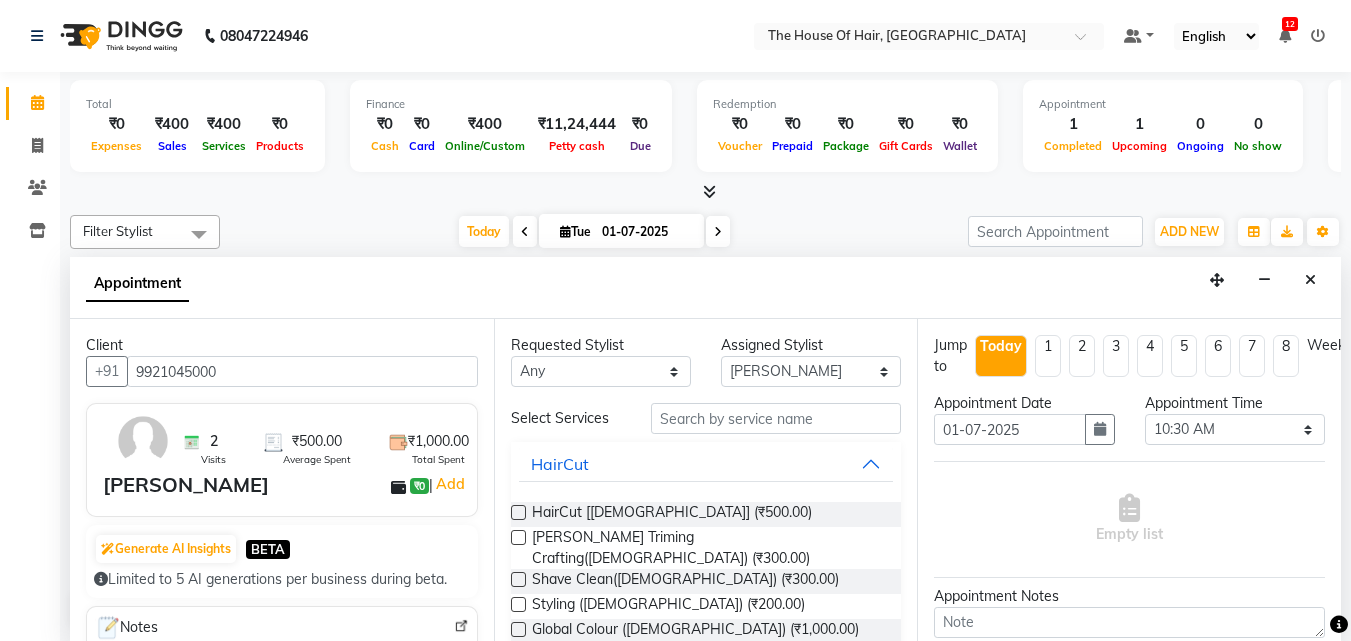 click at bounding box center (518, 512) 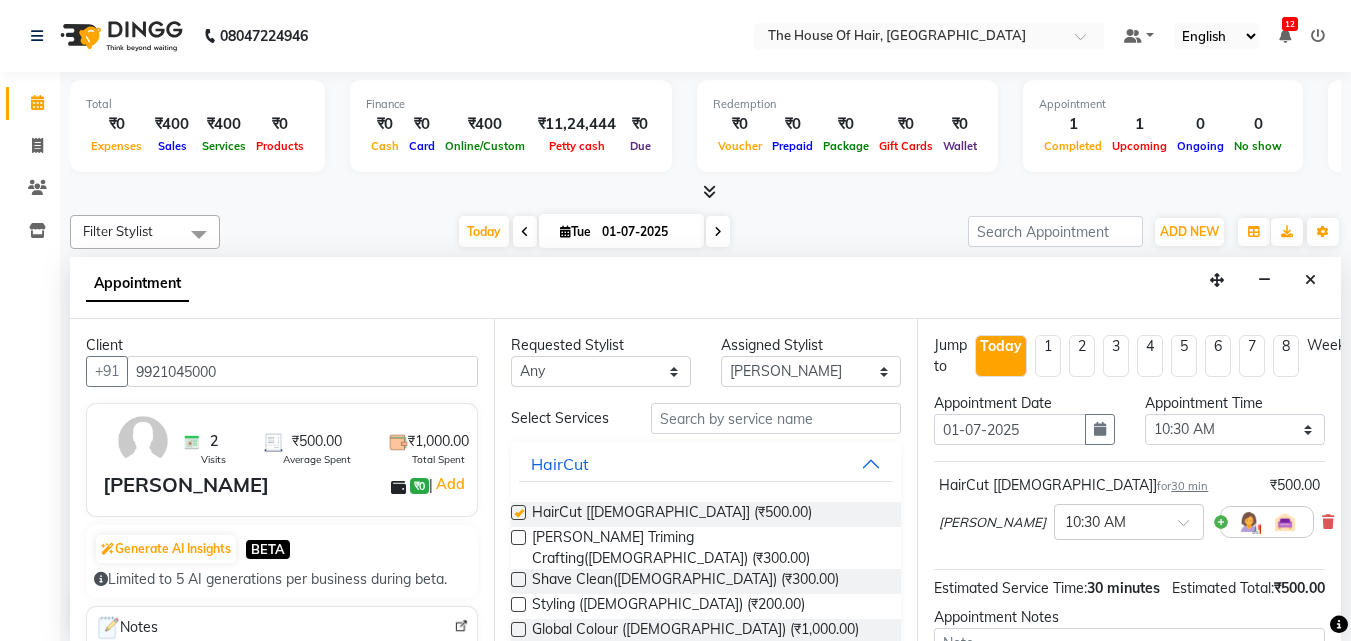 checkbox on "false" 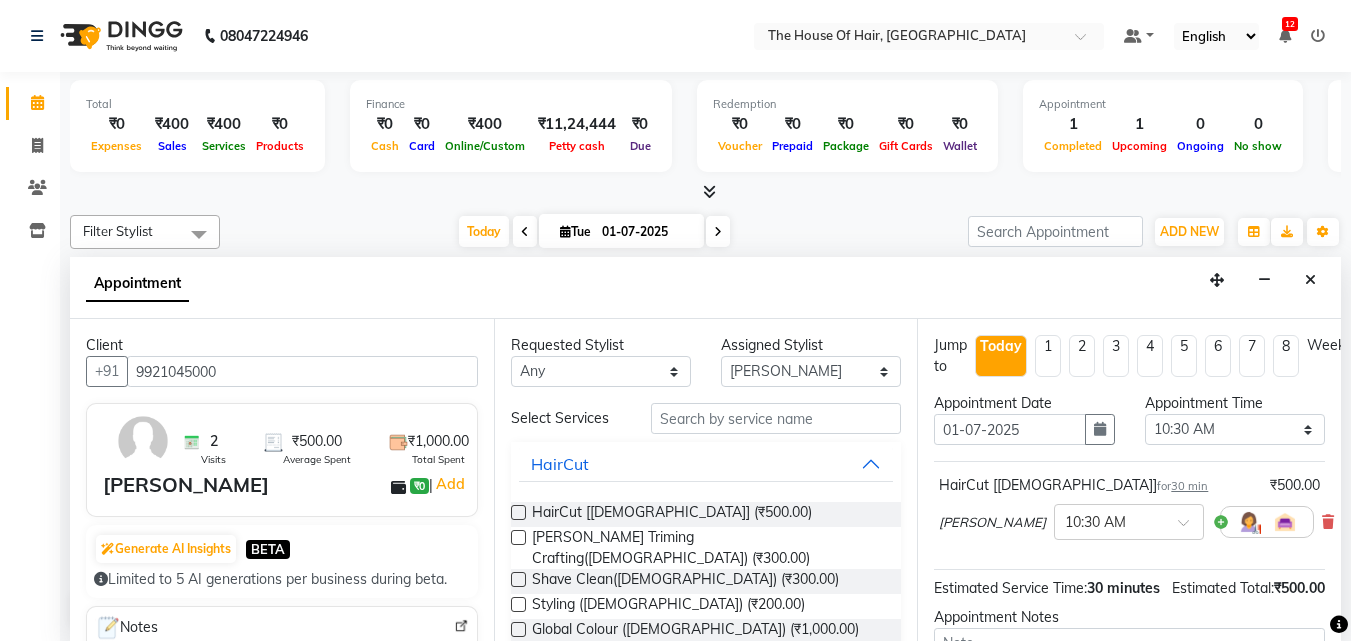 click at bounding box center (518, 537) 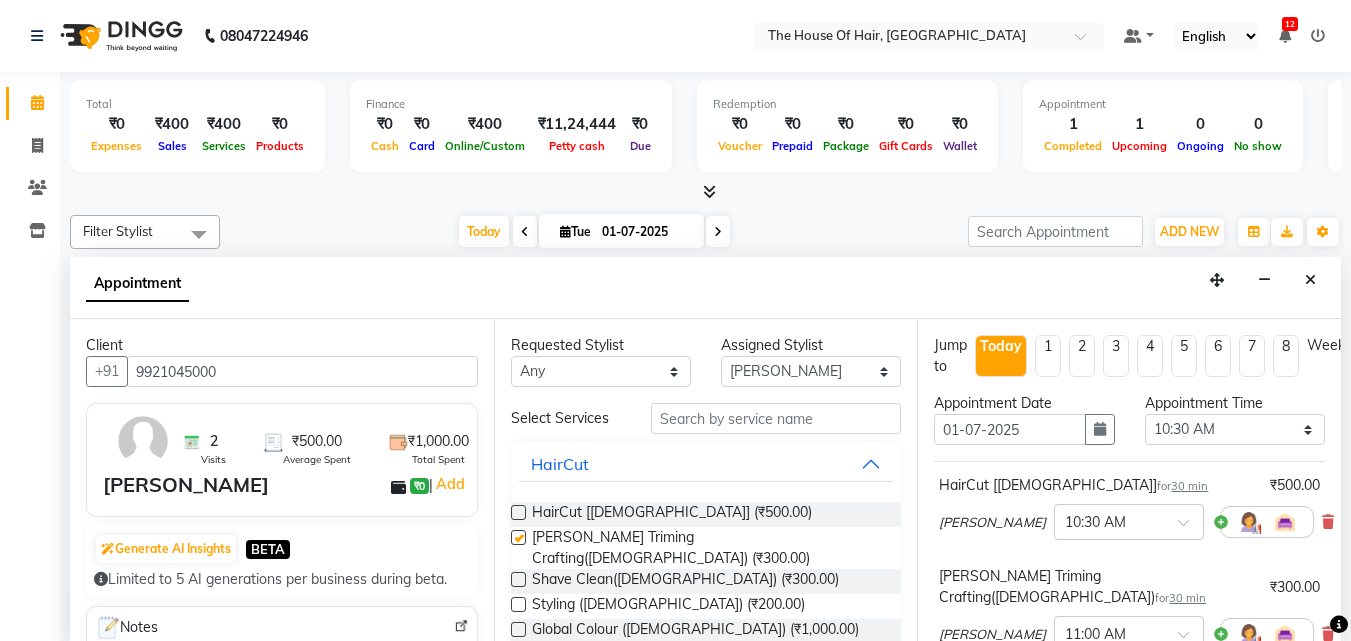 checkbox on "false" 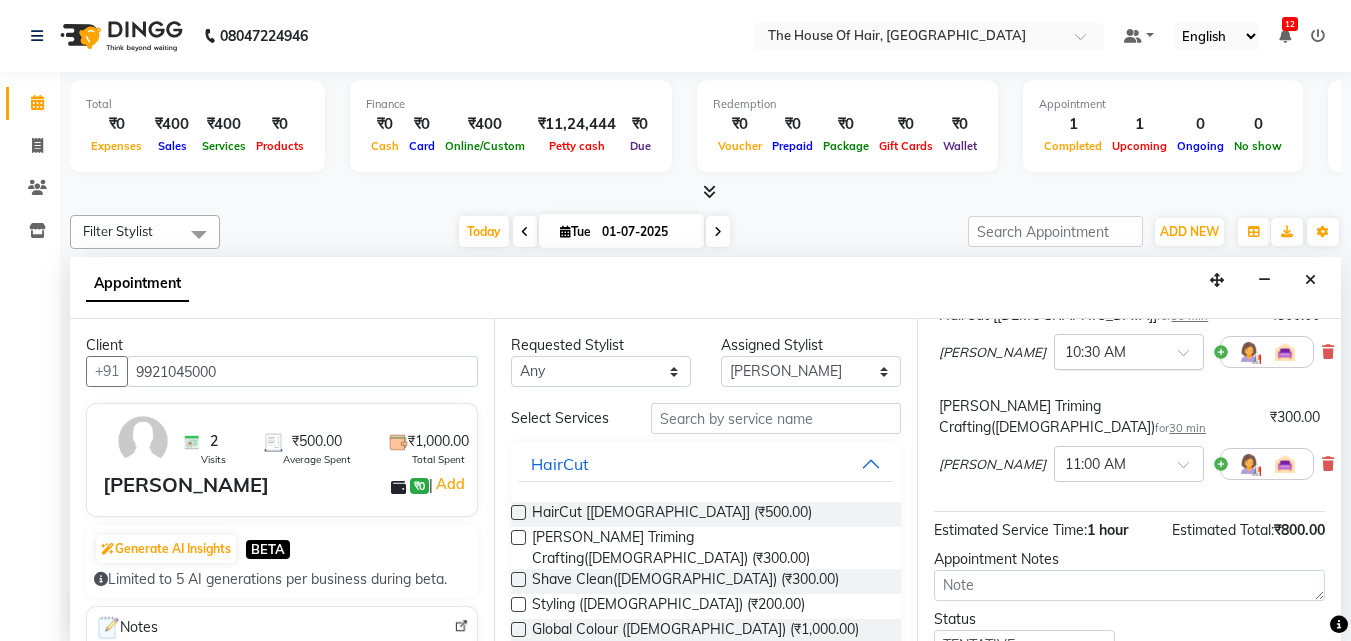 scroll, scrollTop: 309, scrollLeft: 0, axis: vertical 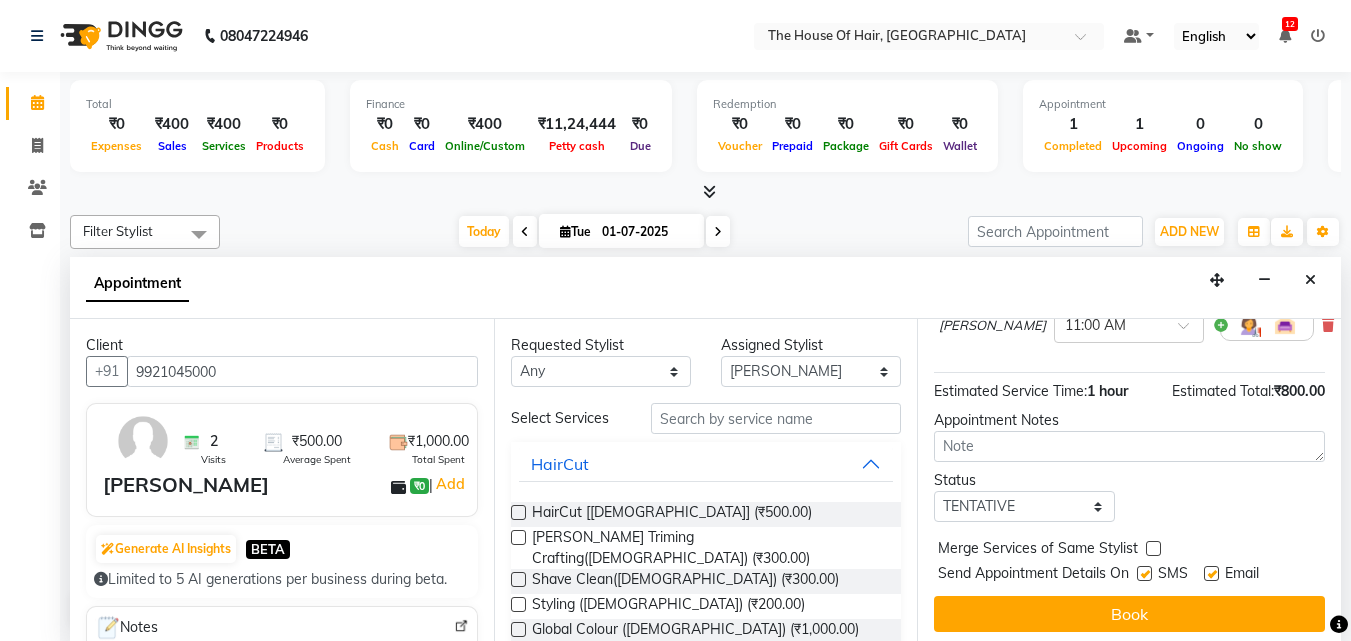 click at bounding box center (1153, 548) 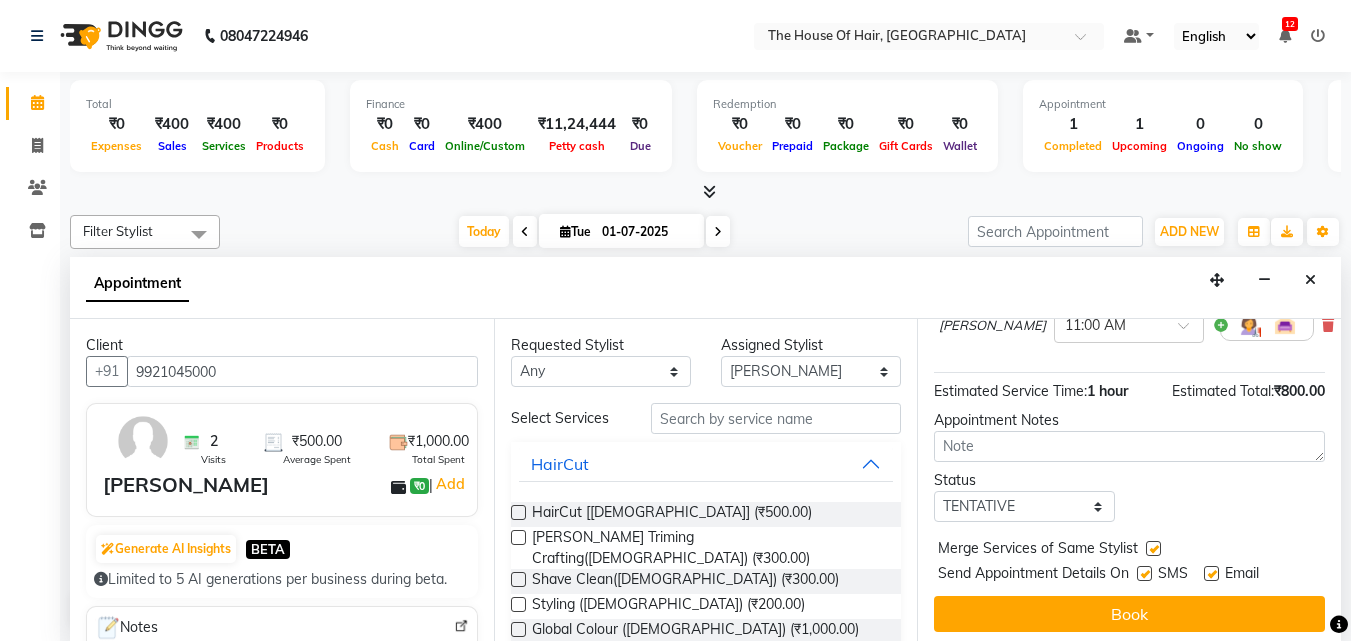 scroll, scrollTop: 1, scrollLeft: 0, axis: vertical 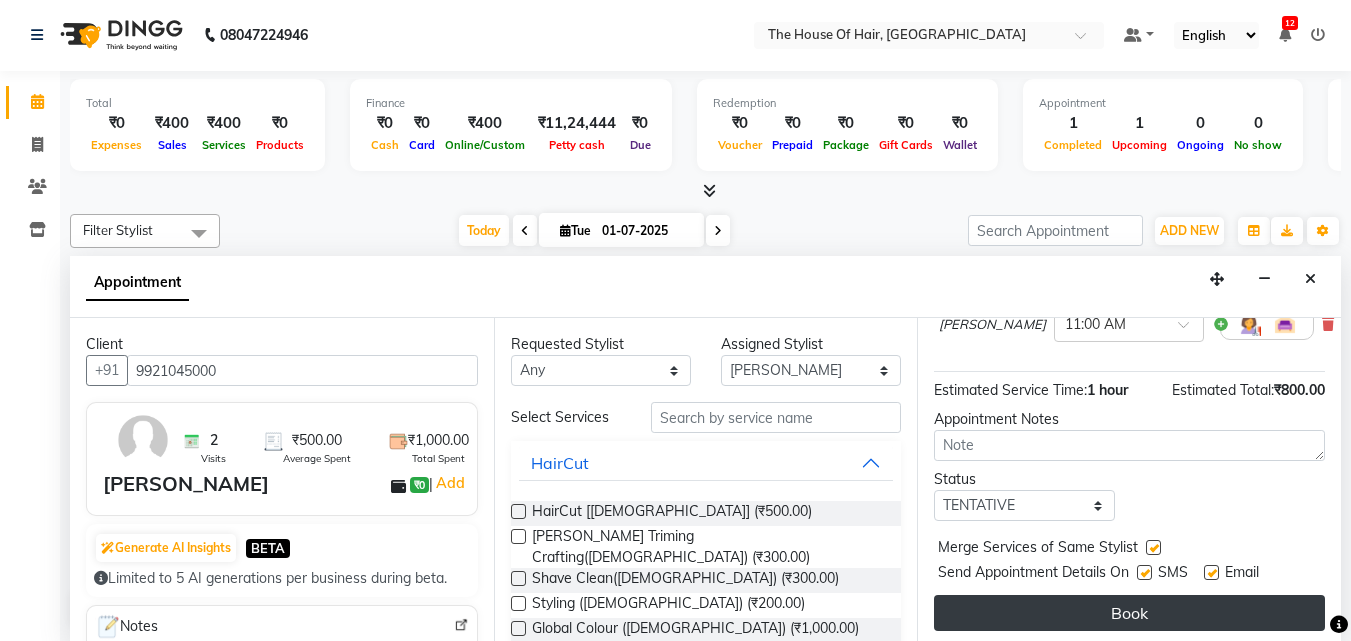 click on "Book" at bounding box center (1129, 613) 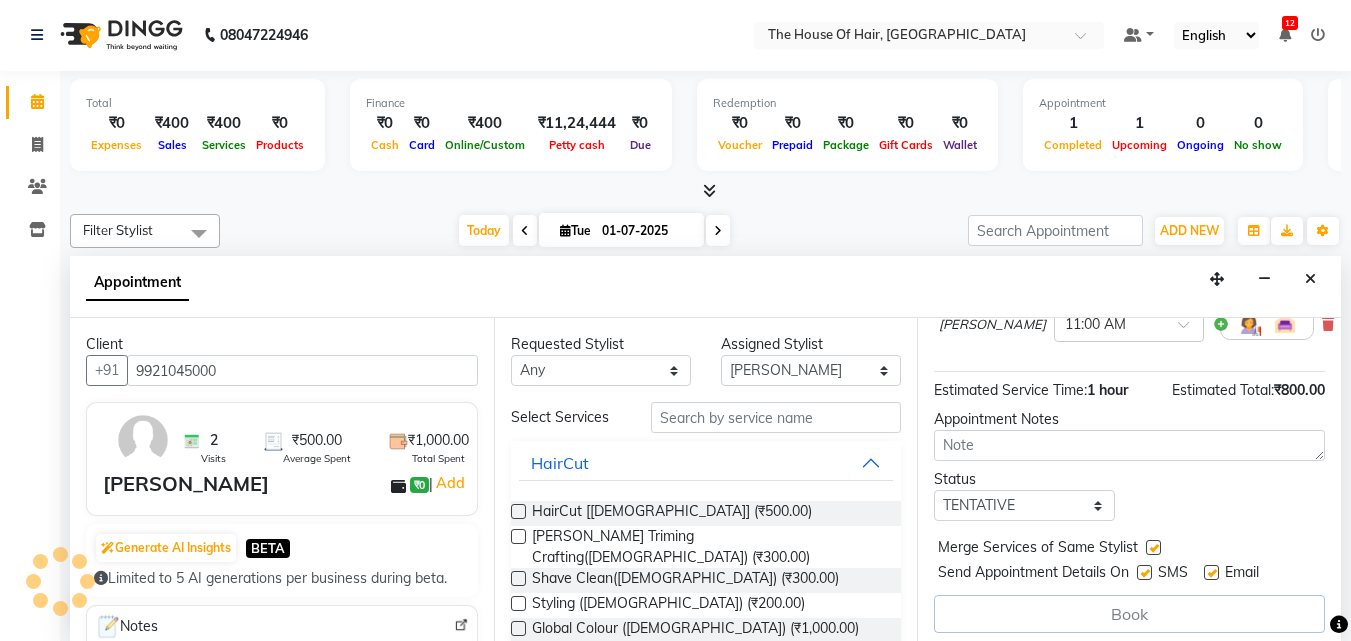 scroll, scrollTop: 311, scrollLeft: 0, axis: vertical 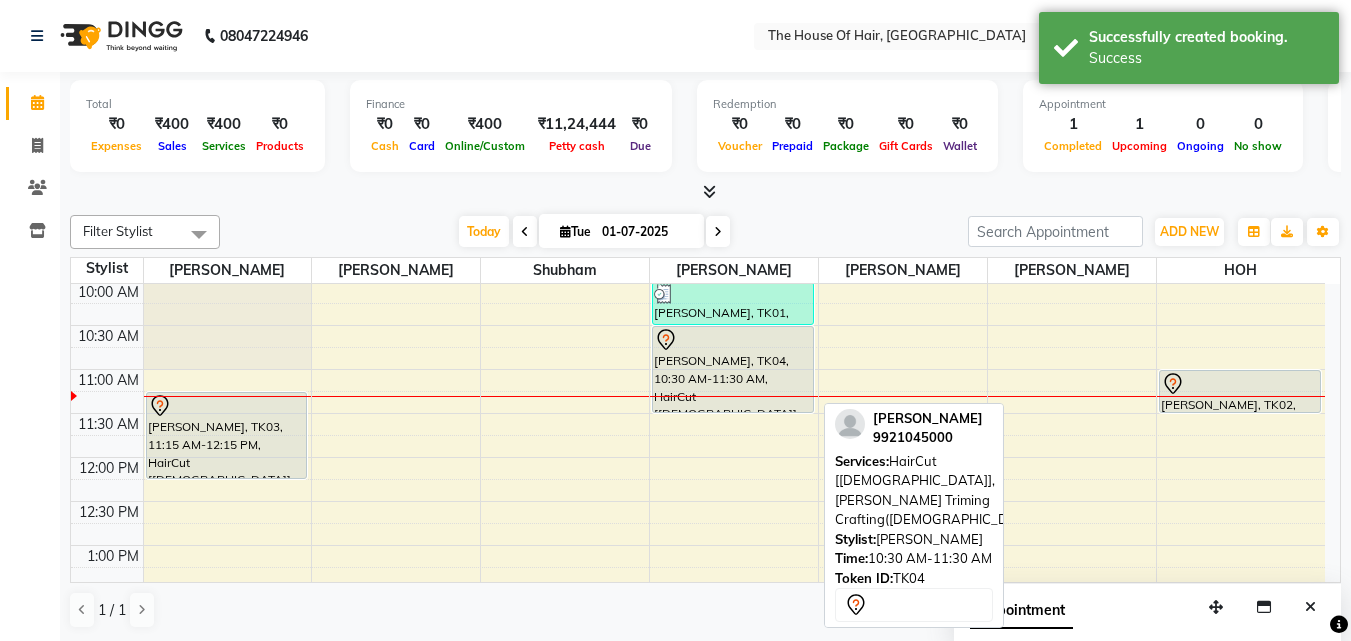 click on "[PERSON_NAME], TK04, 10:30 AM-11:30 AM, HairCut  [[DEMOGRAPHIC_DATA]],[PERSON_NAME] Triming Crafting([DEMOGRAPHIC_DATA])" at bounding box center (733, 369) 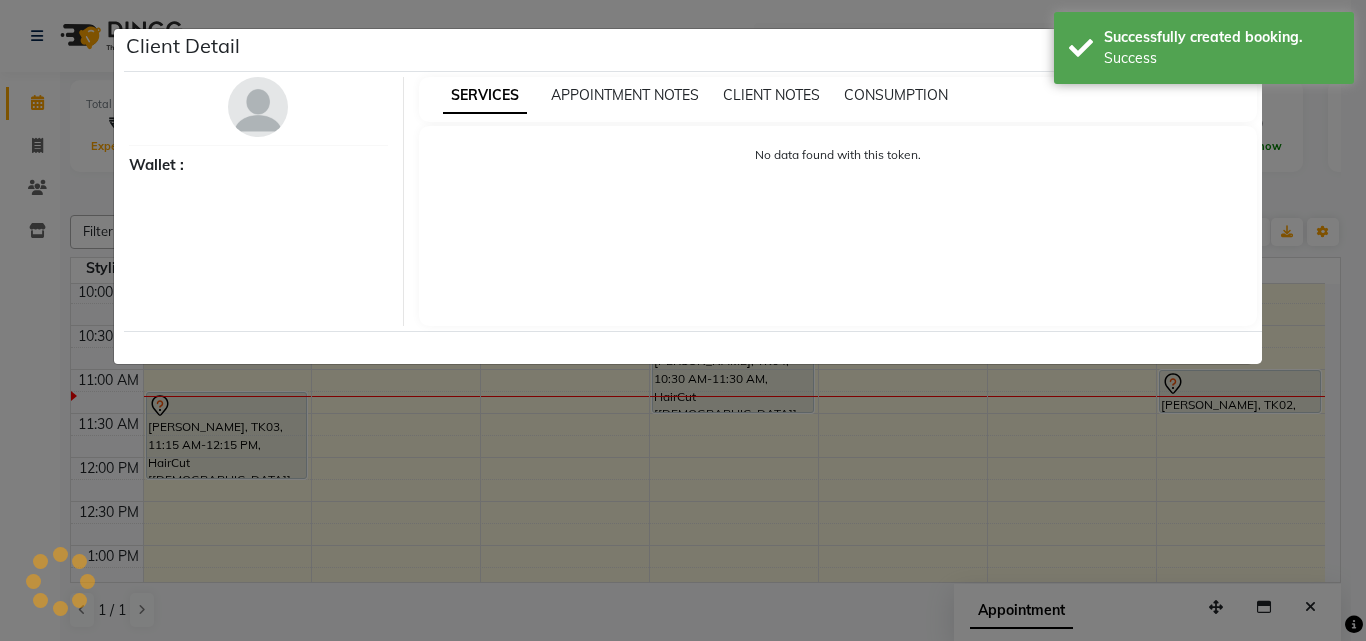 select on "7" 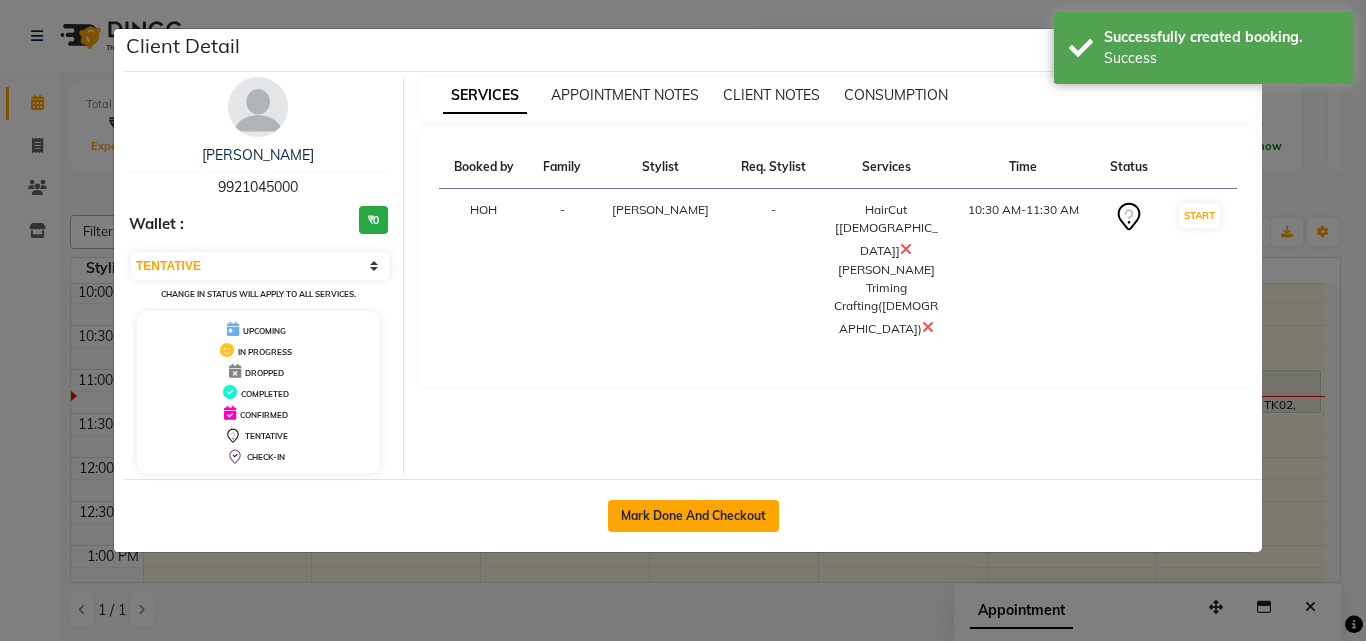 click on "Mark Done And Checkout" 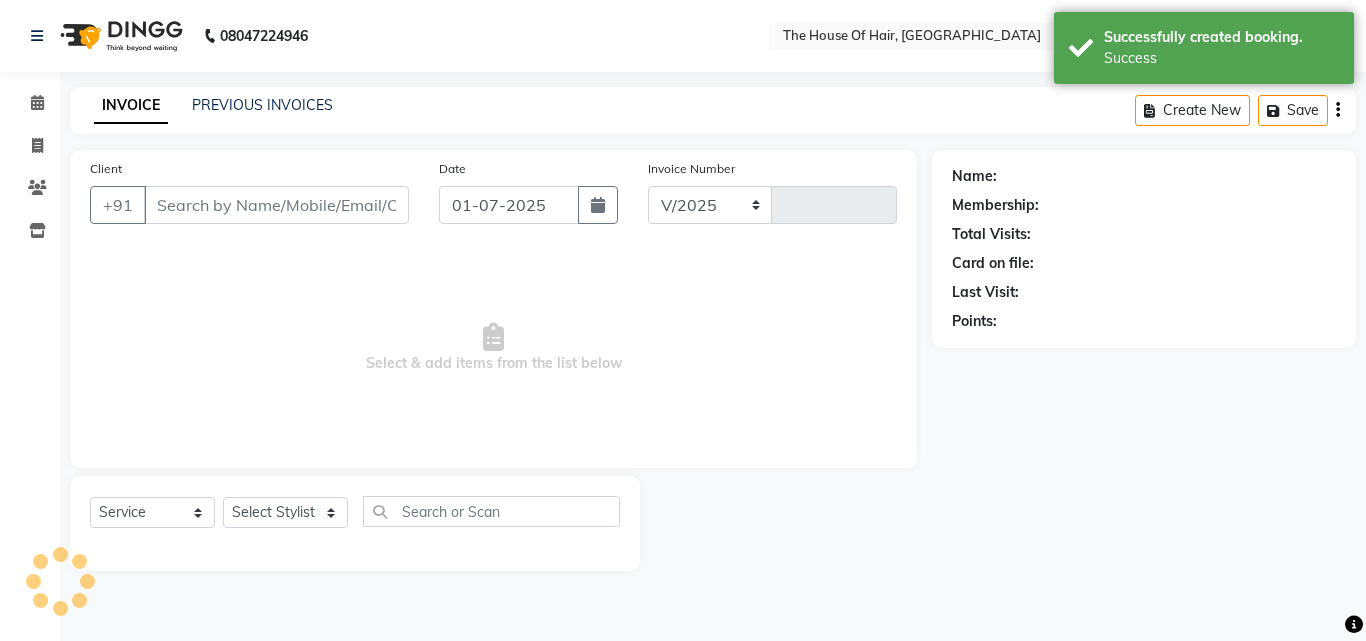 select on "5992" 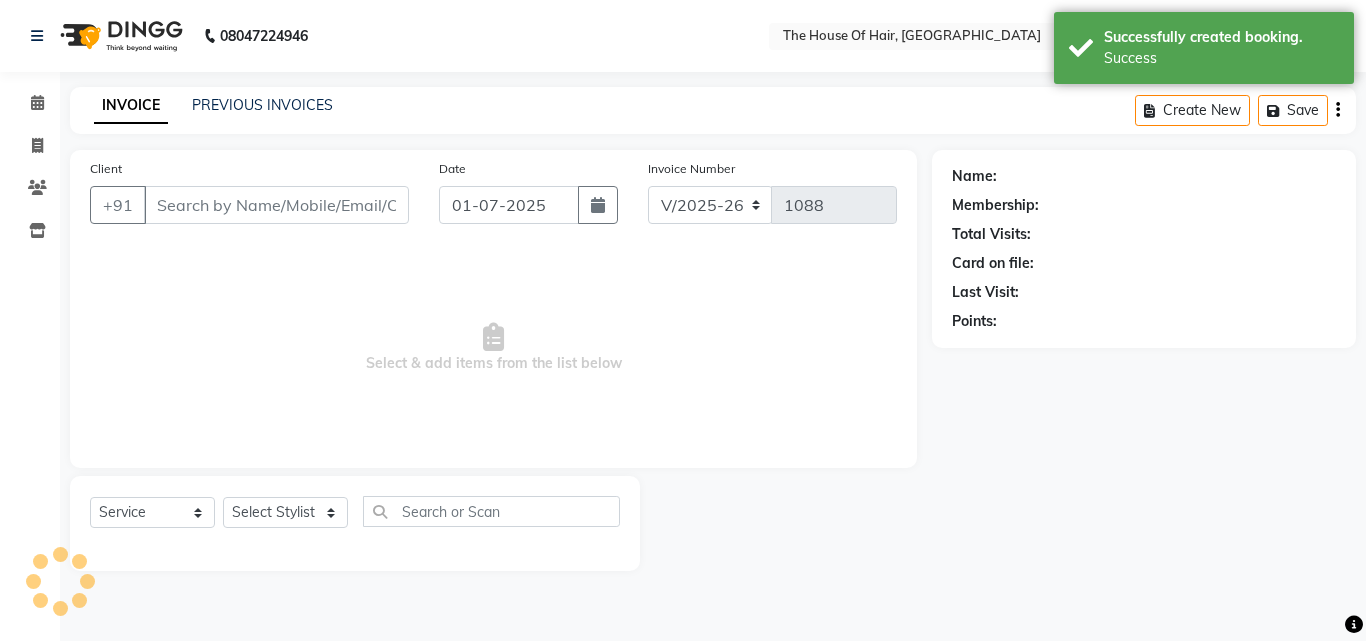 type on "9921045000" 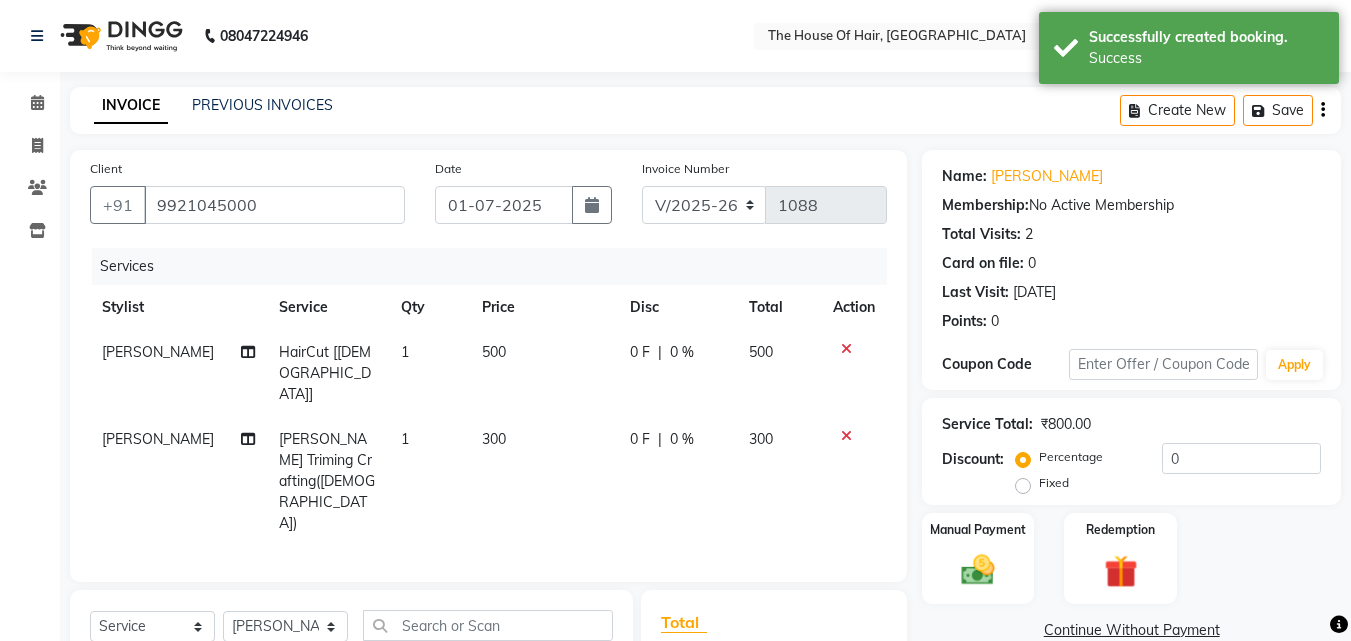 click on "500" 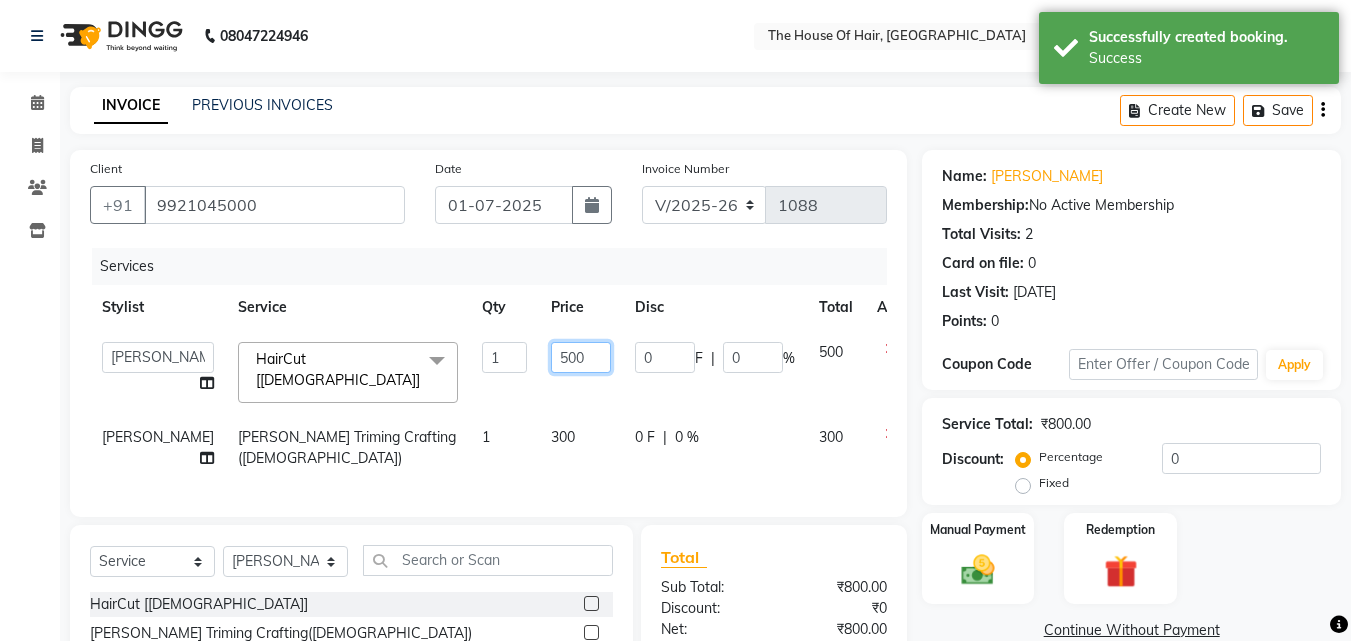 click on "500" 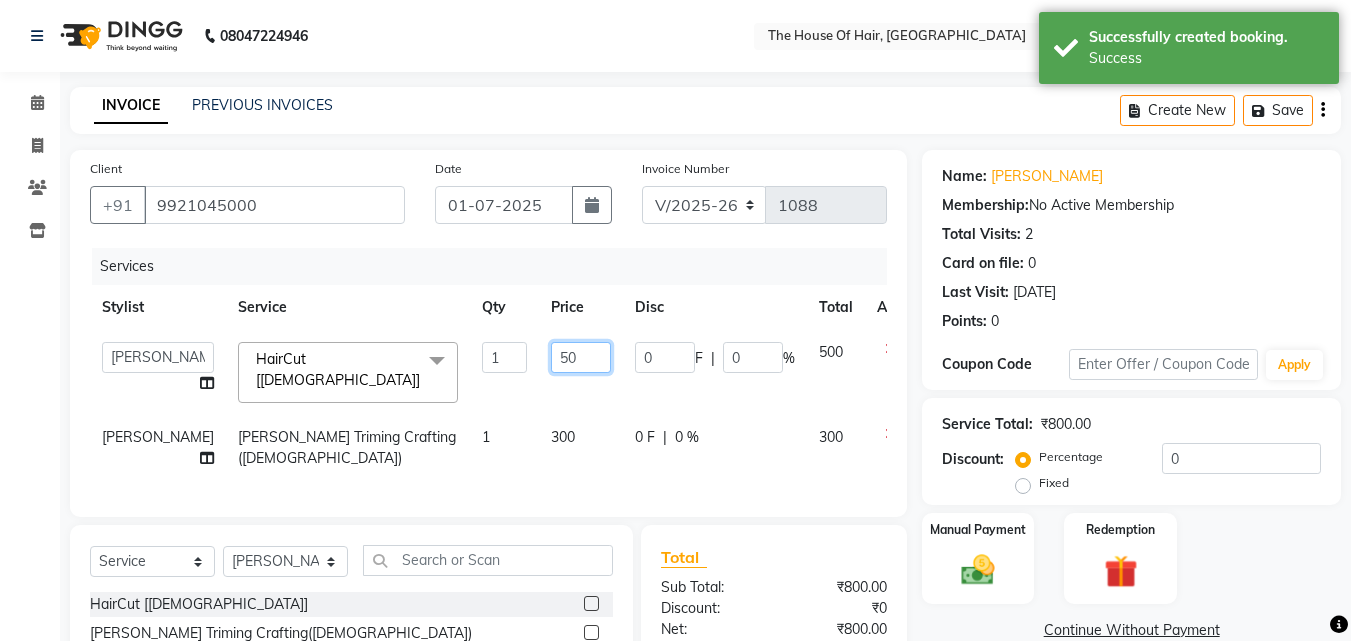 type on "5" 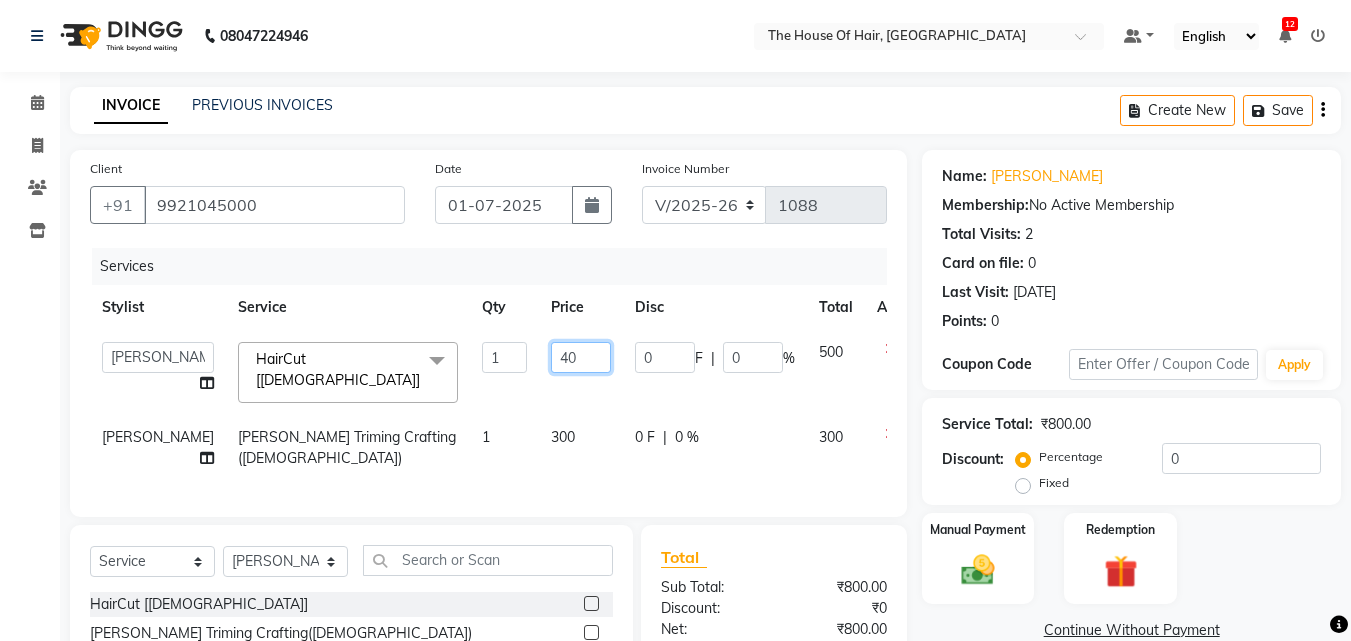 type on "400" 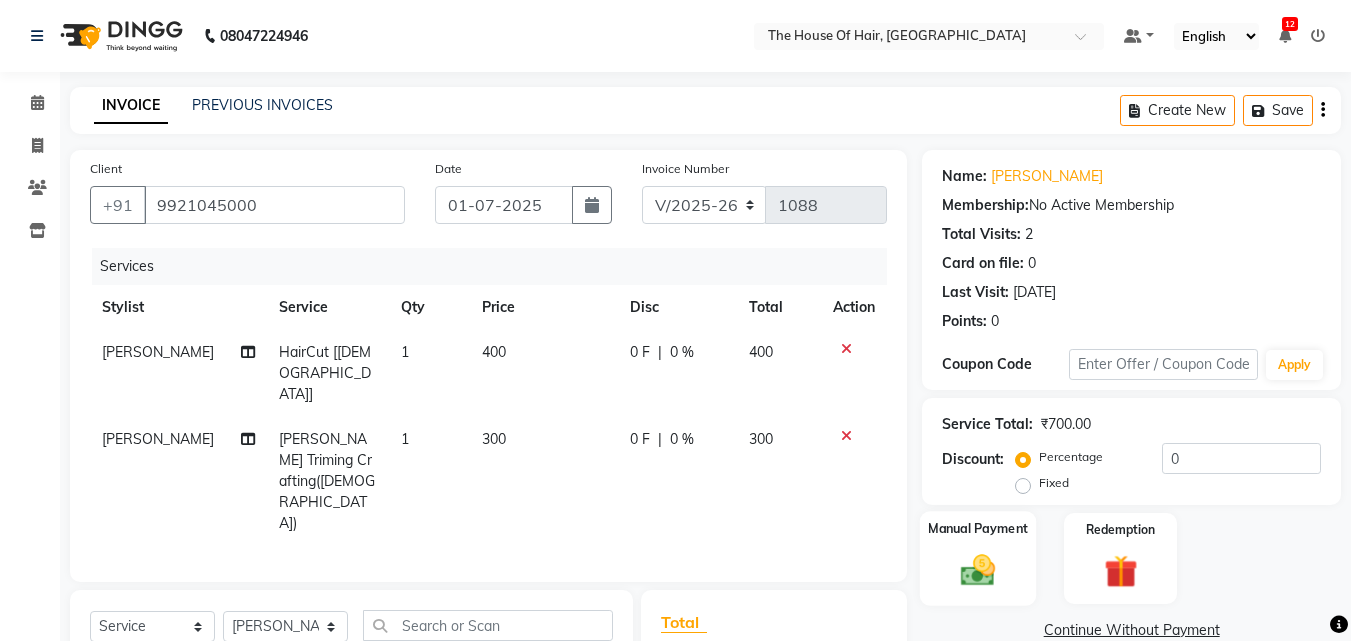 click 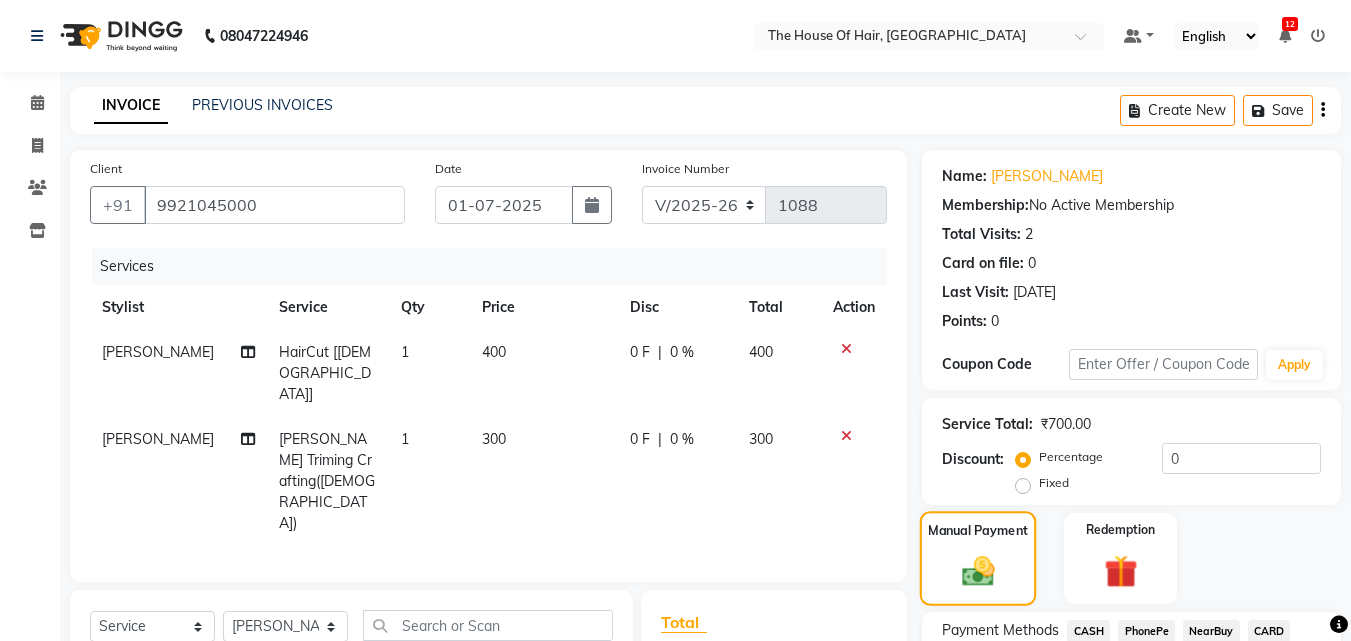 scroll, scrollTop: 184, scrollLeft: 0, axis: vertical 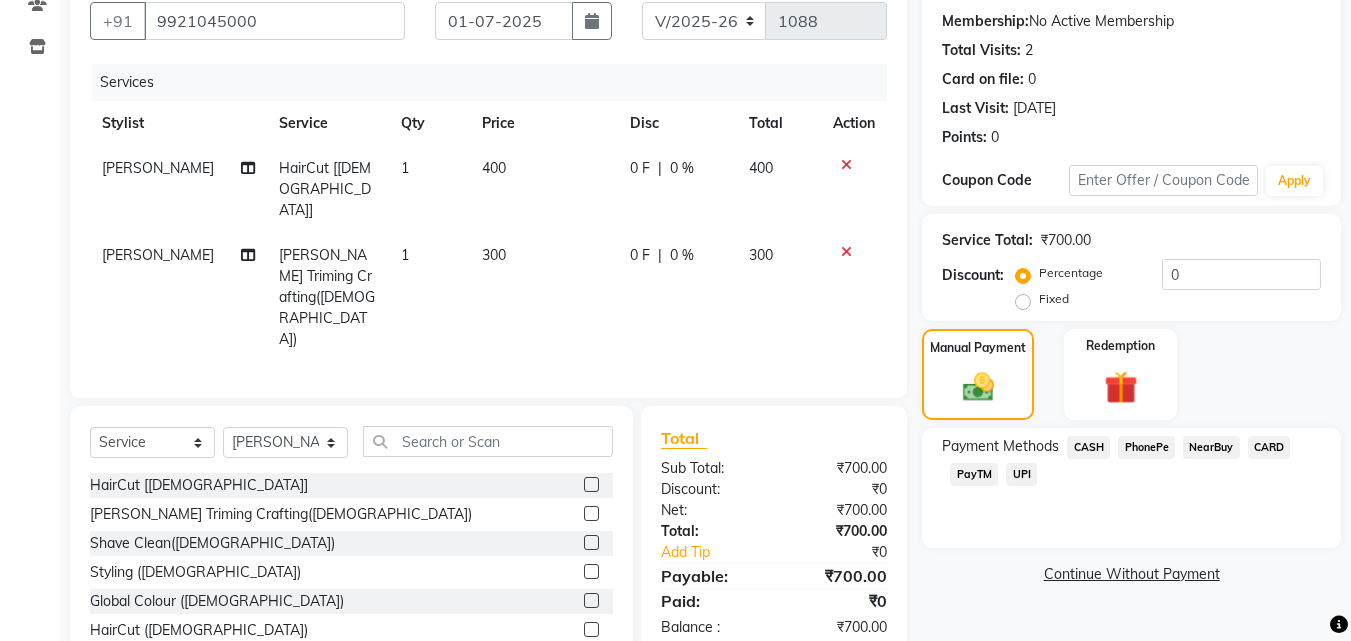 click on "CARD" 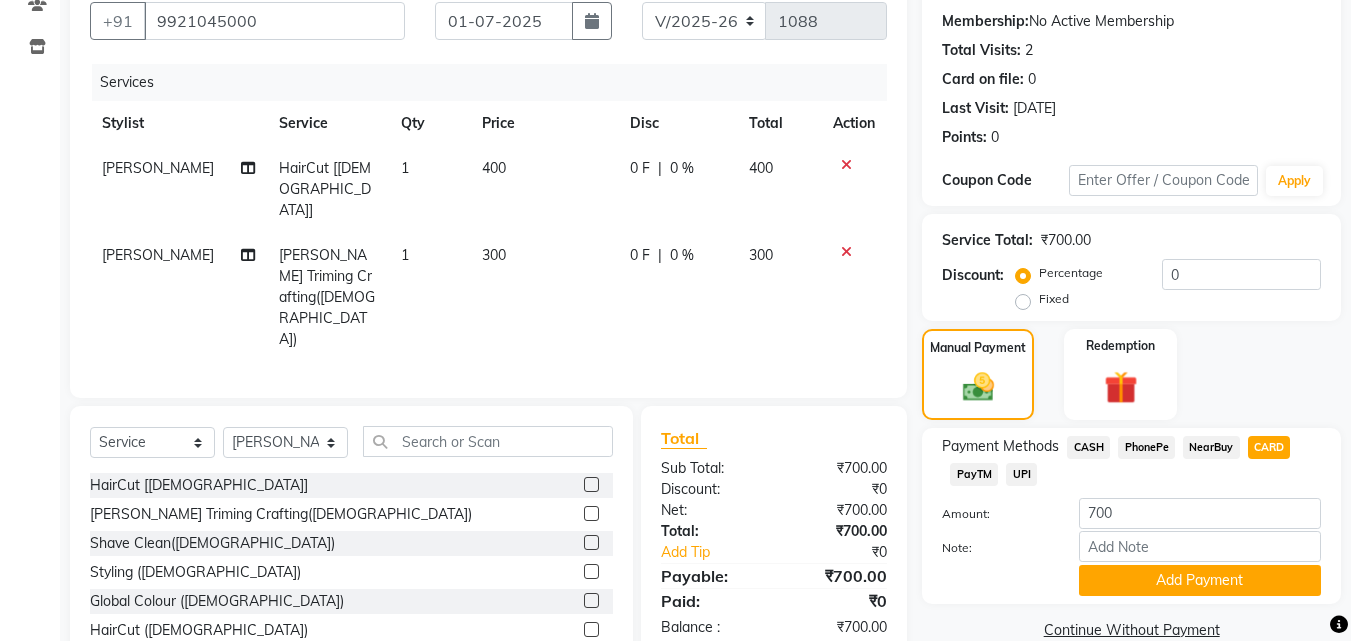 scroll, scrollTop: 218, scrollLeft: 0, axis: vertical 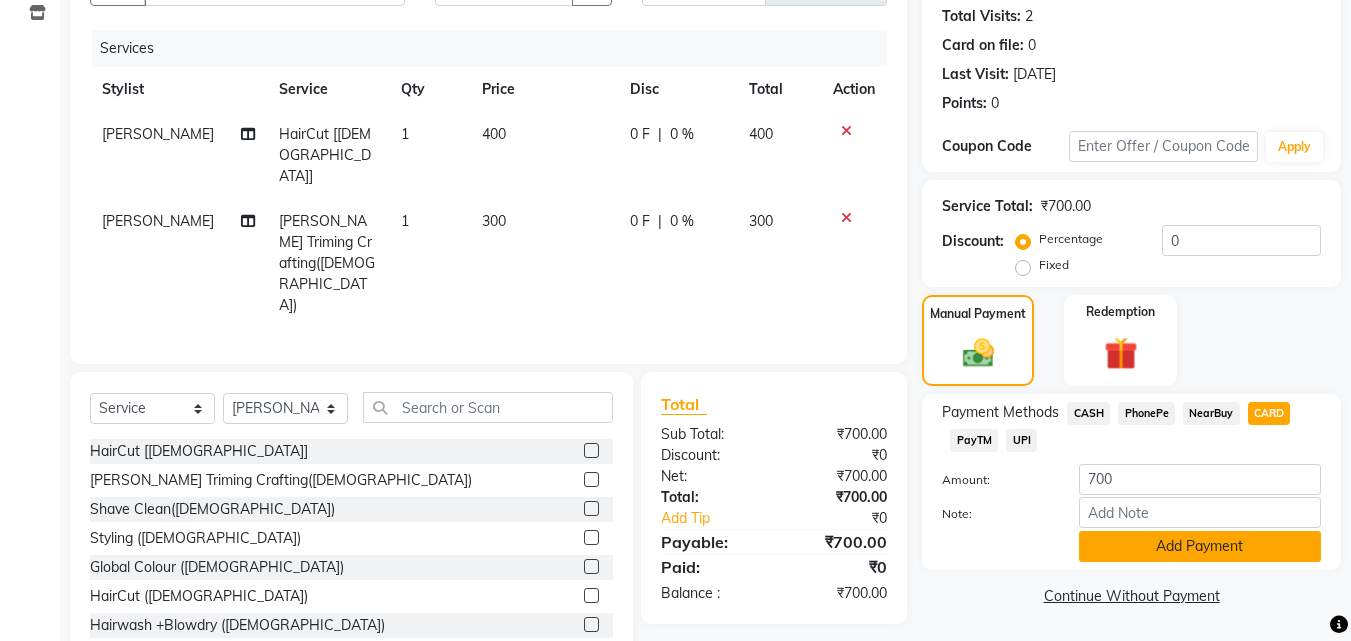 click on "Add Payment" 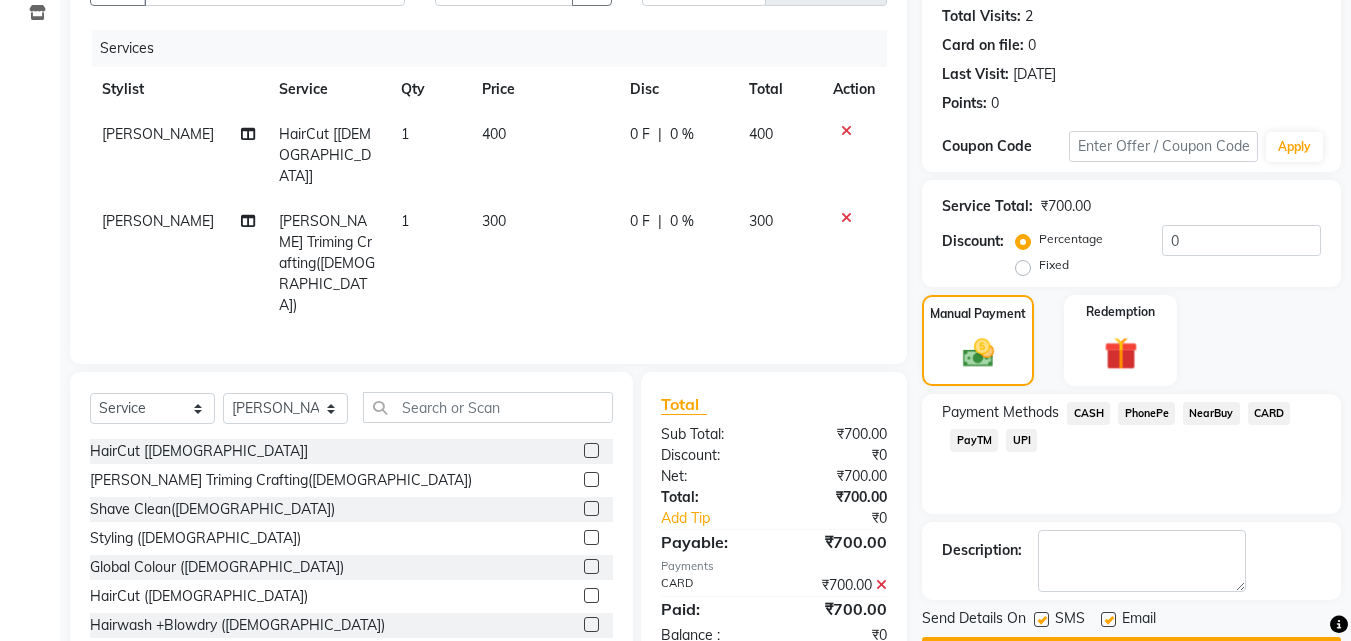 scroll, scrollTop: 275, scrollLeft: 0, axis: vertical 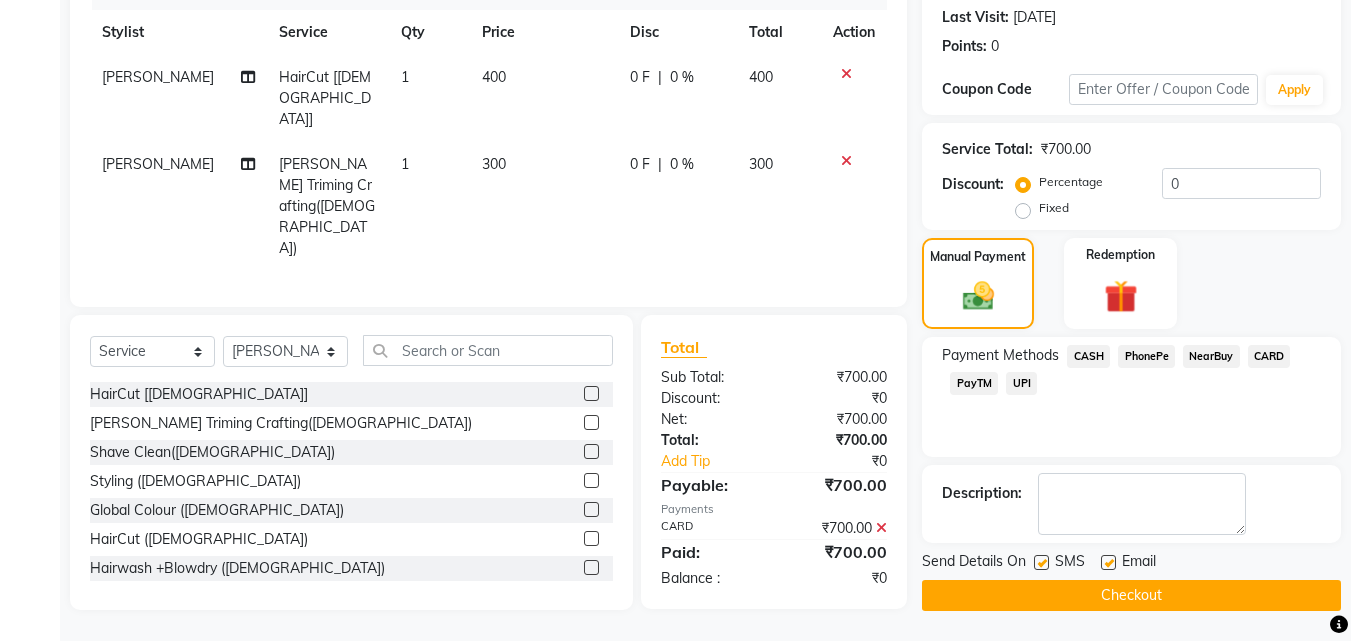 click on "Checkout" 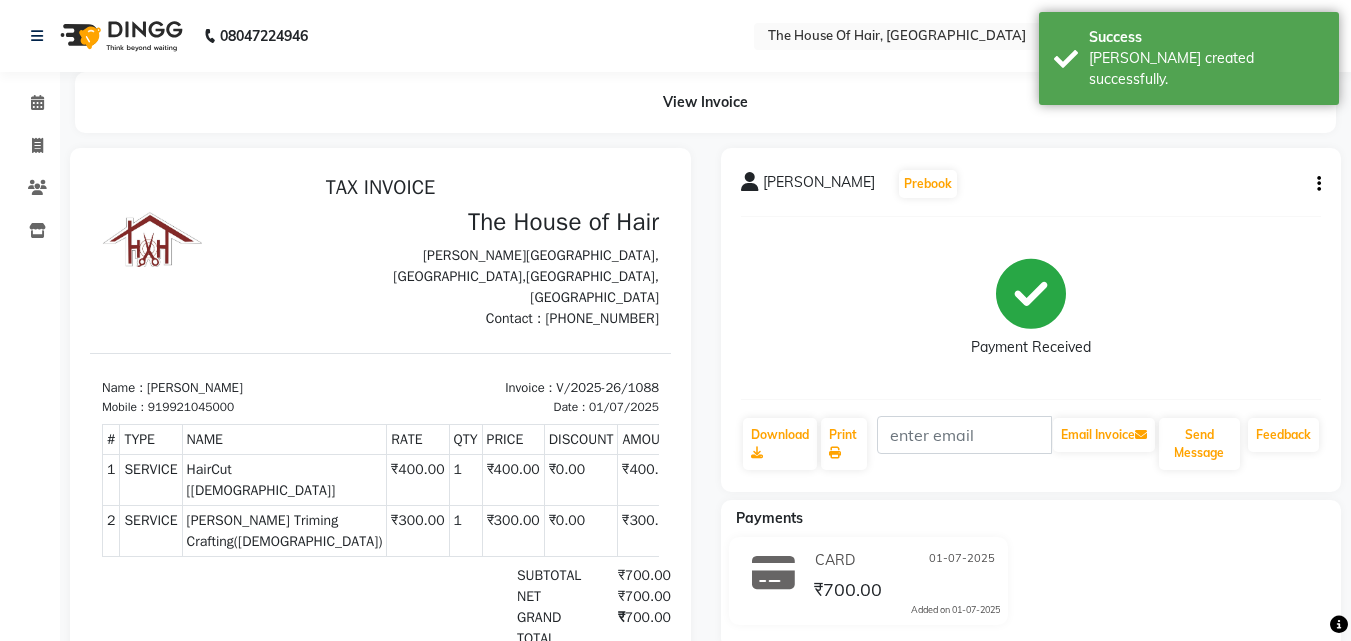scroll, scrollTop: 0, scrollLeft: 0, axis: both 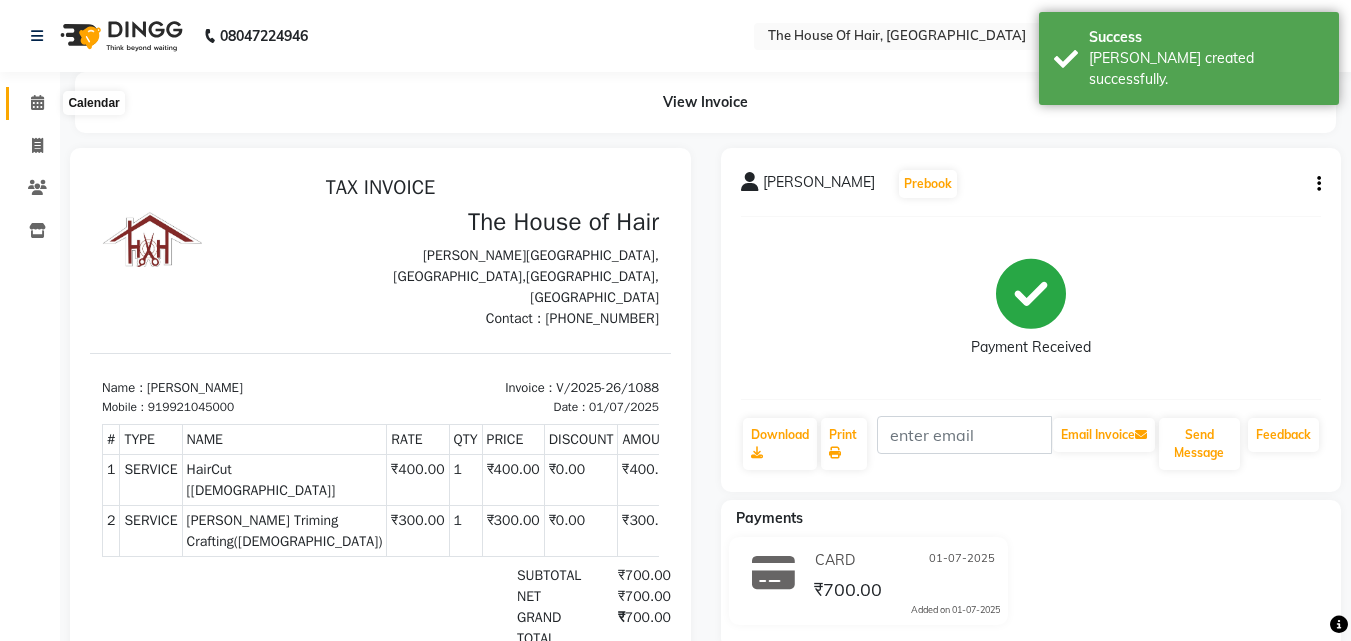 click 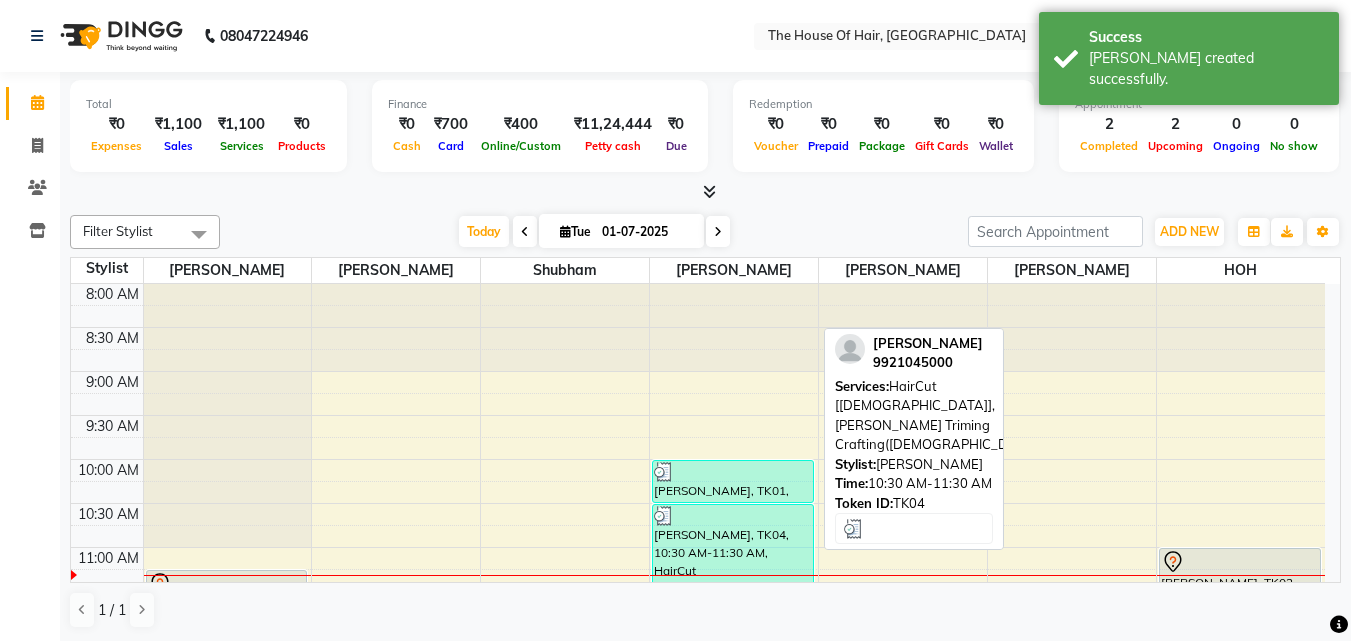 click on "[PERSON_NAME], TK04, 10:30 AM-11:30 AM, HairCut  [[DEMOGRAPHIC_DATA]],[PERSON_NAME] Triming Crafting([DEMOGRAPHIC_DATA])" at bounding box center [733, 547] 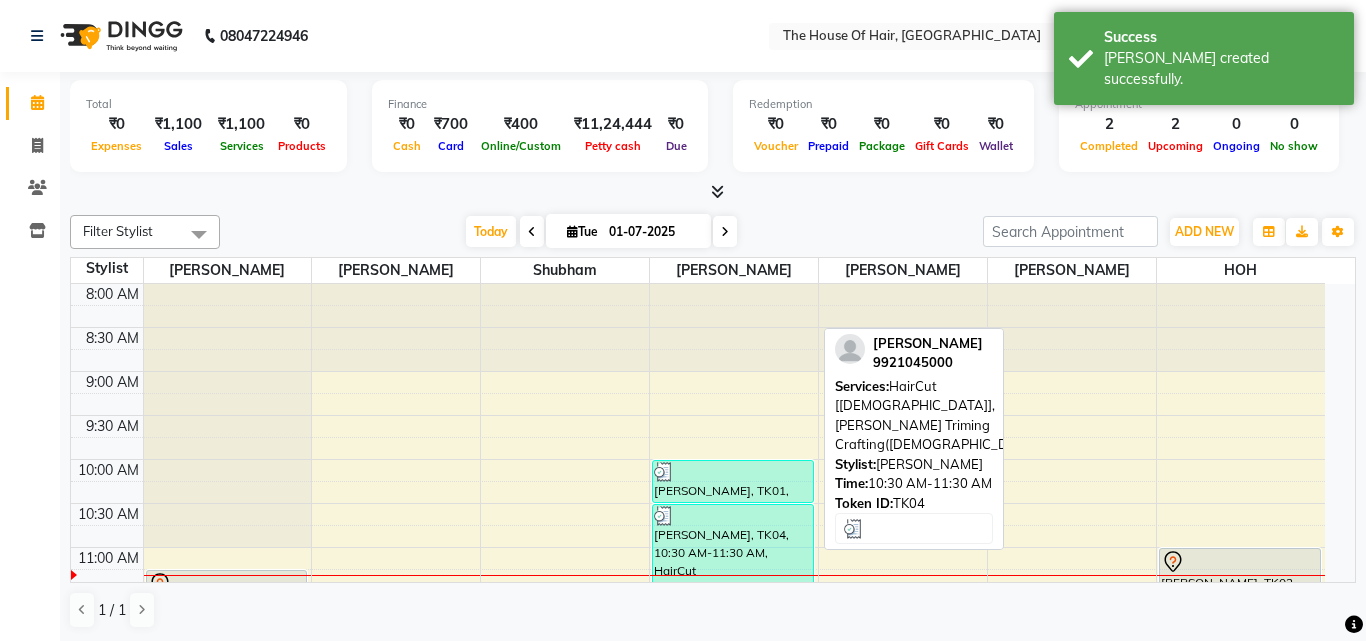 select on "3" 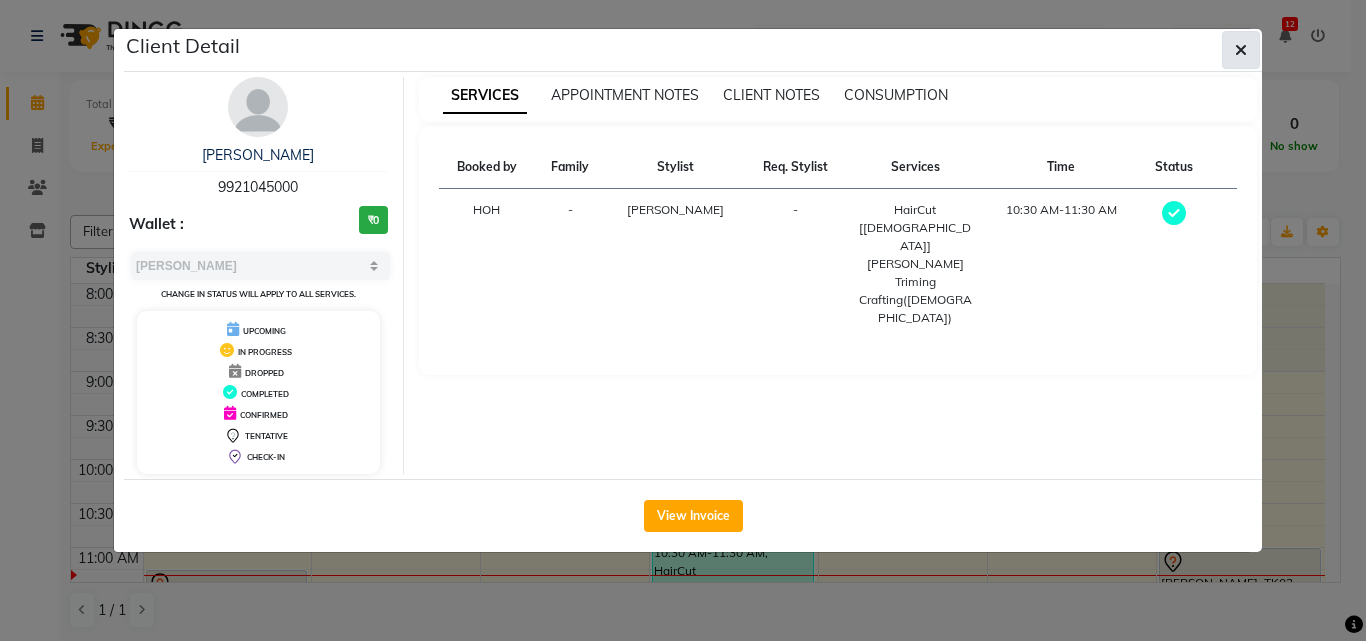 click 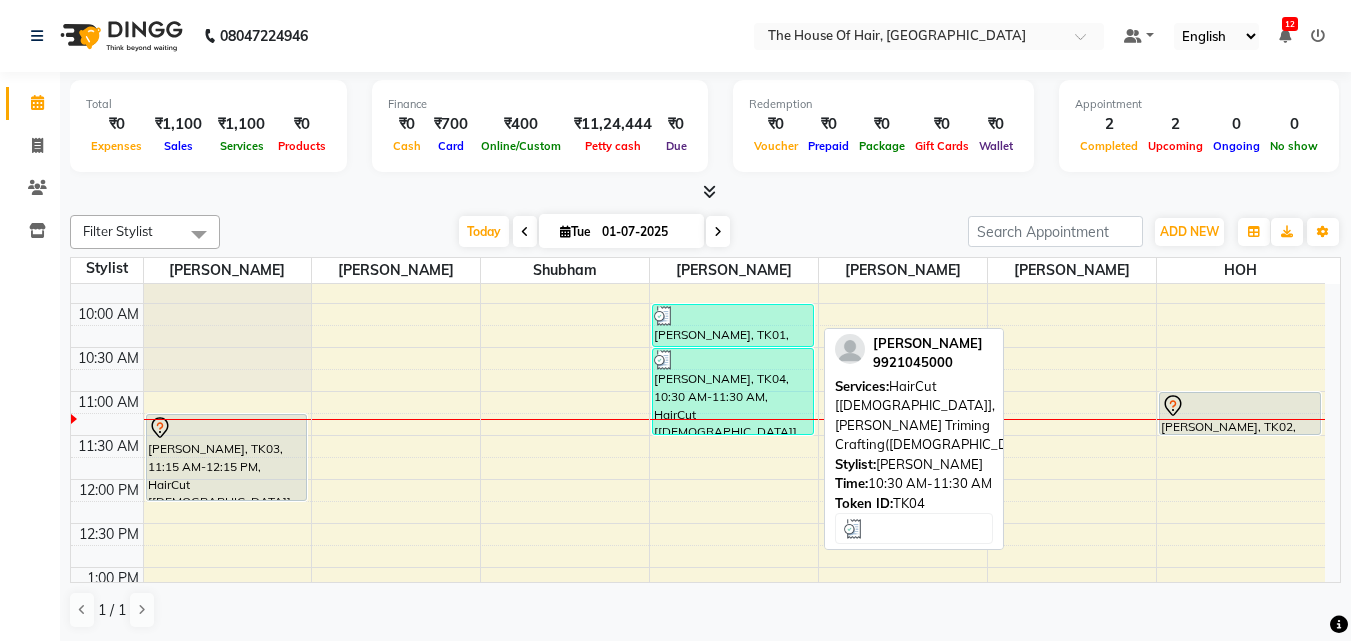 scroll, scrollTop: 178, scrollLeft: 0, axis: vertical 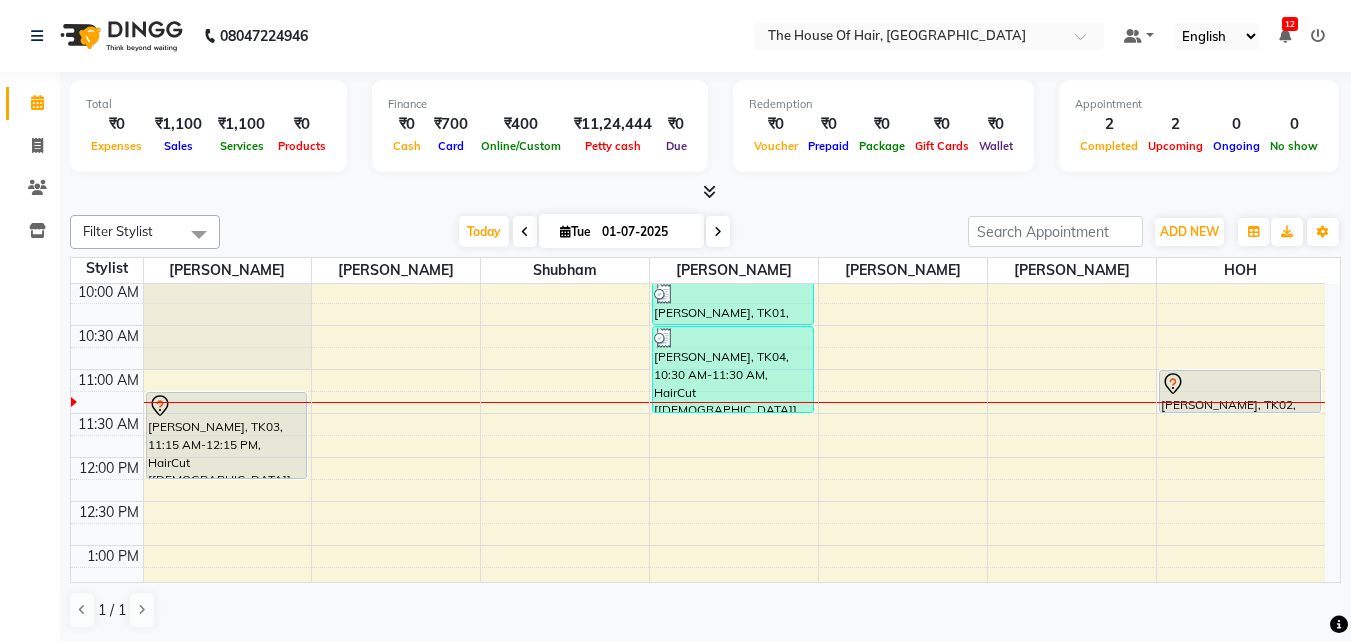 click on "8:00 AM 8:30 AM 9:00 AM 9:30 AM 10:00 AM 10:30 AM 11:00 AM 11:30 AM 12:00 PM 12:30 PM 1:00 PM 1:30 PM 2:00 PM 2:30 PM 3:00 PM 3:30 PM 4:00 PM 4:30 PM 5:00 PM 5:30 PM 6:00 PM 6:30 PM 7:00 PM 7:30 PM 8:00 PM 8:30 PM 9:00 PM 9:30 PM             [PERSON_NAME], TK03, 11:15 AM-12:15 PM, HairCut  [[DEMOGRAPHIC_DATA]],[PERSON_NAME] Triming Crafting([DEMOGRAPHIC_DATA])     [PERSON_NAME], TK01, 10:00 AM-10:30 AM, HairCut  [[DEMOGRAPHIC_DATA]]     [PERSON_NAME], TK04, 10:30 AM-11:30 AM, HairCut  [[DEMOGRAPHIC_DATA]],[PERSON_NAME] Triming Crafting([DEMOGRAPHIC_DATA])             [PERSON_NAME], TK02, 11:00 AM-11:30 AM, [PERSON_NAME] Triming Crafting([DEMOGRAPHIC_DATA])" at bounding box center (698, 721) 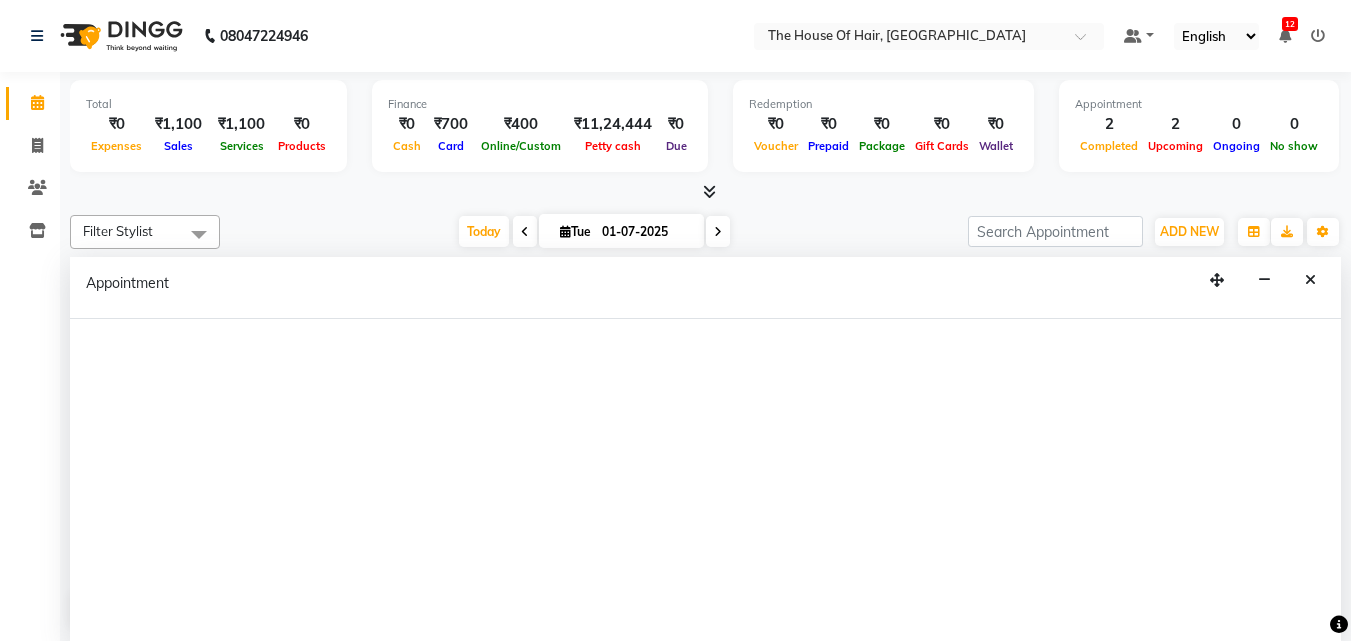 select on "80392" 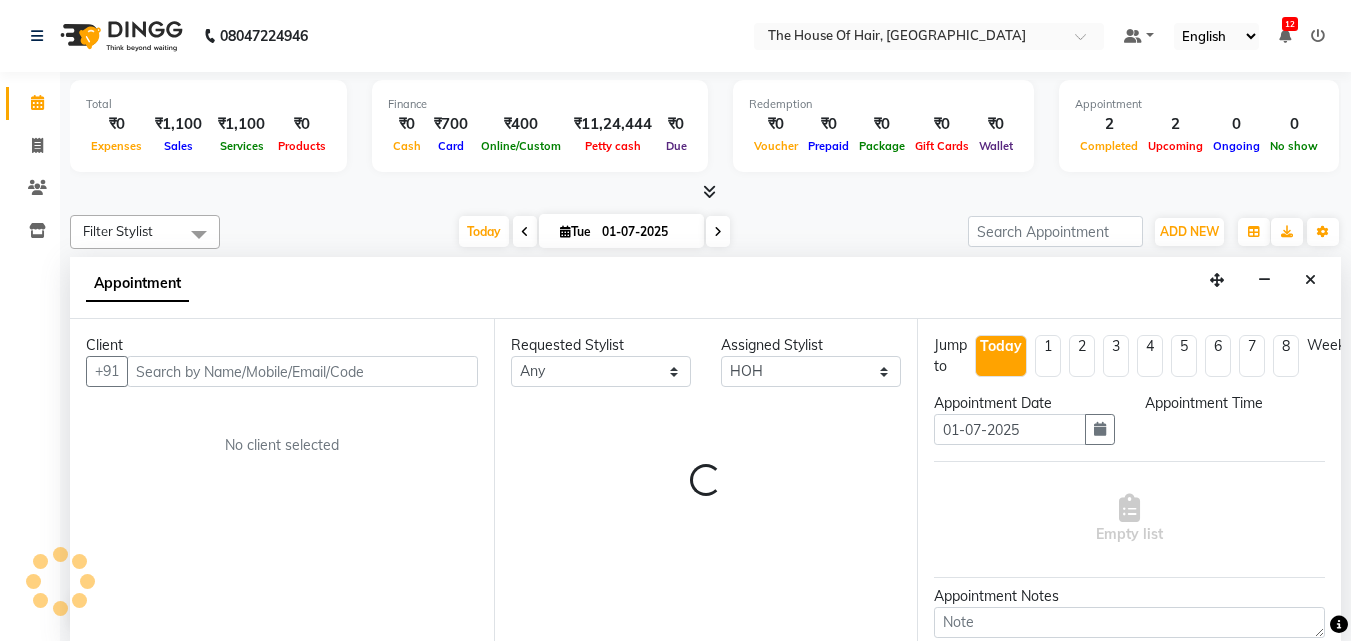 scroll, scrollTop: 1, scrollLeft: 0, axis: vertical 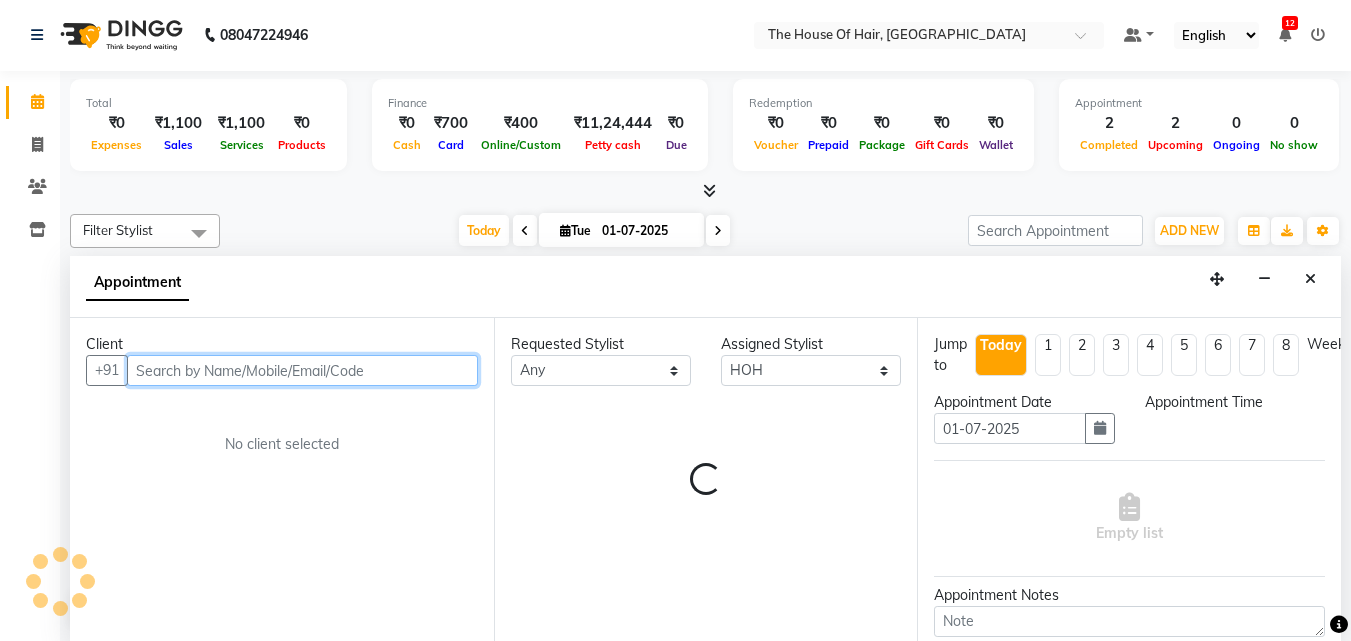 select on "720" 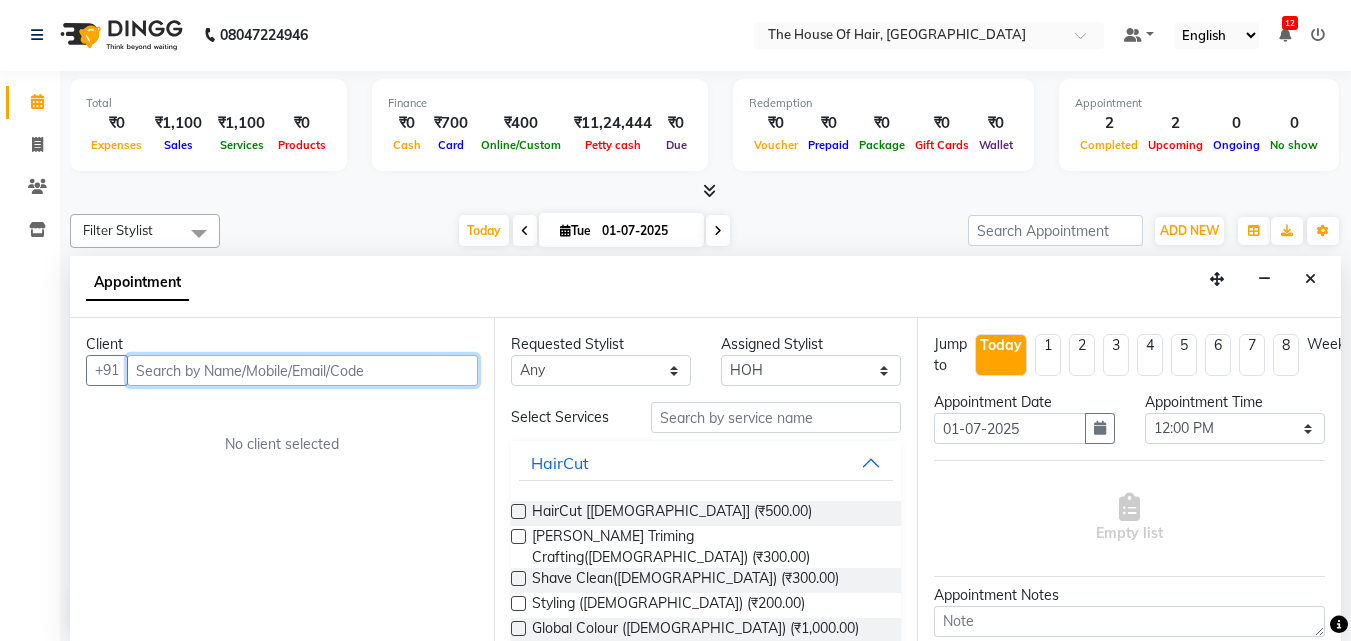 click at bounding box center (302, 370) 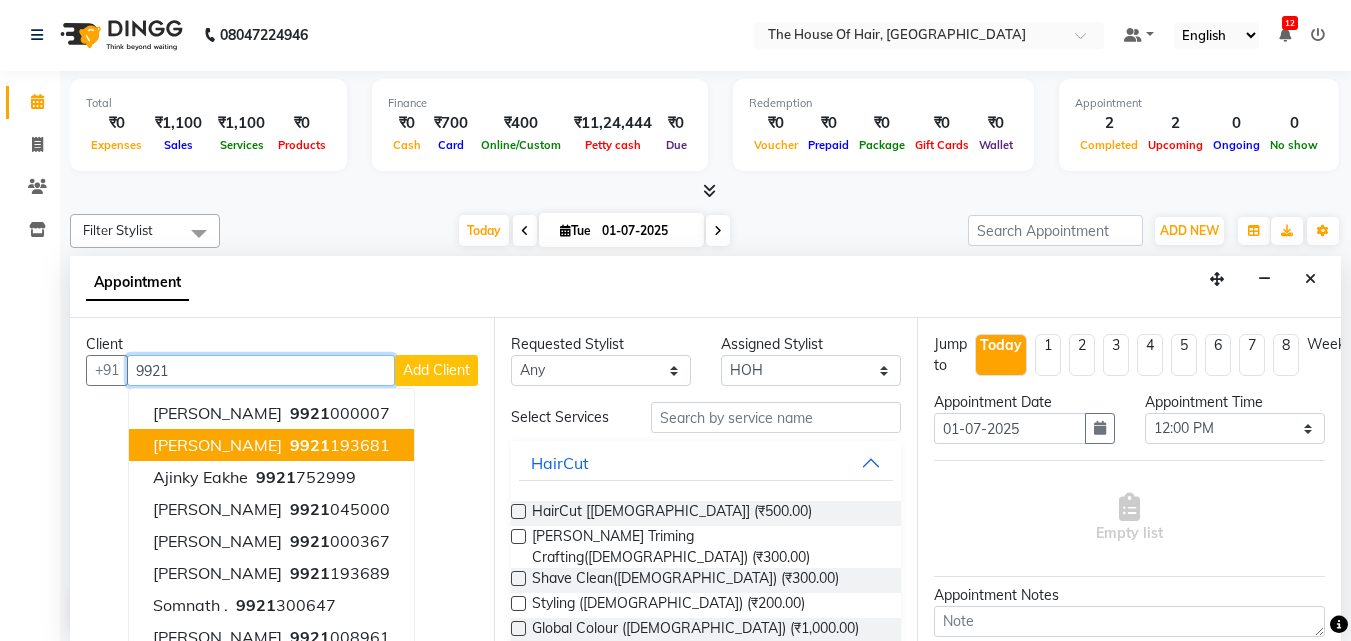 click on "[PERSON_NAME]" at bounding box center [217, 445] 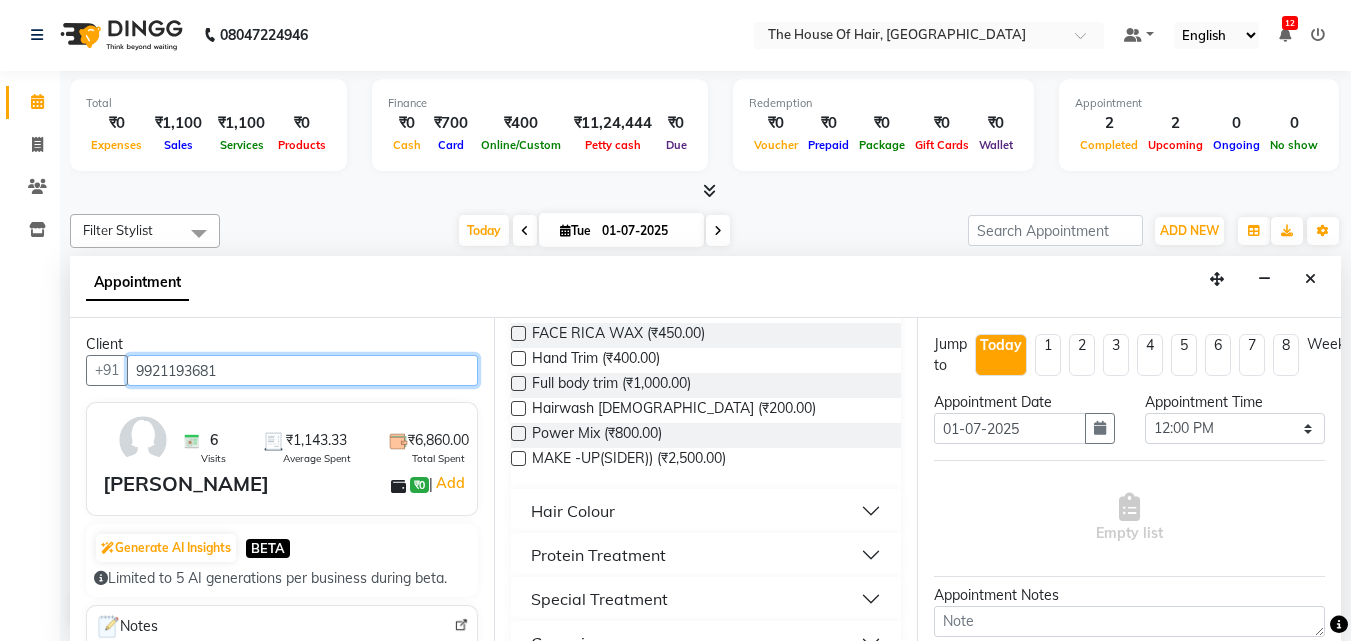 scroll, scrollTop: 1141, scrollLeft: 0, axis: vertical 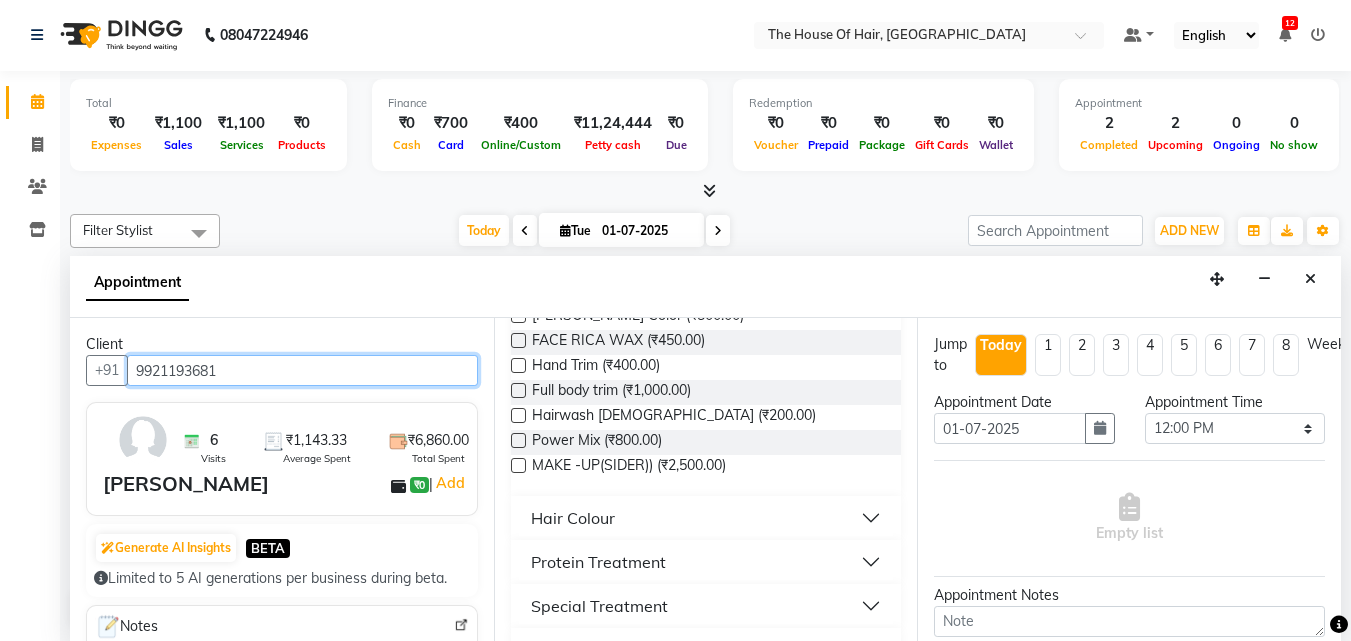 type on "9921193681" 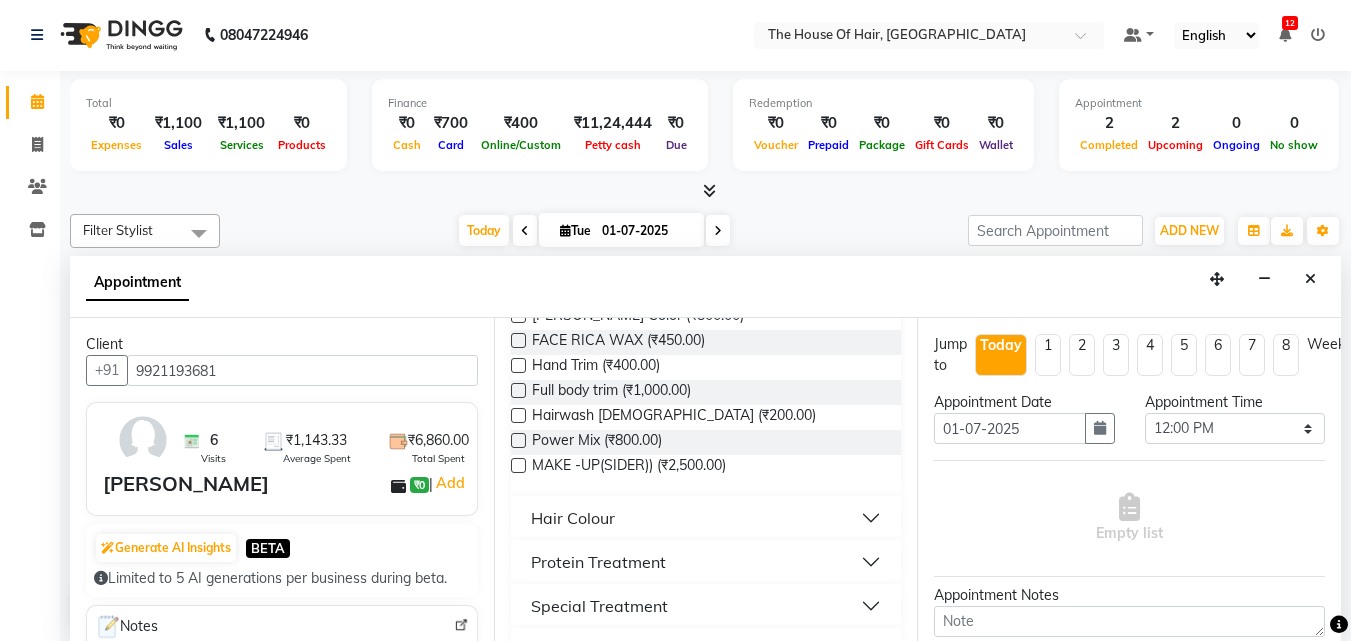 click on "Hair Colour" at bounding box center (573, 518) 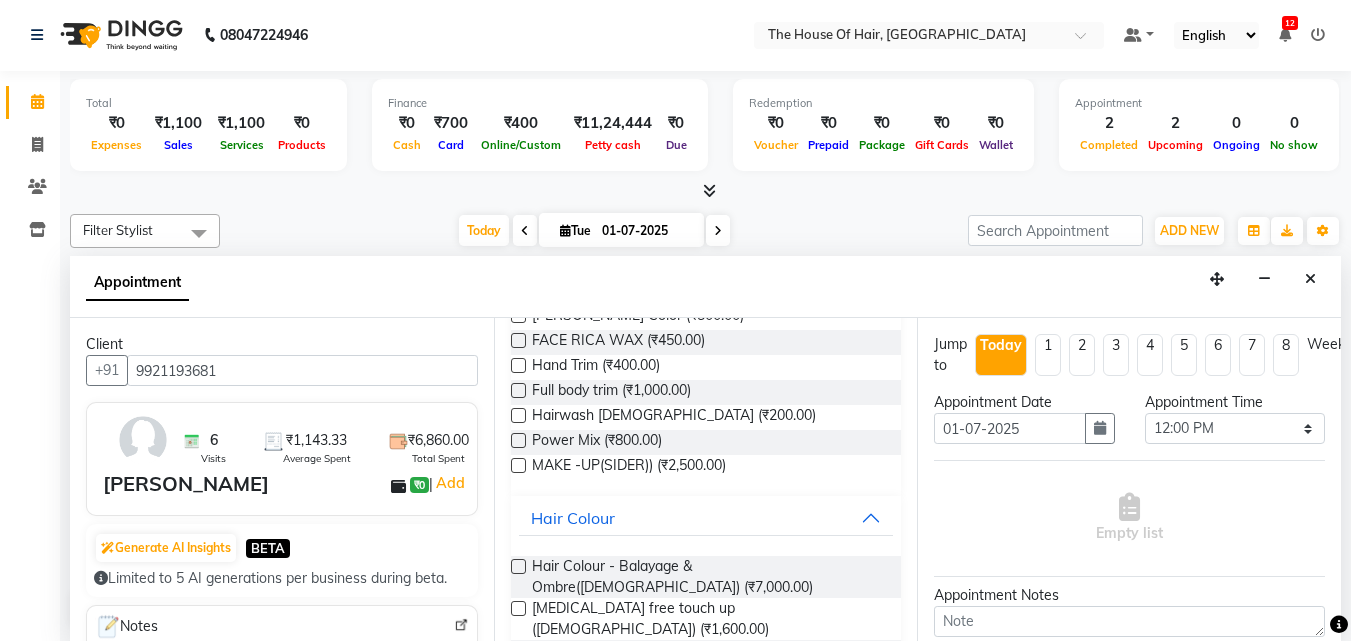 click at bounding box center (518, 717) 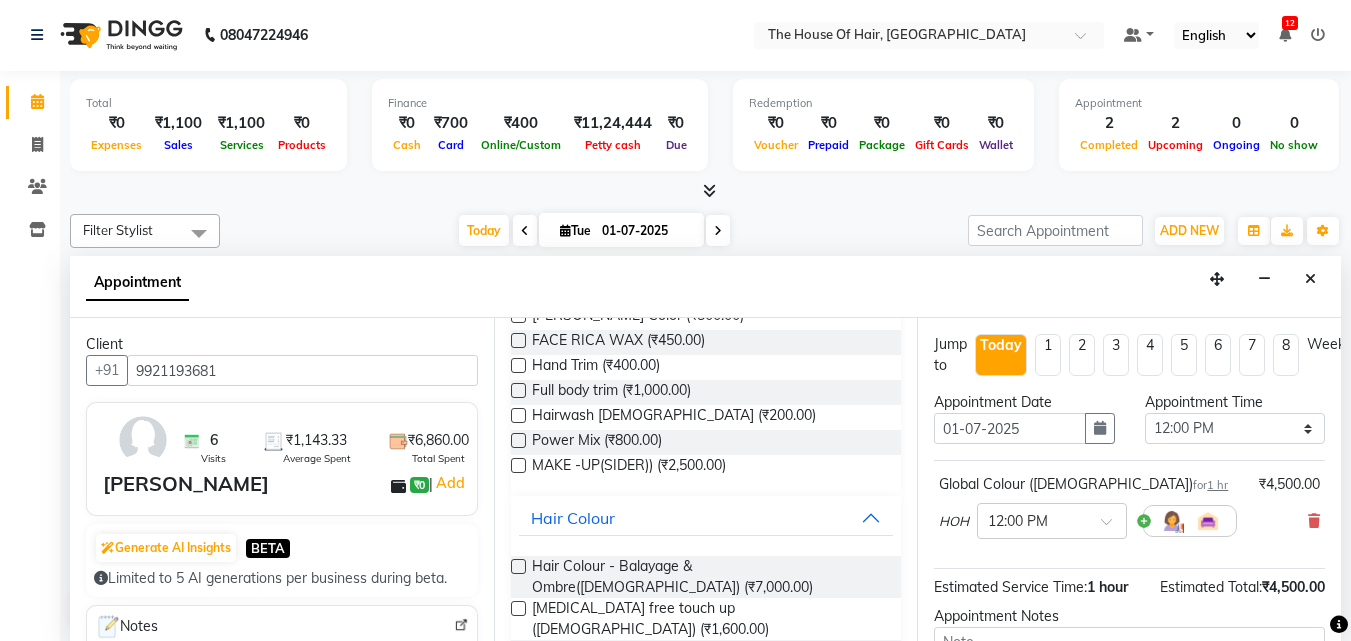 checkbox on "false" 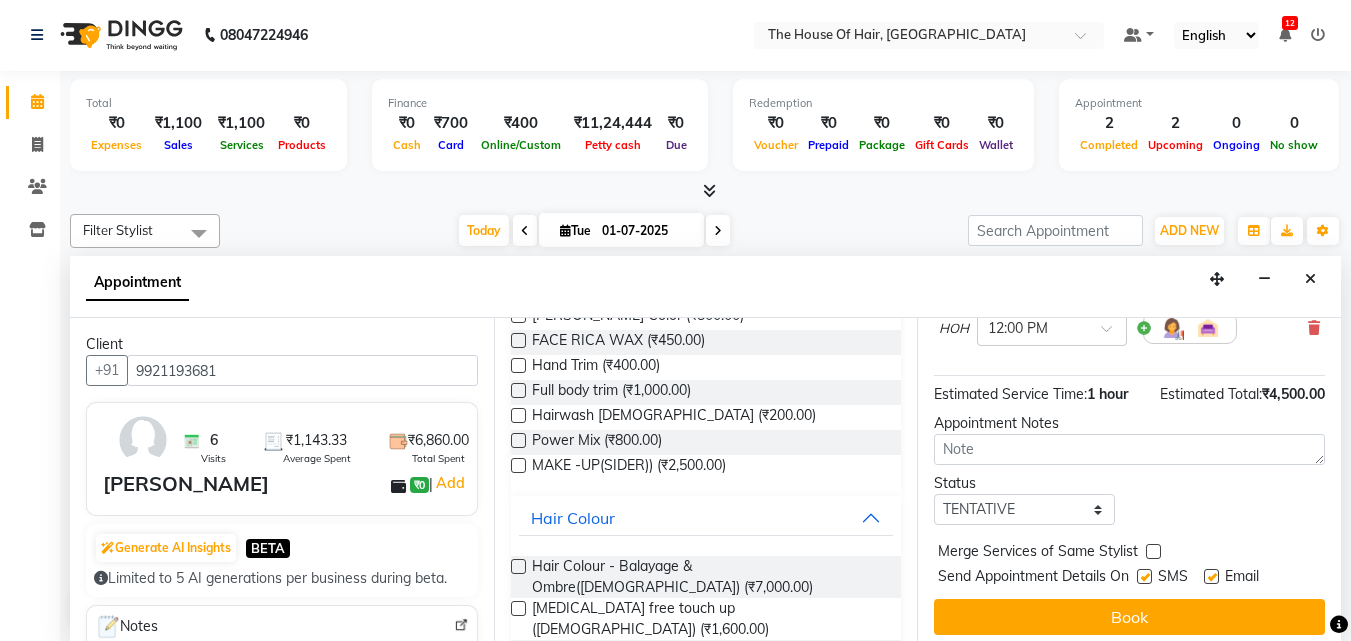 scroll, scrollTop: 218, scrollLeft: 0, axis: vertical 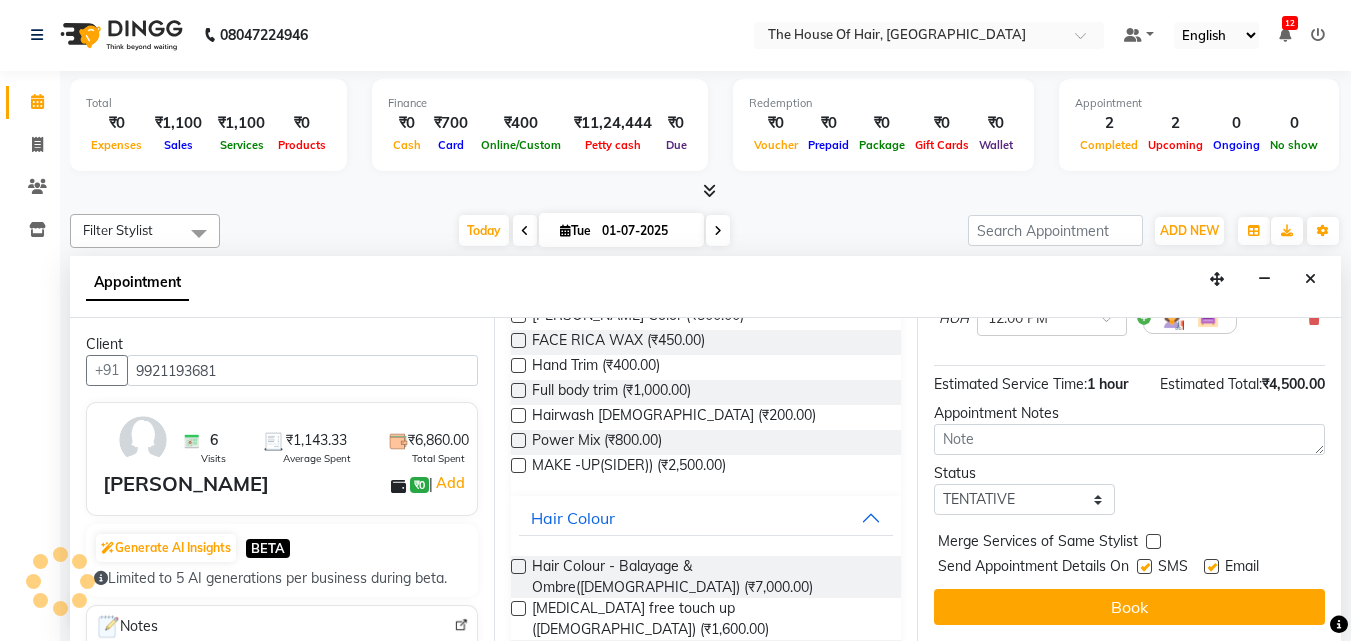 click at bounding box center [1153, 541] 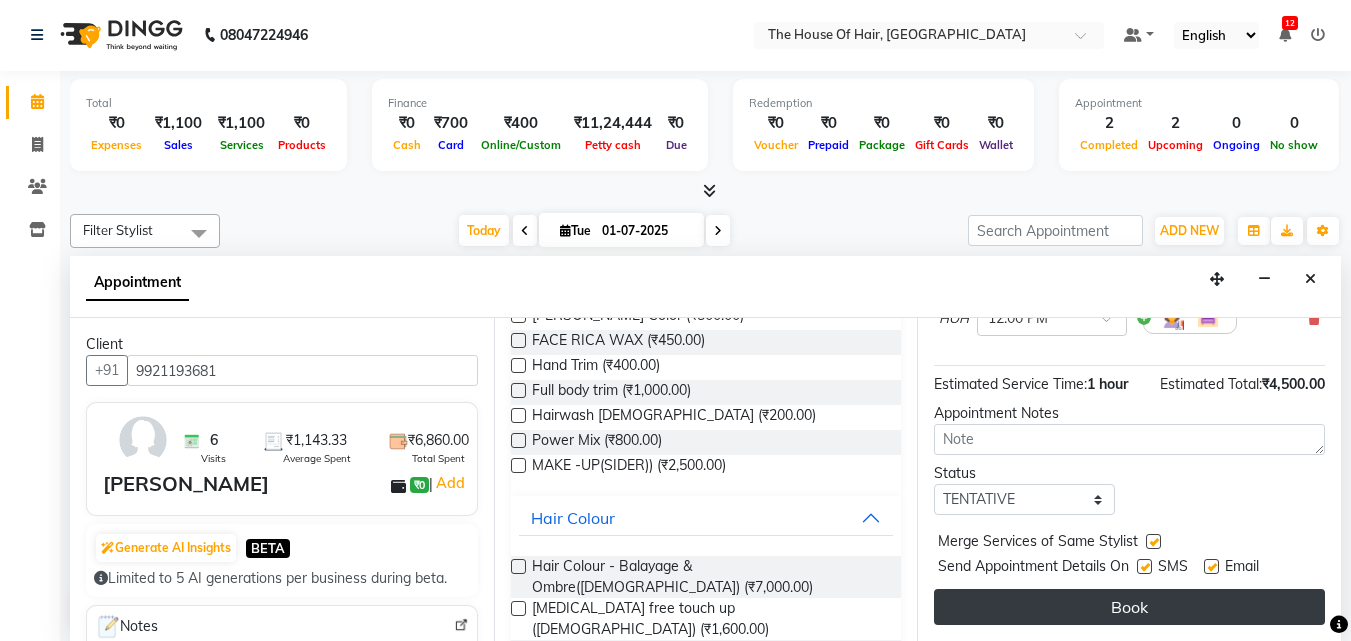 click on "Book" at bounding box center [1129, 607] 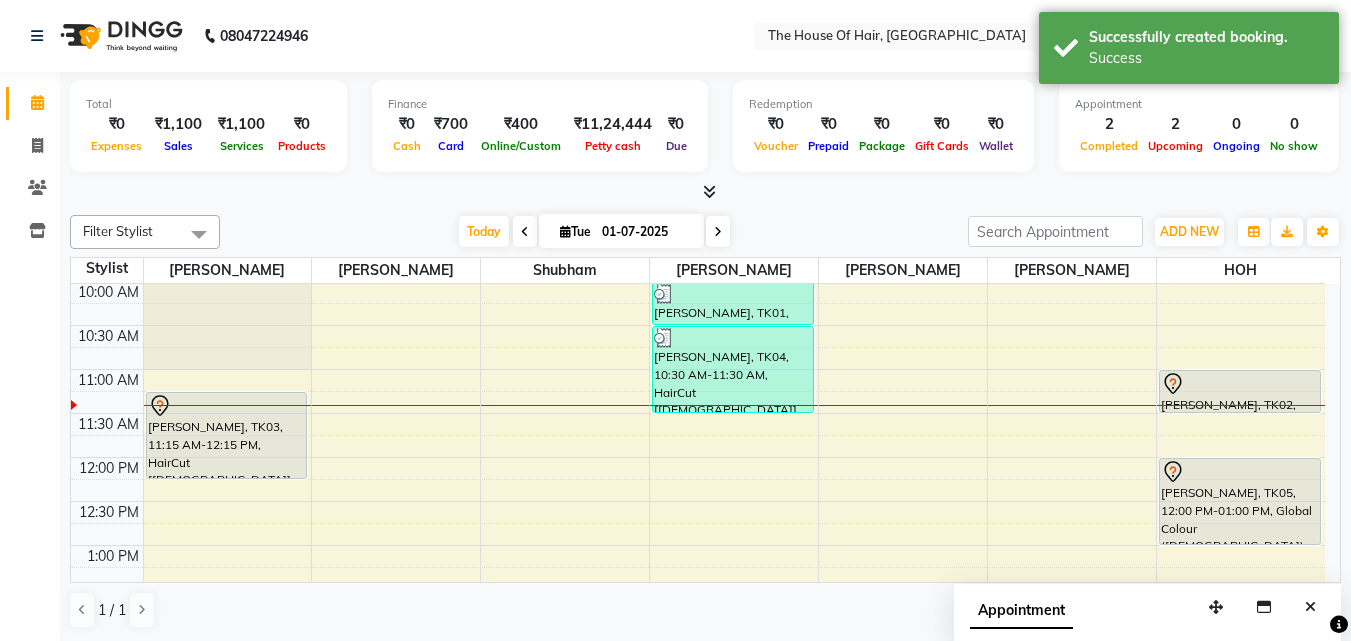 scroll, scrollTop: 1, scrollLeft: 0, axis: vertical 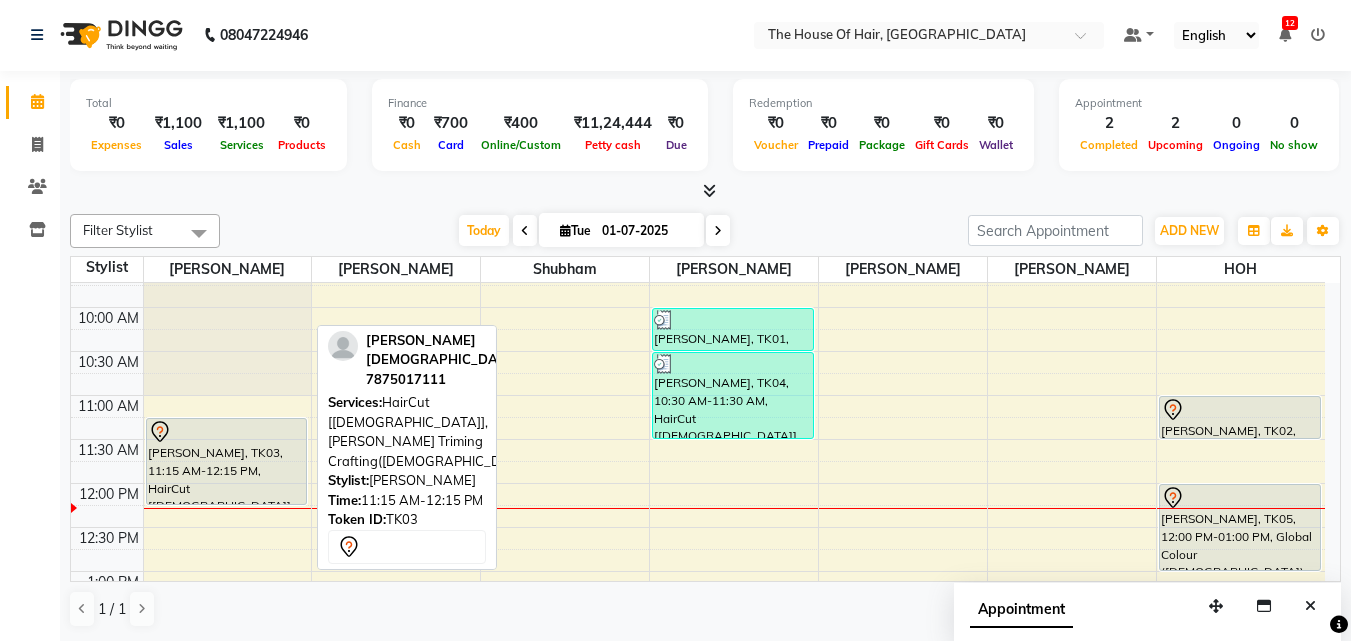 click on "[PERSON_NAME], TK03, 11:15 AM-12:15 PM, HairCut  [[DEMOGRAPHIC_DATA]],[PERSON_NAME] Triming Crafting([DEMOGRAPHIC_DATA])" at bounding box center (227, 461) 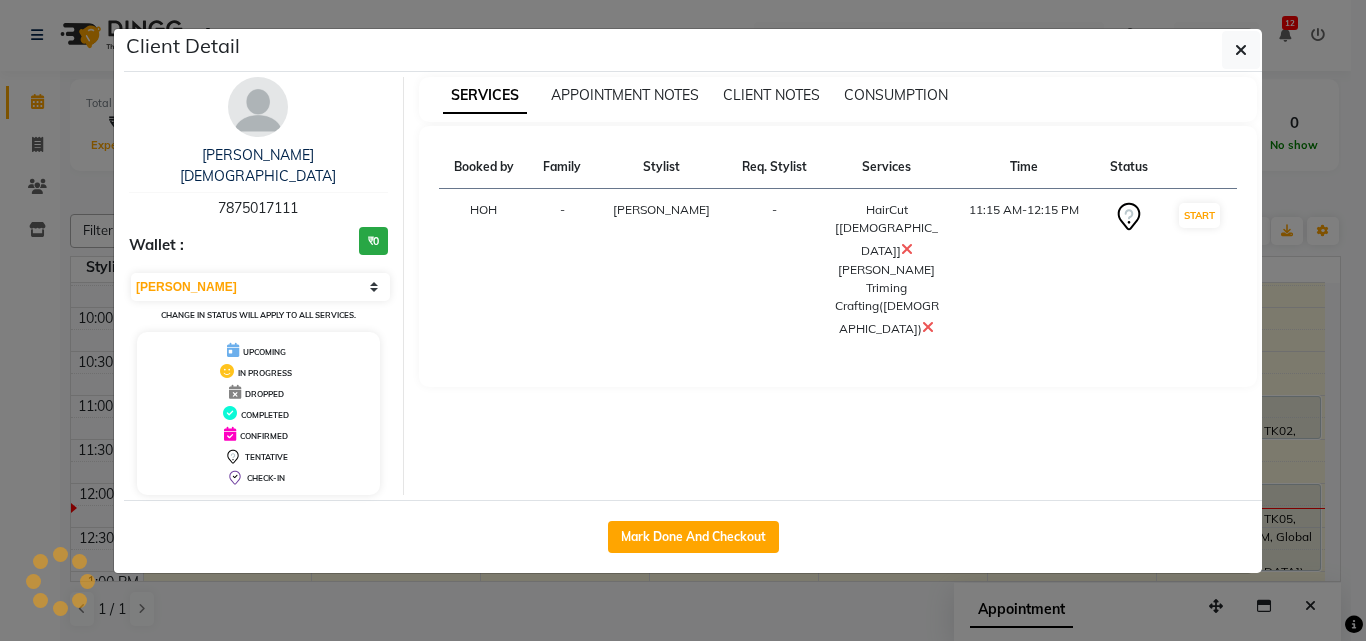 select on "7" 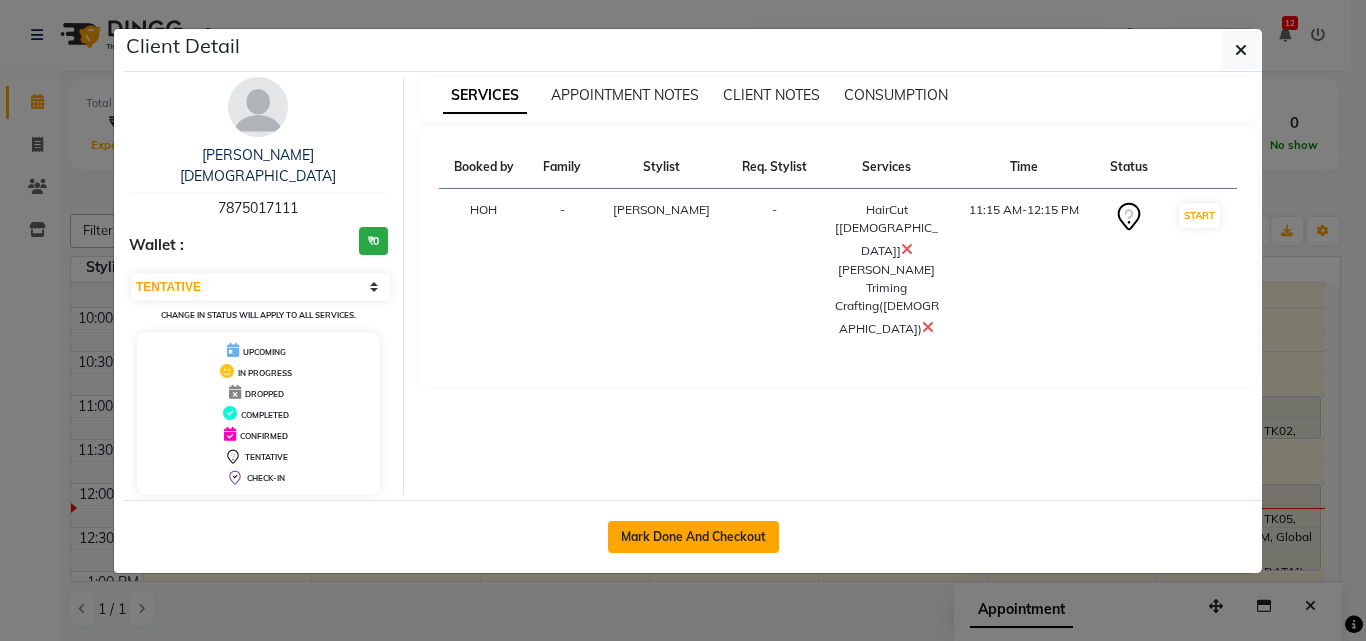 click on "Mark Done And Checkout" 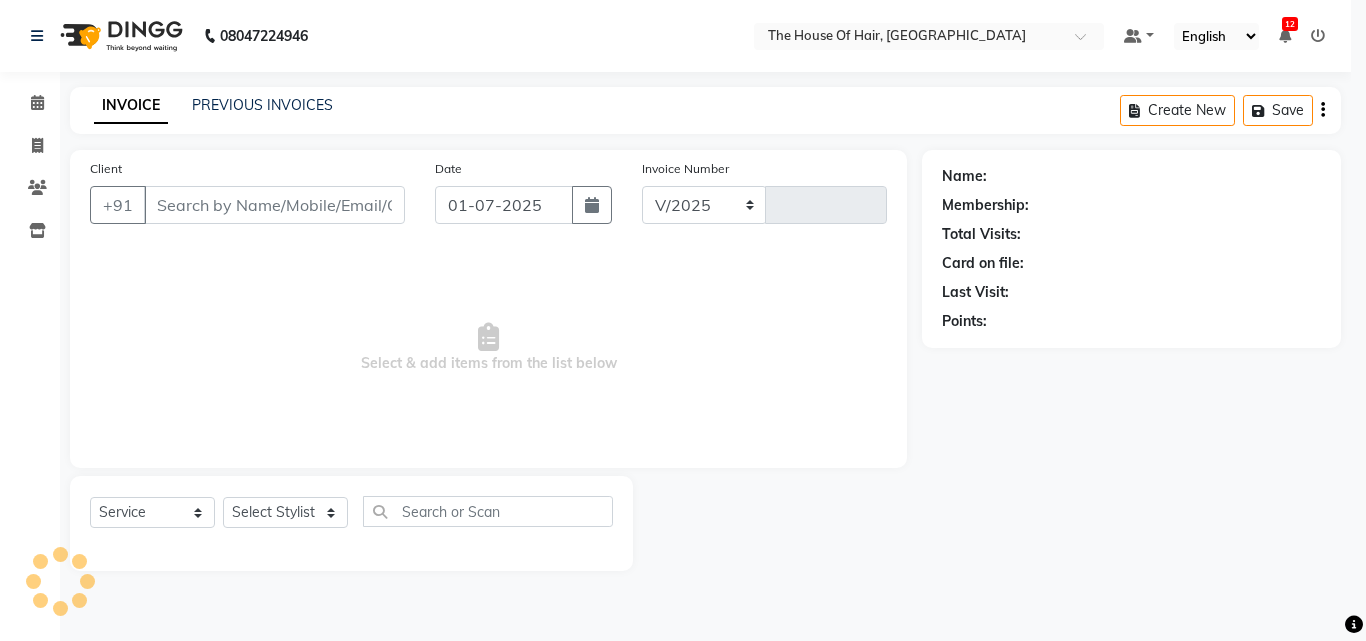 select on "5992" 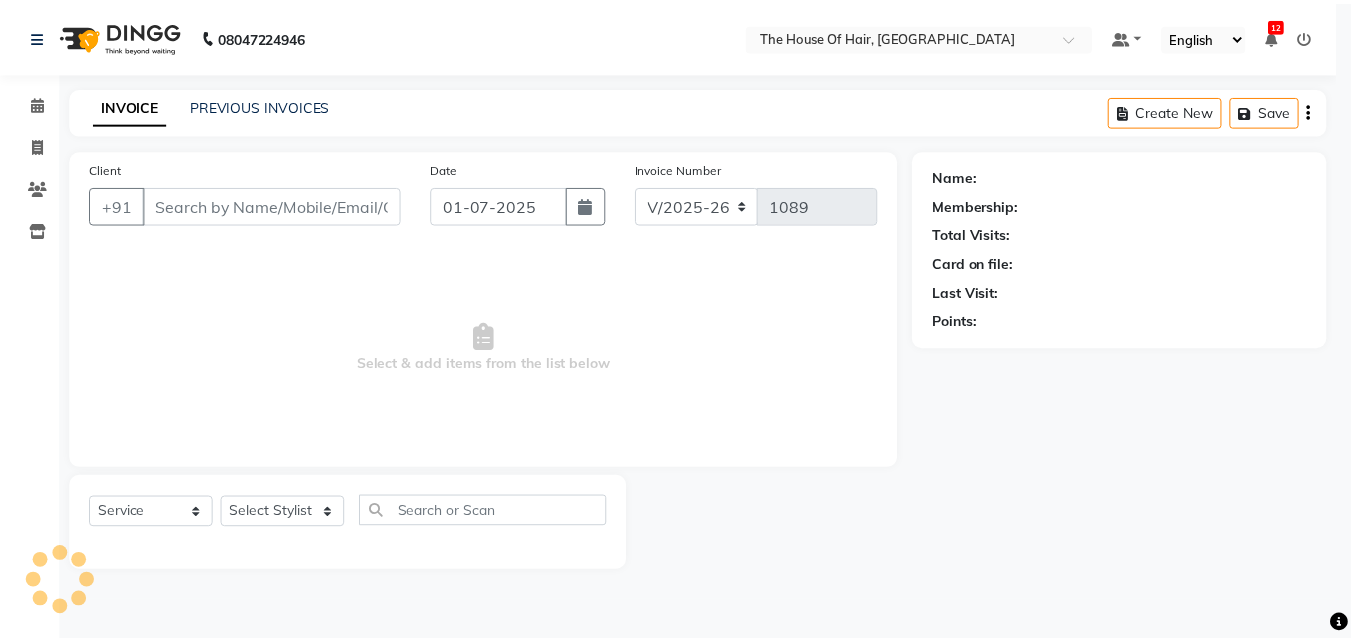 scroll, scrollTop: 0, scrollLeft: 0, axis: both 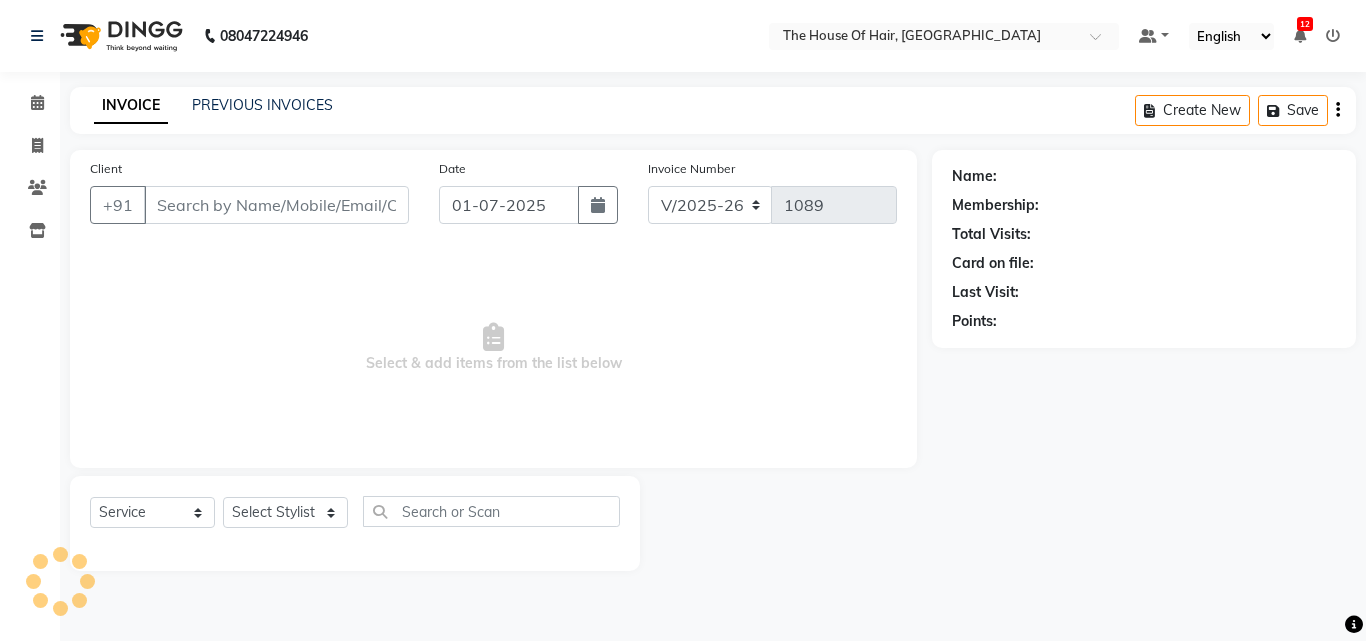 type on "7875017111" 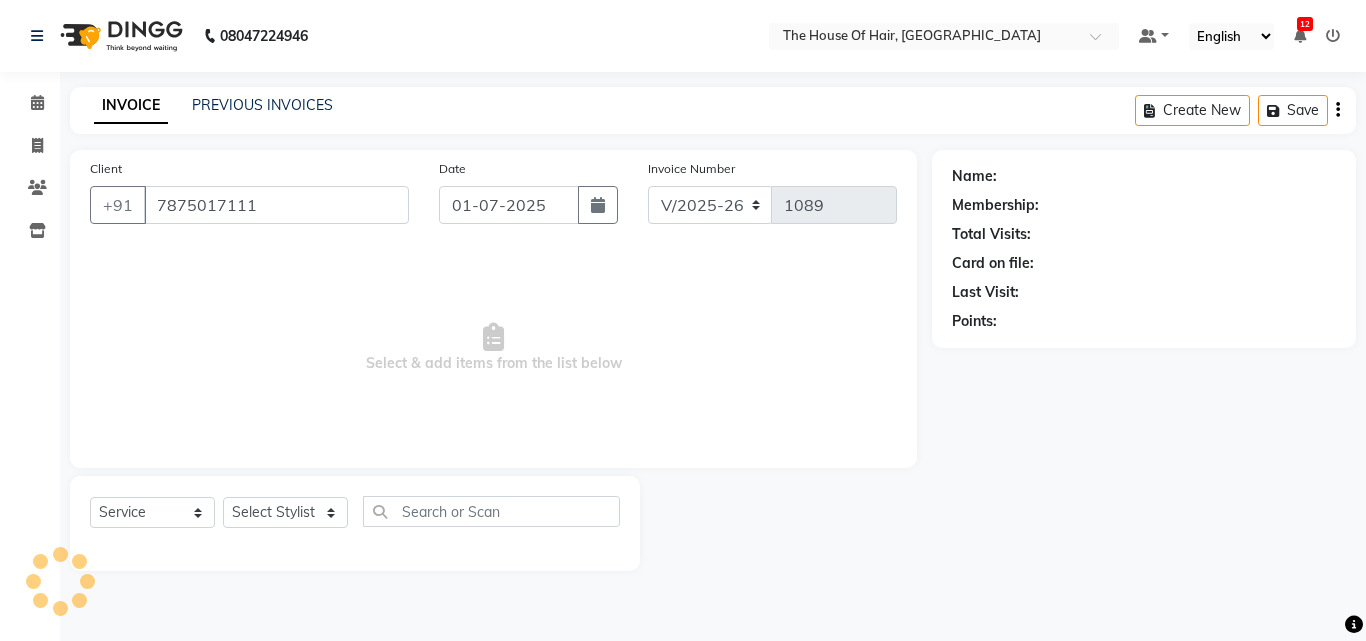 select on "42812" 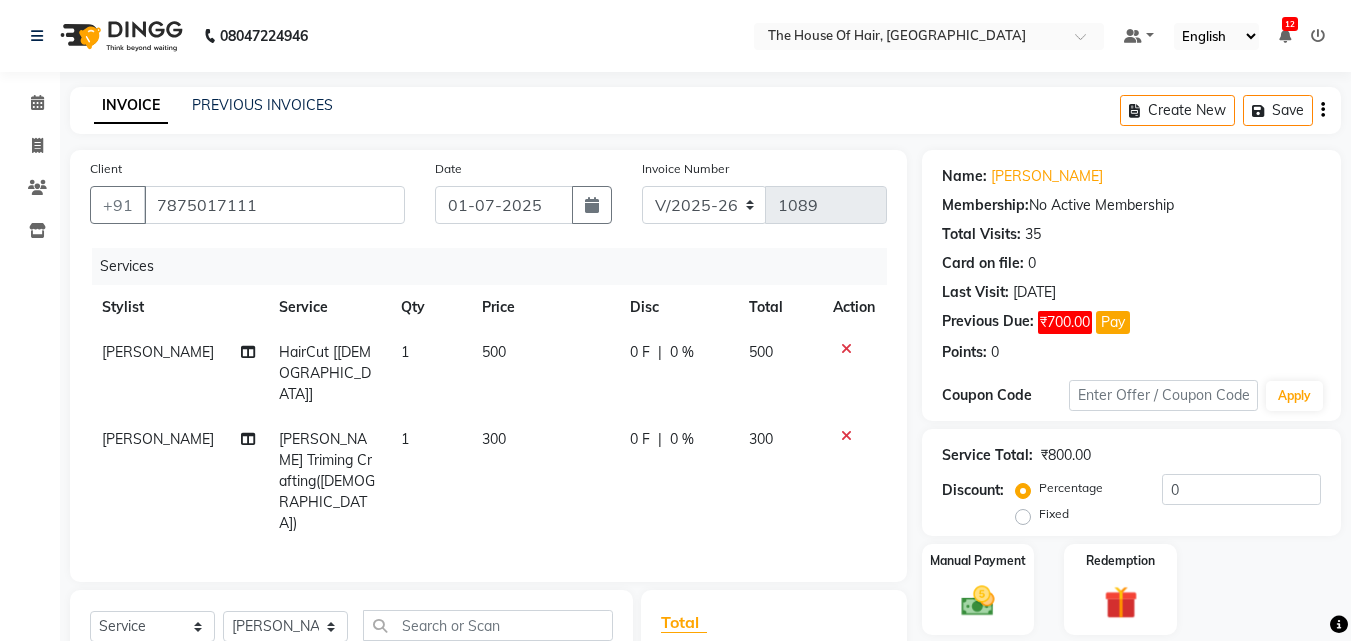 scroll, scrollTop: 115, scrollLeft: 0, axis: vertical 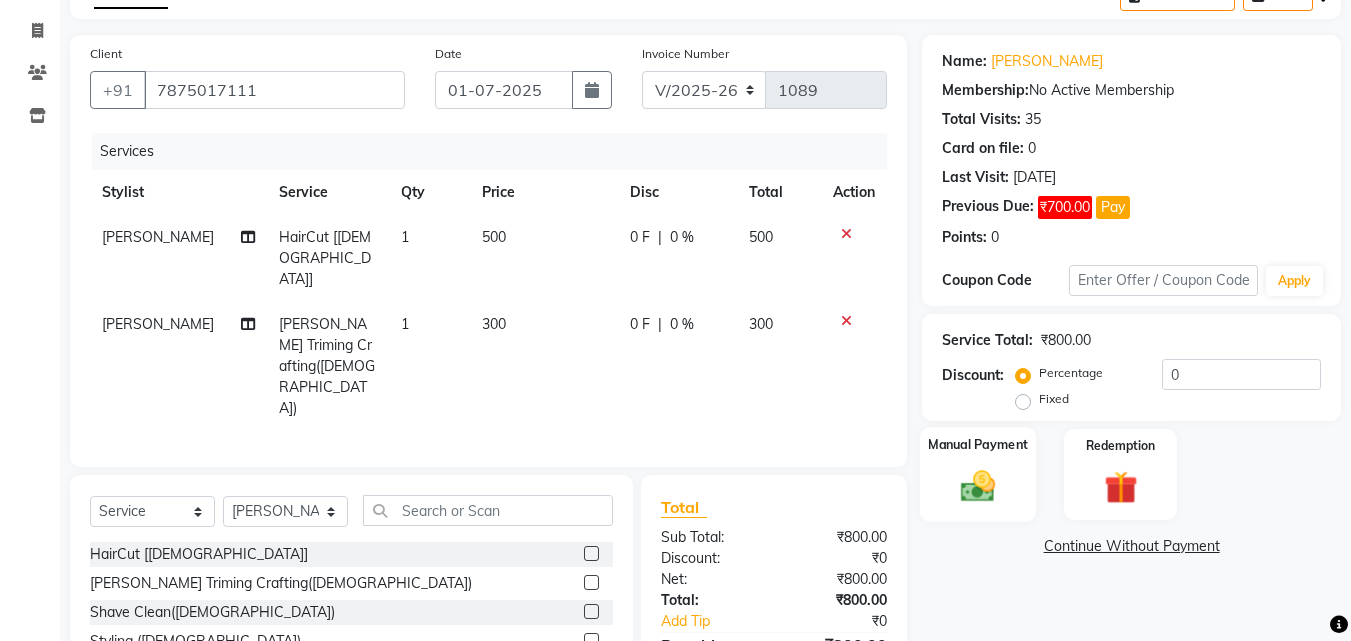 click 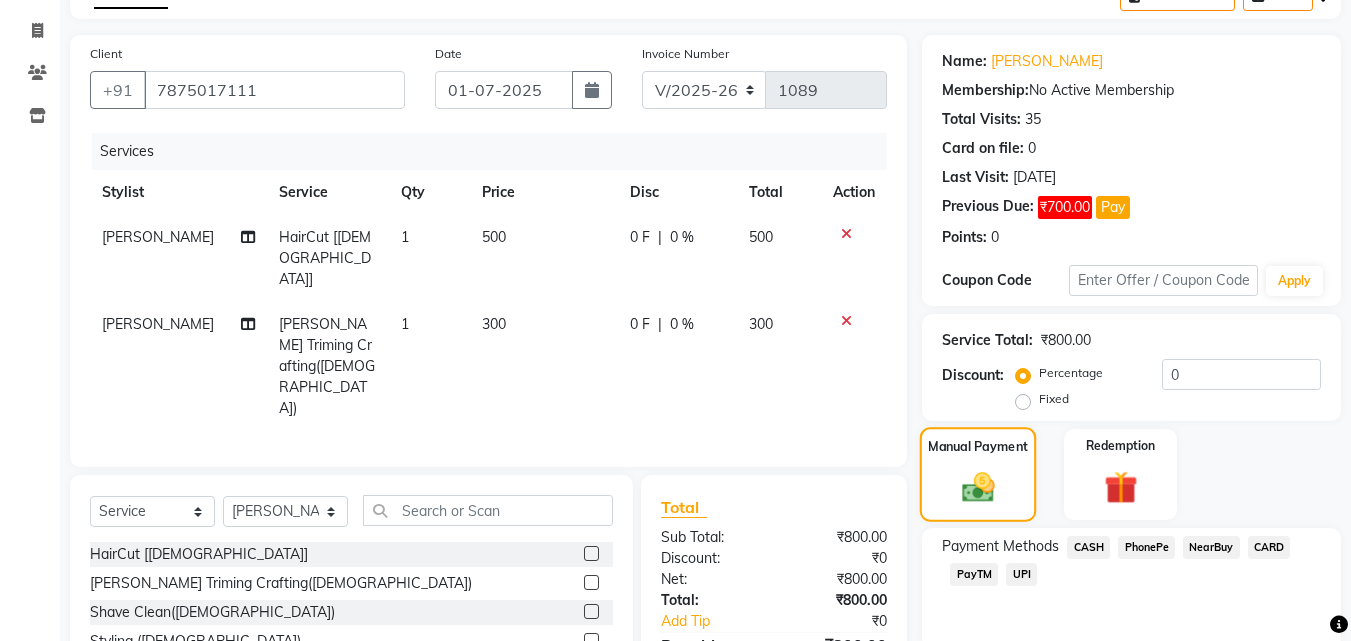 scroll, scrollTop: 193, scrollLeft: 0, axis: vertical 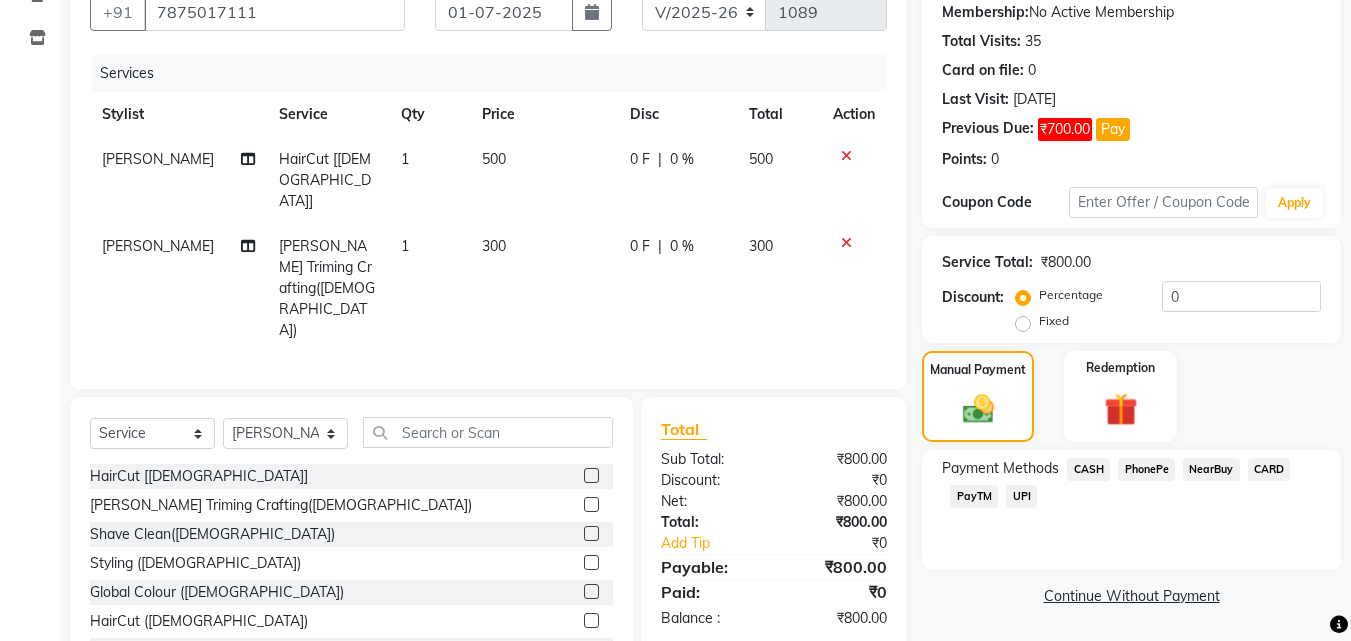 click on "UPI" 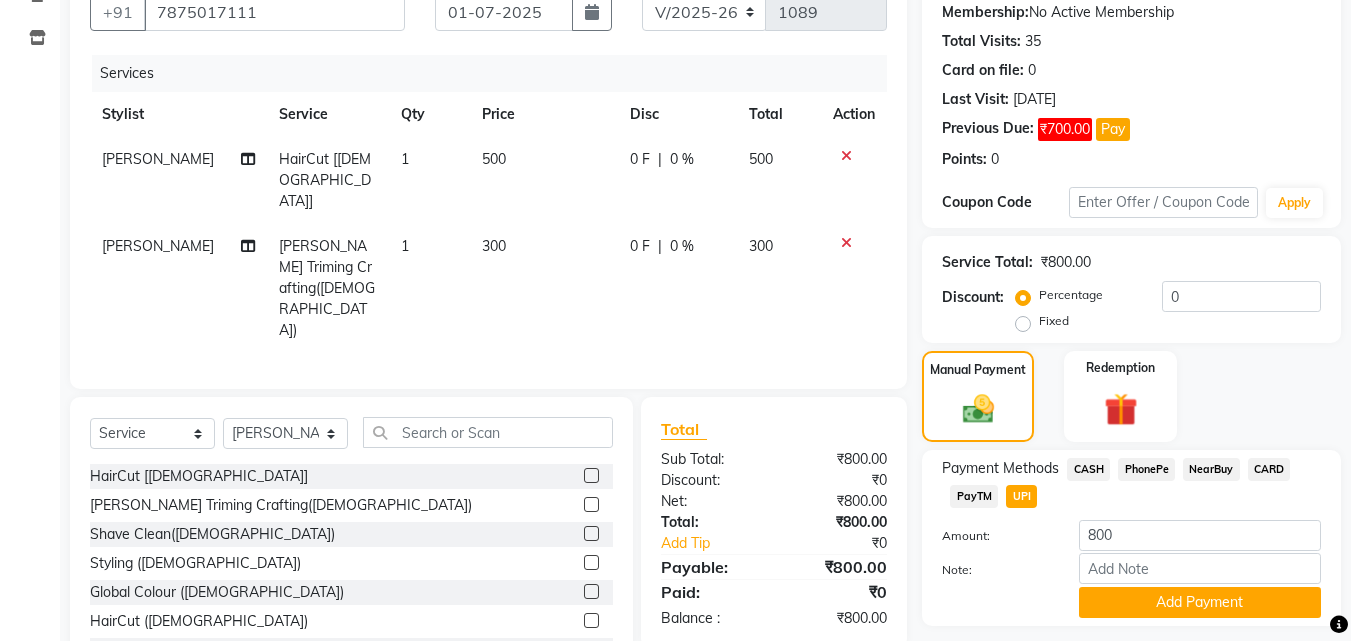 scroll, scrollTop: 249, scrollLeft: 0, axis: vertical 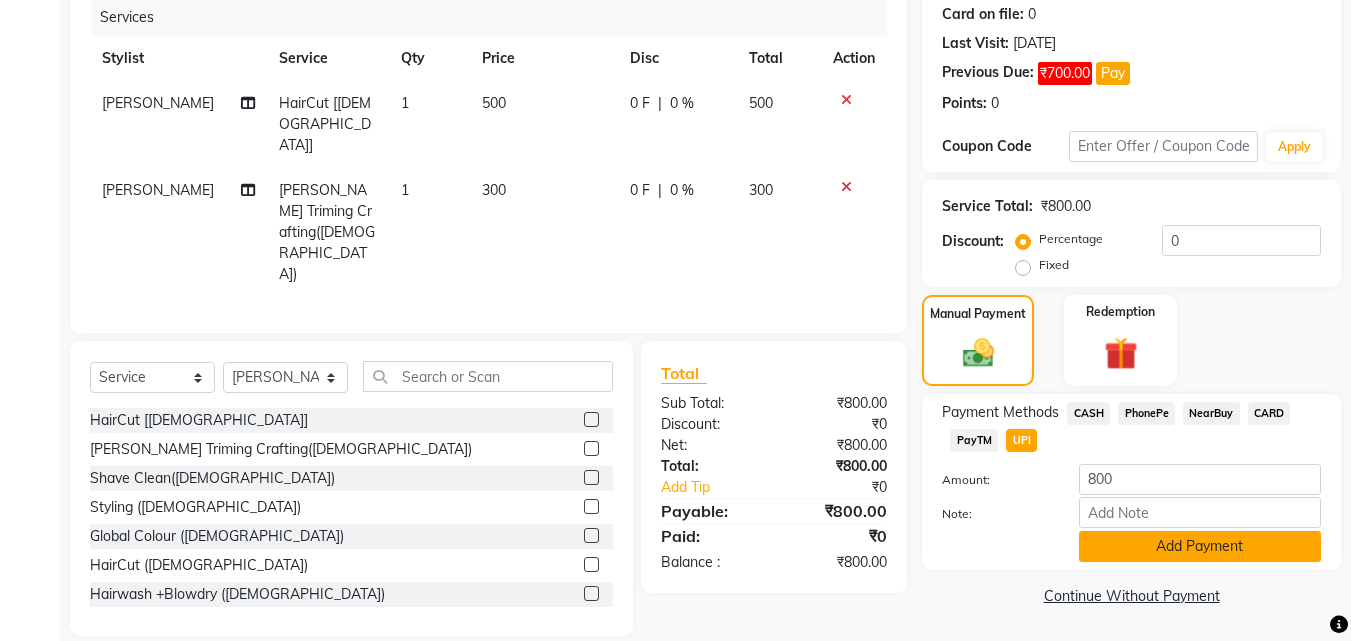 click on "Add Payment" 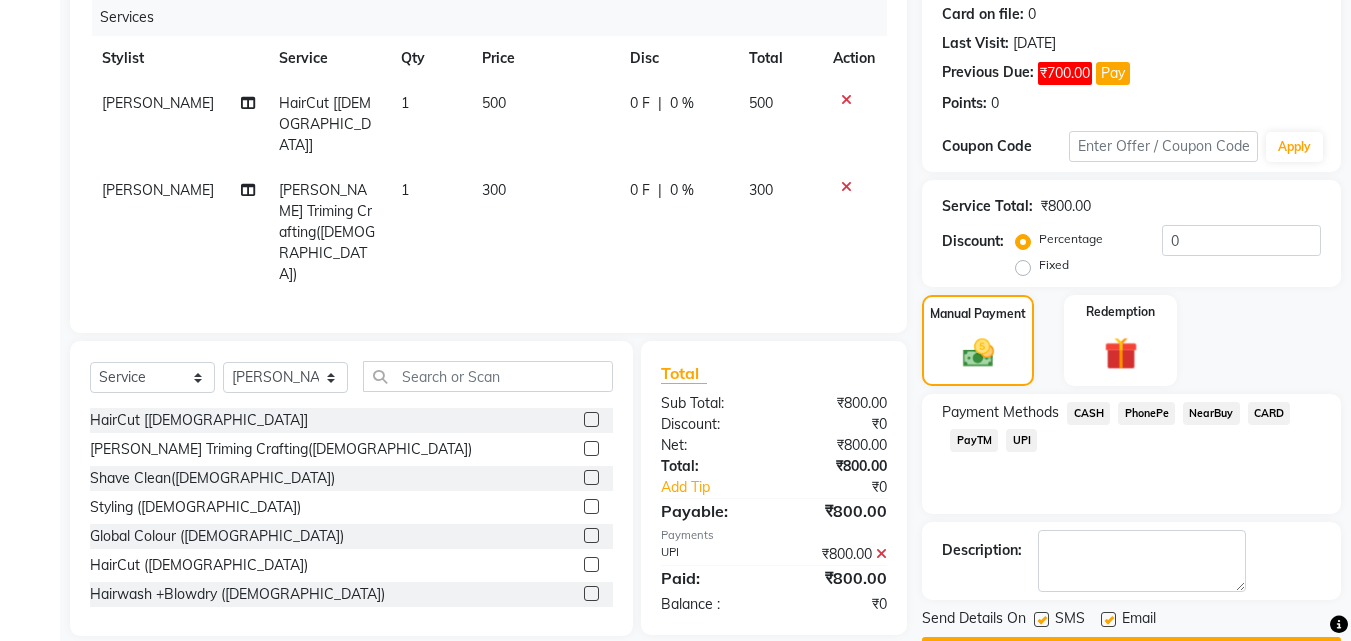 scroll, scrollTop: 306, scrollLeft: 0, axis: vertical 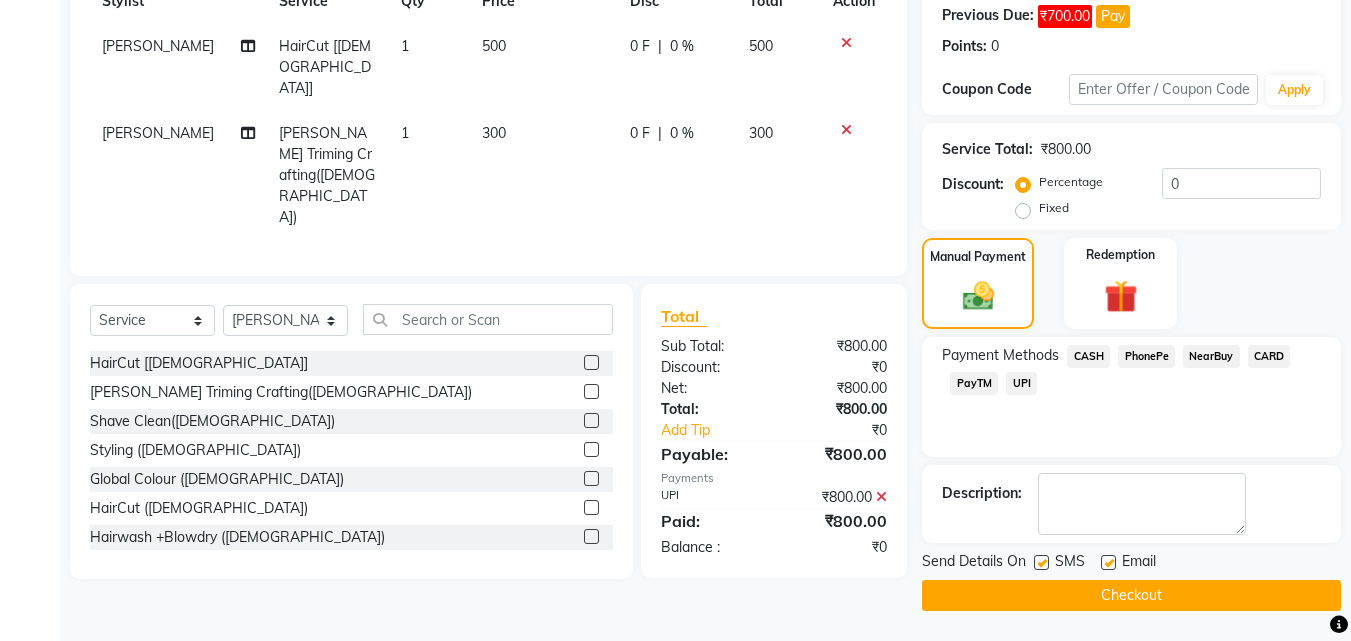 click on "Checkout" 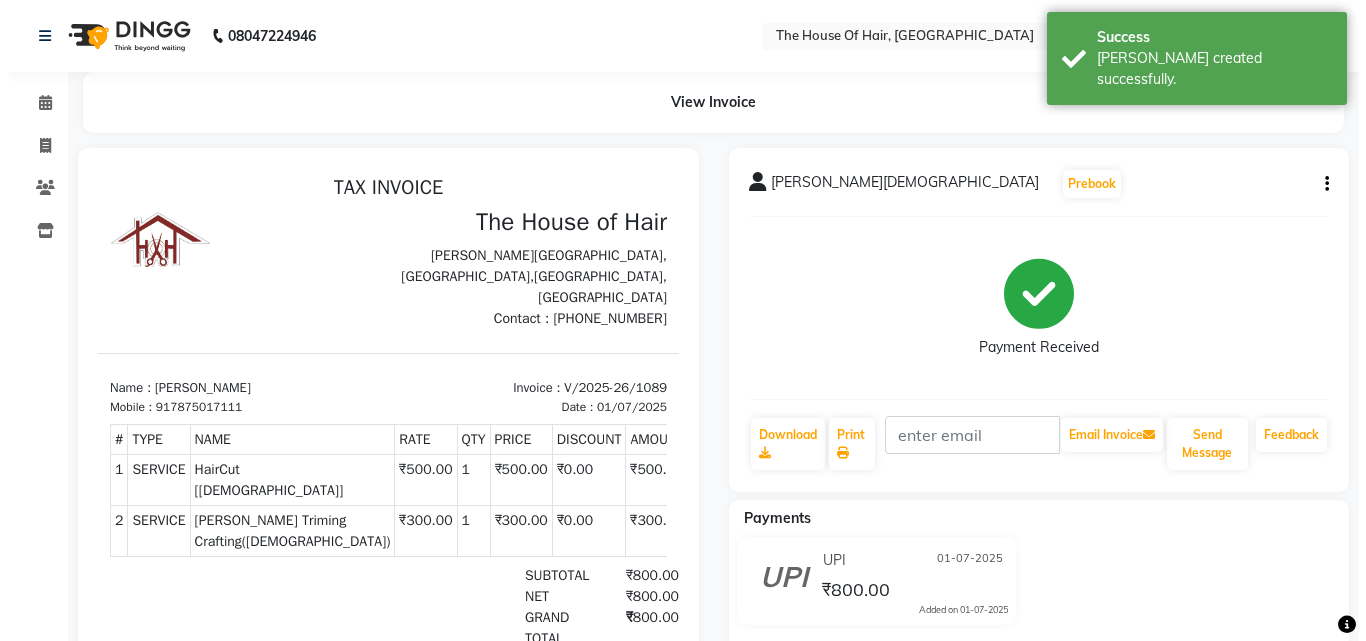 scroll, scrollTop: 0, scrollLeft: 0, axis: both 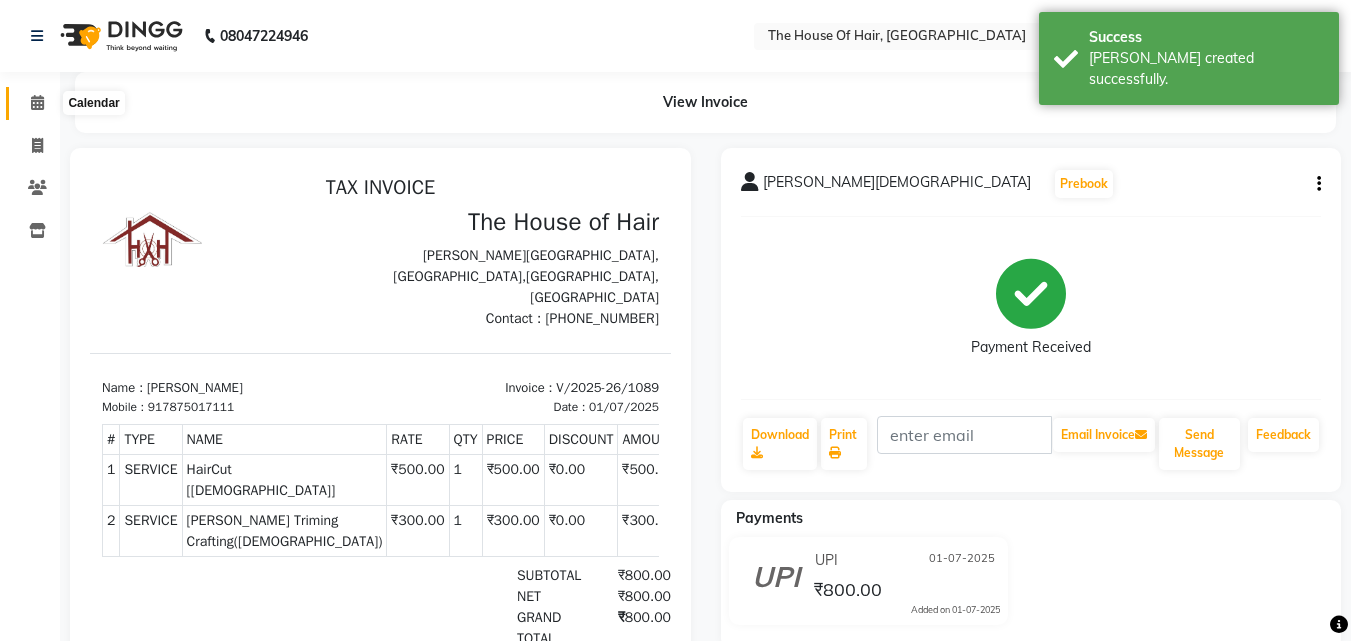 click 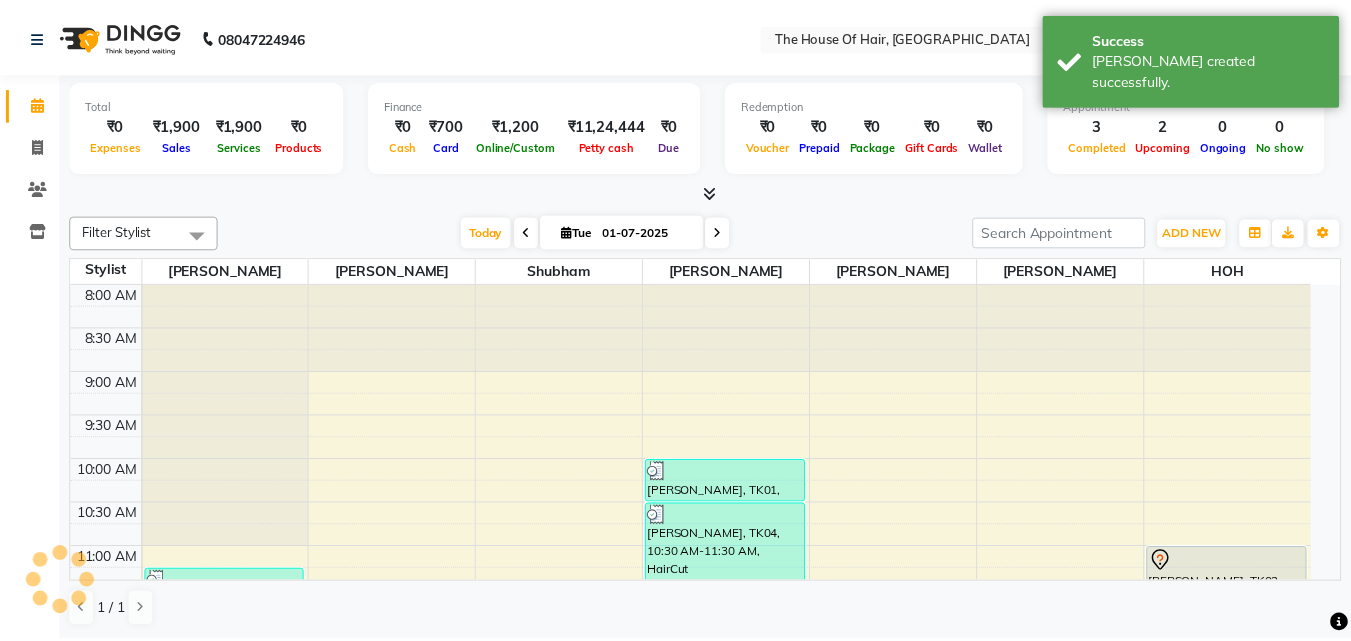 scroll, scrollTop: 1, scrollLeft: 0, axis: vertical 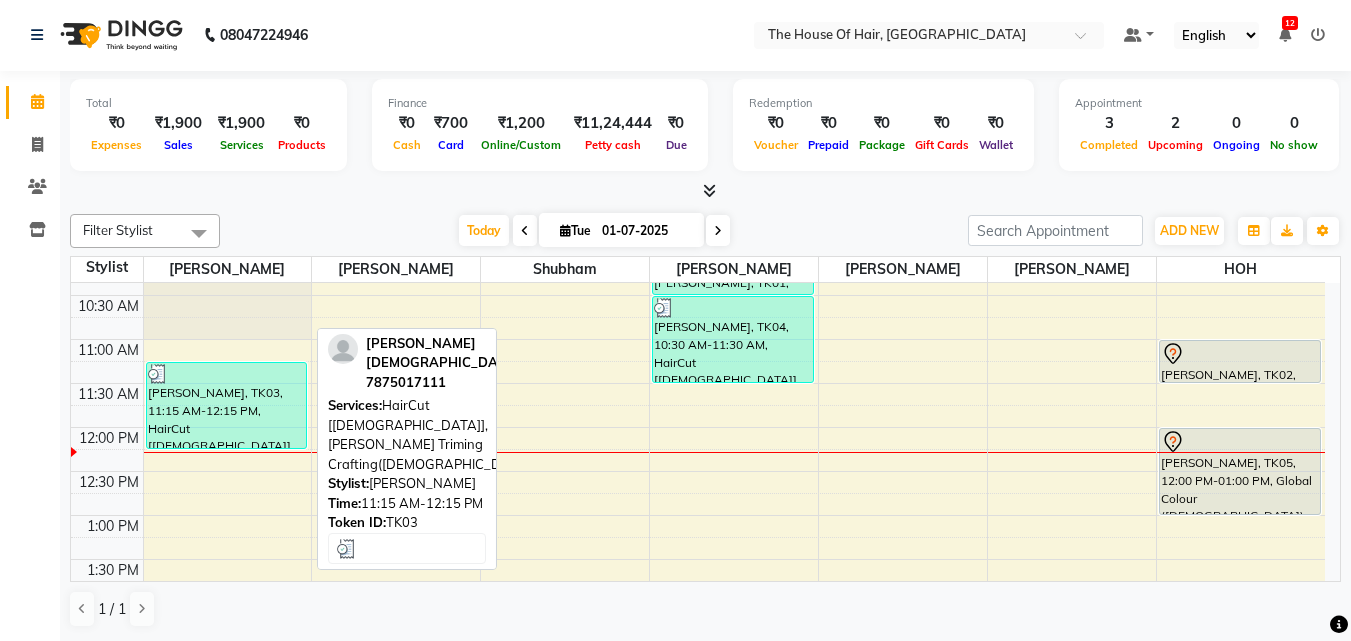 drag, startPoint x: 265, startPoint y: 380, endPoint x: 210, endPoint y: 403, distance: 59.615433 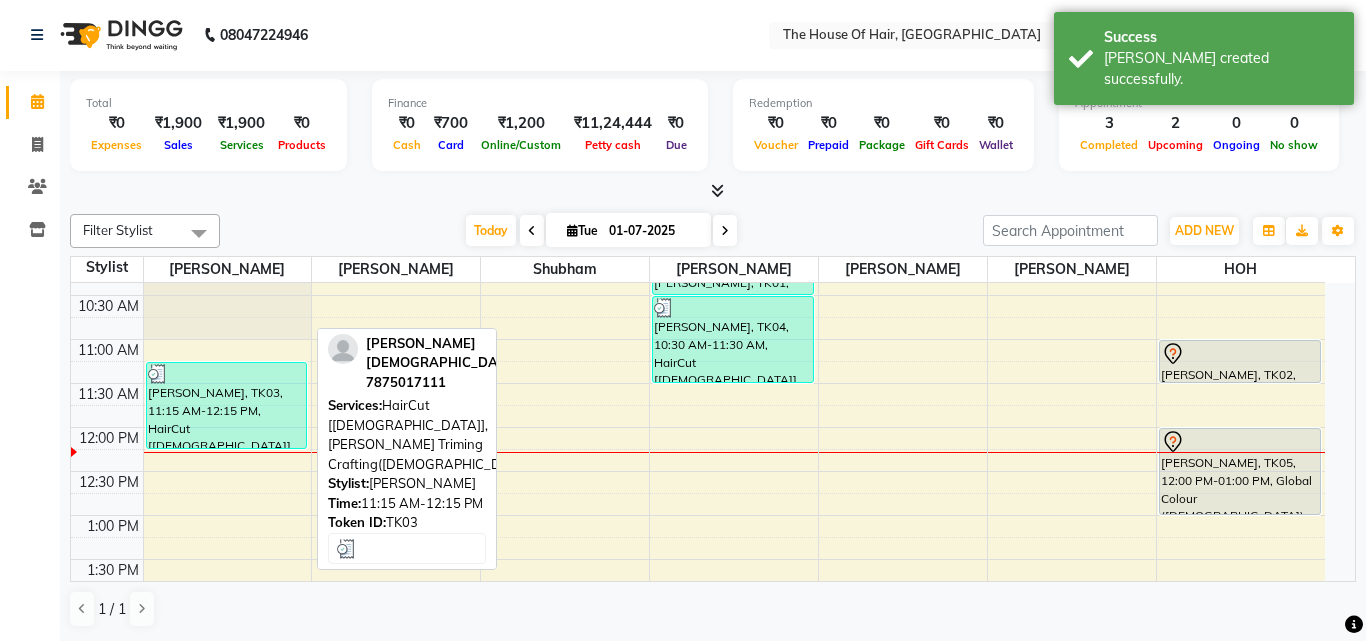 select on "3" 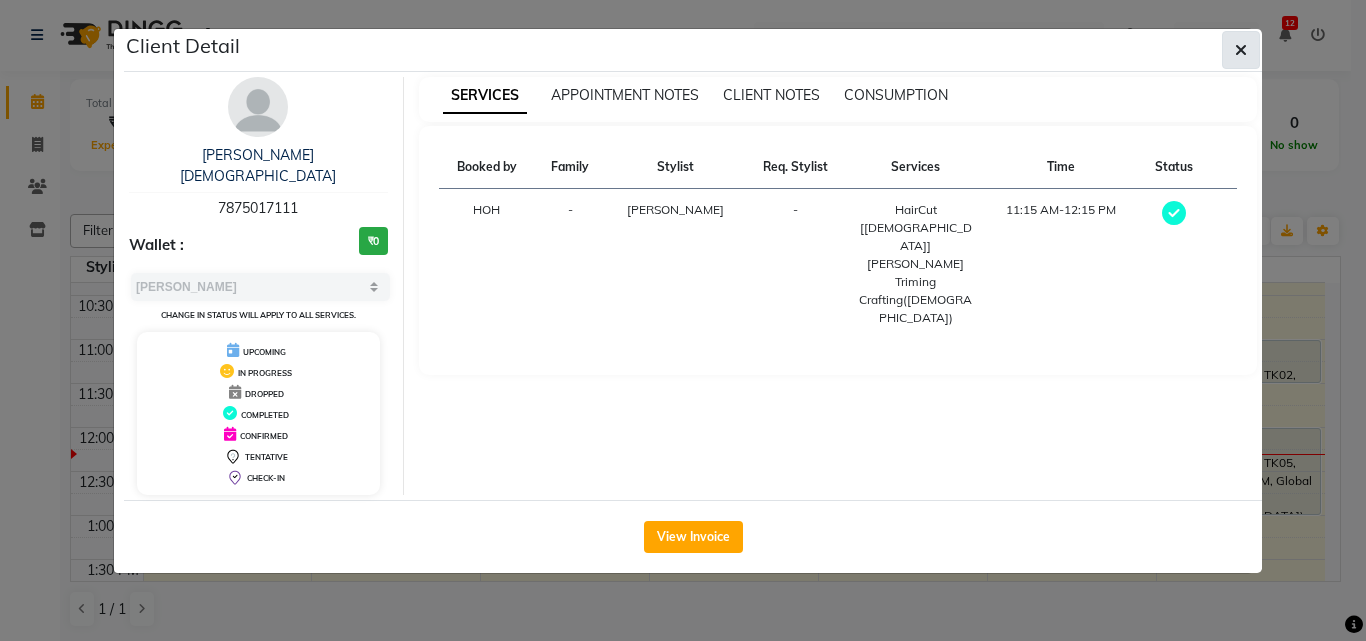 click 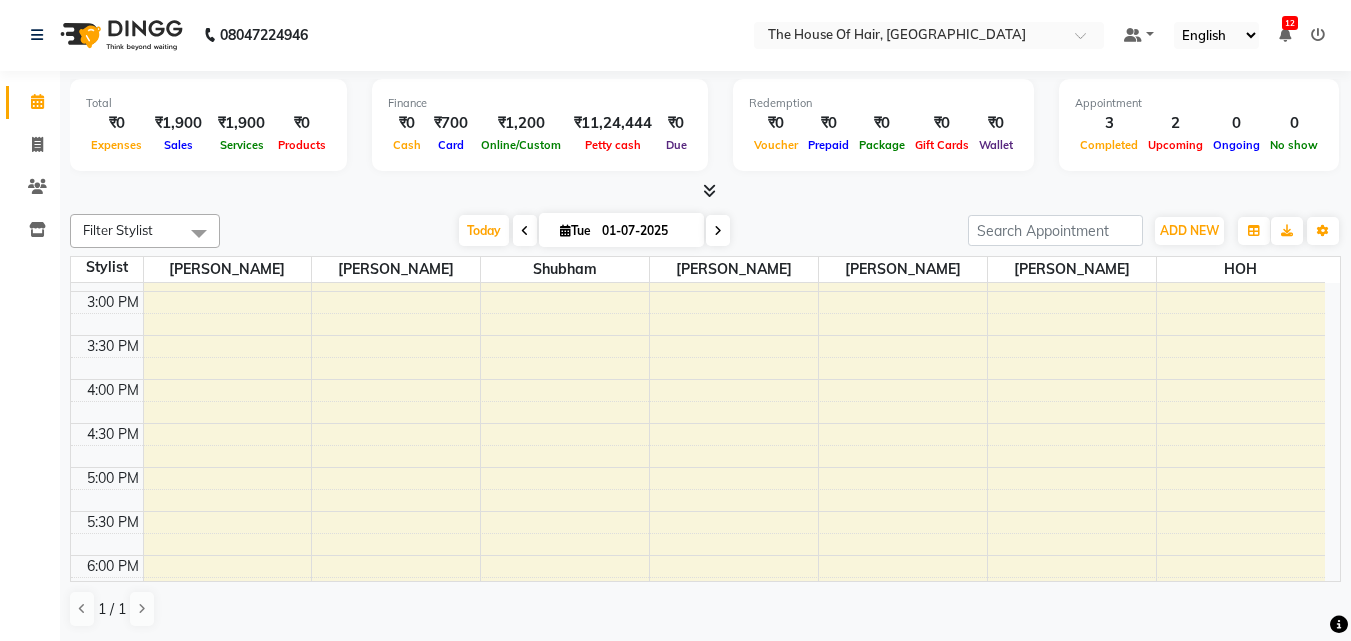 scroll, scrollTop: 687, scrollLeft: 0, axis: vertical 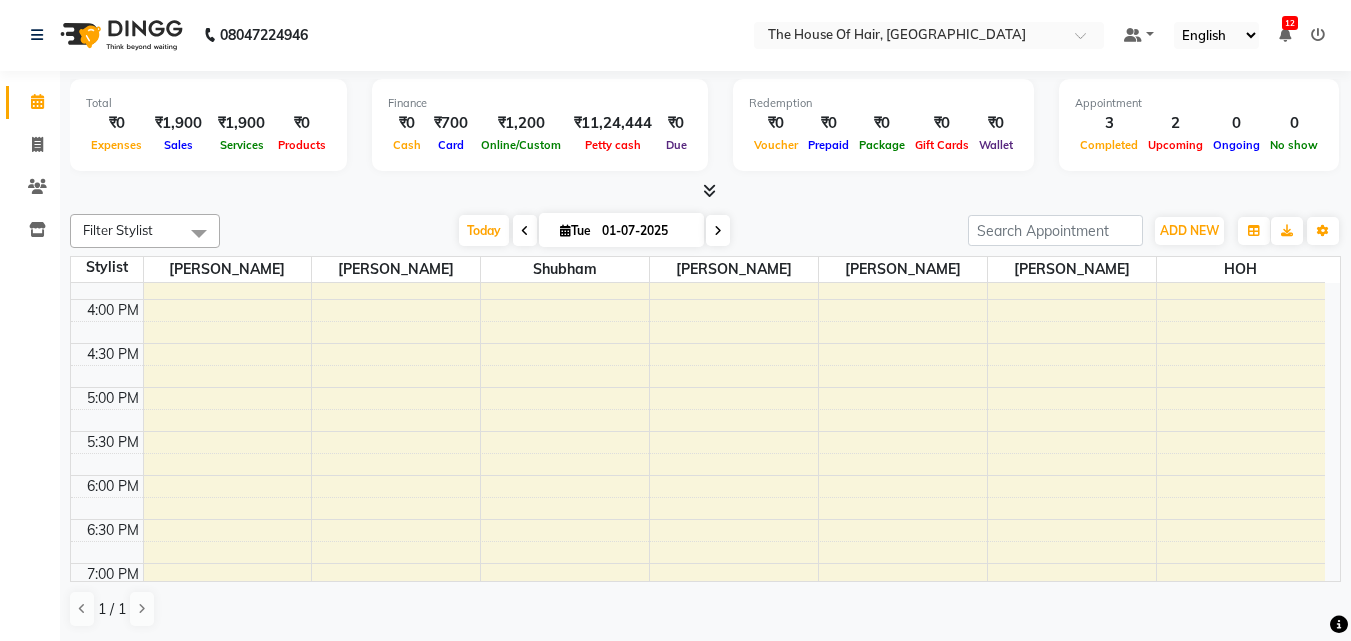 click on "8:00 AM 8:30 AM 9:00 AM 9:30 AM 10:00 AM 10:30 AM 11:00 AM 11:30 AM 12:00 PM 12:30 PM 1:00 PM 1:30 PM 2:00 PM 2:30 PM 3:00 PM 3:30 PM 4:00 PM 4:30 PM 5:00 PM 5:30 PM 6:00 PM 6:30 PM 7:00 PM 7:30 PM 8:00 PM 8:30 PM 9:00 PM 9:30 PM     [PERSON_NAME], TK03, 11:15 AM-12:15 PM, HairCut  [[DEMOGRAPHIC_DATA]],[PERSON_NAME] Triming Crafting([DEMOGRAPHIC_DATA])     [PERSON_NAME], TK01, 10:00 AM-10:30 AM, HairCut  [[DEMOGRAPHIC_DATA]]     [PERSON_NAME], TK04, 10:30 AM-11:30 AM, HairCut  [[DEMOGRAPHIC_DATA]],[PERSON_NAME] Triming Crafting([DEMOGRAPHIC_DATA])             [PERSON_NAME], TK02, 11:00 AM-11:30 AM, [PERSON_NAME] Triming Crafting([DEMOGRAPHIC_DATA])             Utakrsha Joshi, TK05, 12:00 PM-01:00 PM, Global Colour ([DEMOGRAPHIC_DATA])" at bounding box center [698, 211] 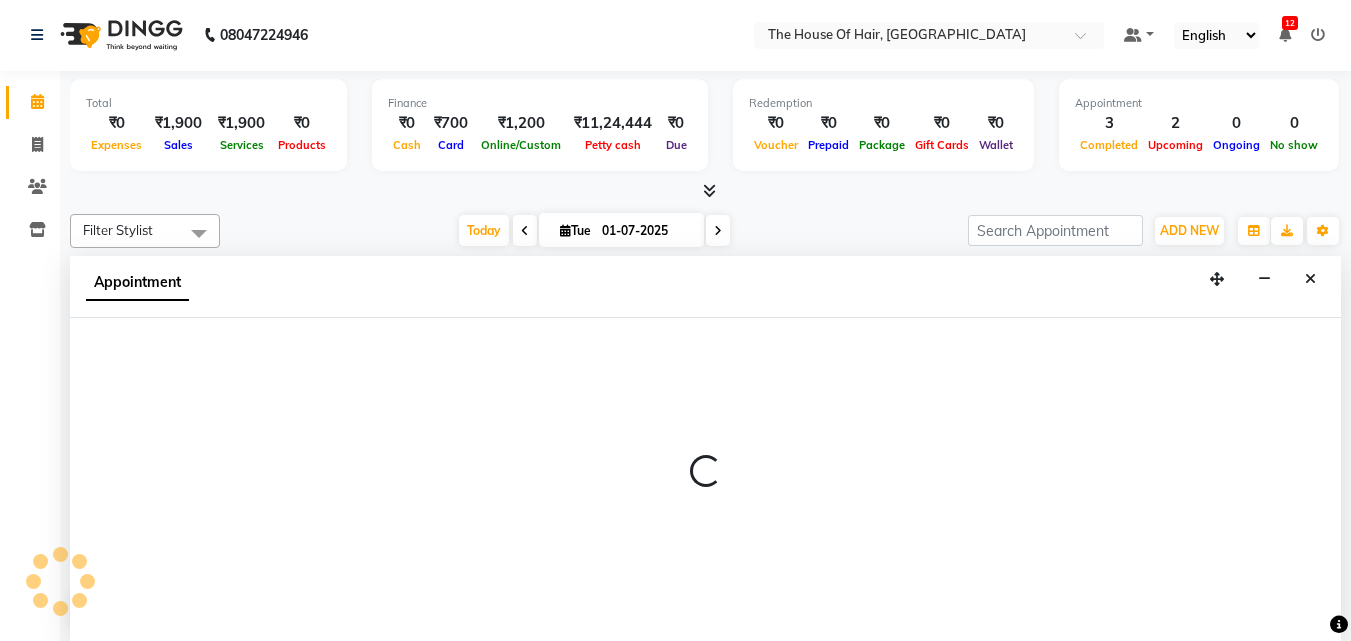 select on "64184" 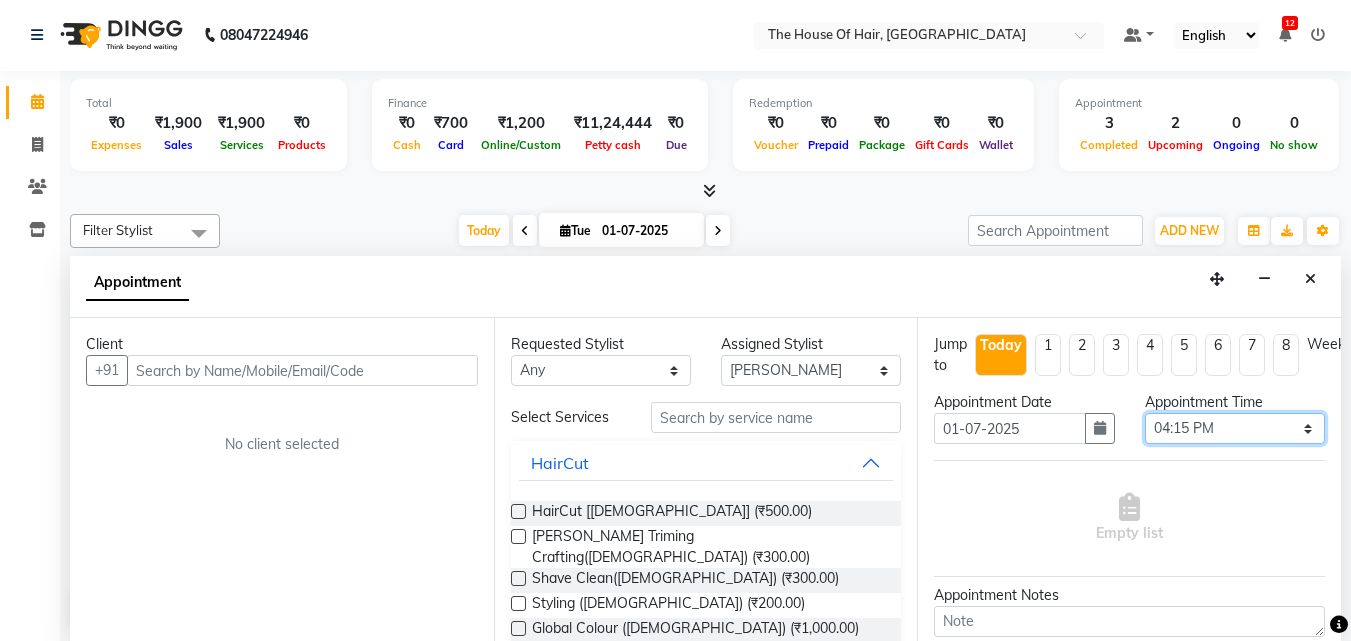 click on "Select 09:00 AM 09:15 AM 09:30 AM 09:45 AM 10:00 AM 10:15 AM 10:30 AM 10:45 AM 11:00 AM 11:15 AM 11:30 AM 11:45 AM 12:00 PM 12:15 PM 12:30 PM 12:45 PM 01:00 PM 01:15 PM 01:30 PM 01:45 PM 02:00 PM 02:15 PM 02:30 PM 02:45 PM 03:00 PM 03:15 PM 03:30 PM 03:45 PM 04:00 PM 04:15 PM 04:30 PM 04:45 PM 05:00 PM 05:15 PM 05:30 PM 05:45 PM 06:00 PM 06:15 PM 06:30 PM 06:45 PM 07:00 PM 07:15 PM 07:30 PM 07:45 PM 08:00 PM 08:15 PM 08:30 PM 08:45 PM 09:00 PM" at bounding box center [1235, 428] 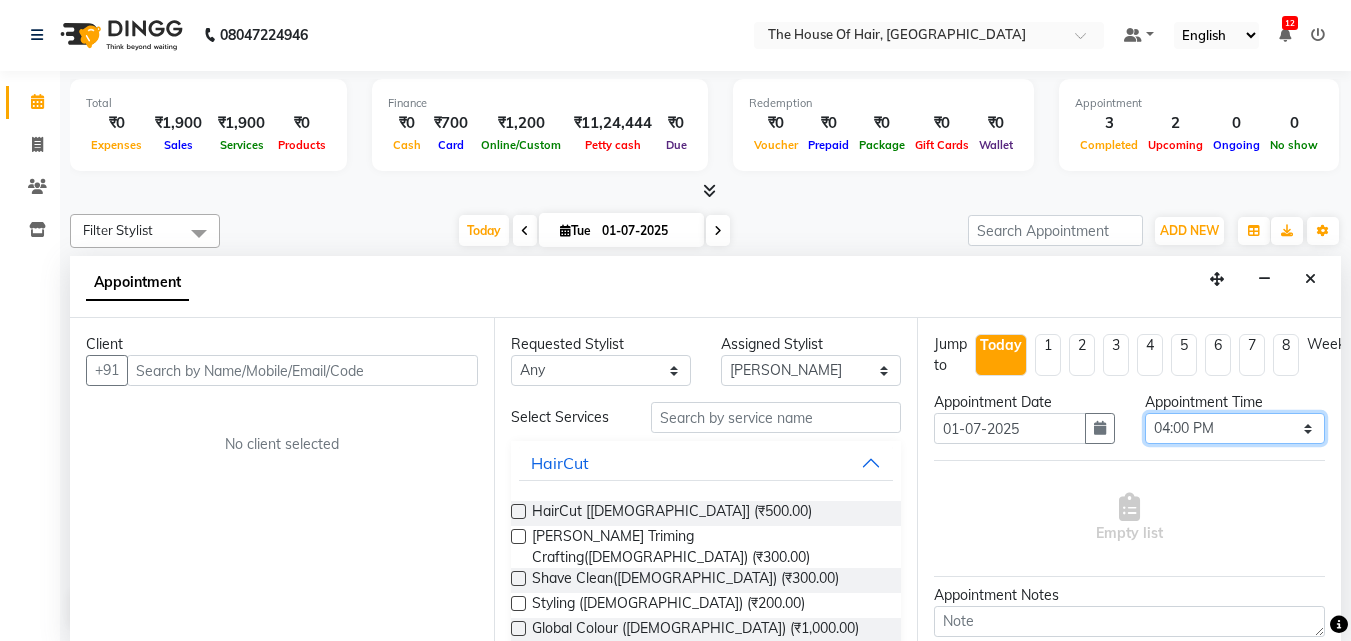 click on "Select 09:00 AM 09:15 AM 09:30 AM 09:45 AM 10:00 AM 10:15 AM 10:30 AM 10:45 AM 11:00 AM 11:15 AM 11:30 AM 11:45 AM 12:00 PM 12:15 PM 12:30 PM 12:45 PM 01:00 PM 01:15 PM 01:30 PM 01:45 PM 02:00 PM 02:15 PM 02:30 PM 02:45 PM 03:00 PM 03:15 PM 03:30 PM 03:45 PM 04:00 PM 04:15 PM 04:30 PM 04:45 PM 05:00 PM 05:15 PM 05:30 PM 05:45 PM 06:00 PM 06:15 PM 06:30 PM 06:45 PM 07:00 PM 07:15 PM 07:30 PM 07:45 PM 08:00 PM 08:15 PM 08:30 PM 08:45 PM 09:00 PM" at bounding box center [1235, 428] 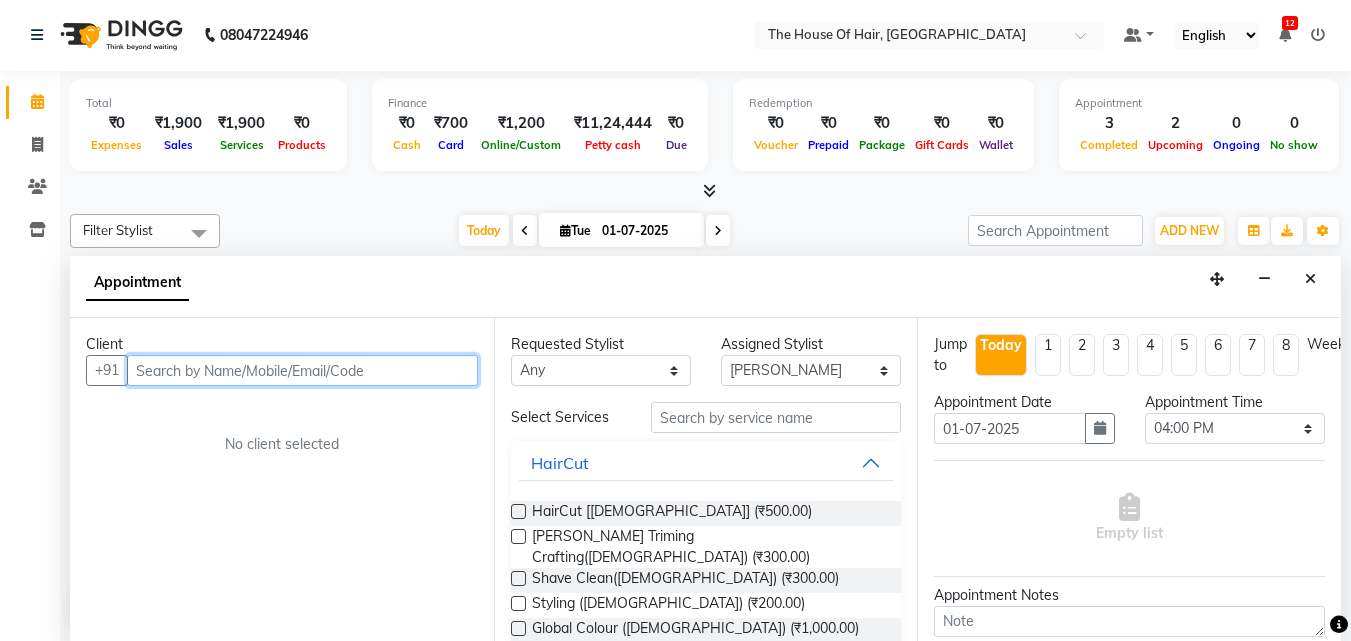 click at bounding box center (302, 370) 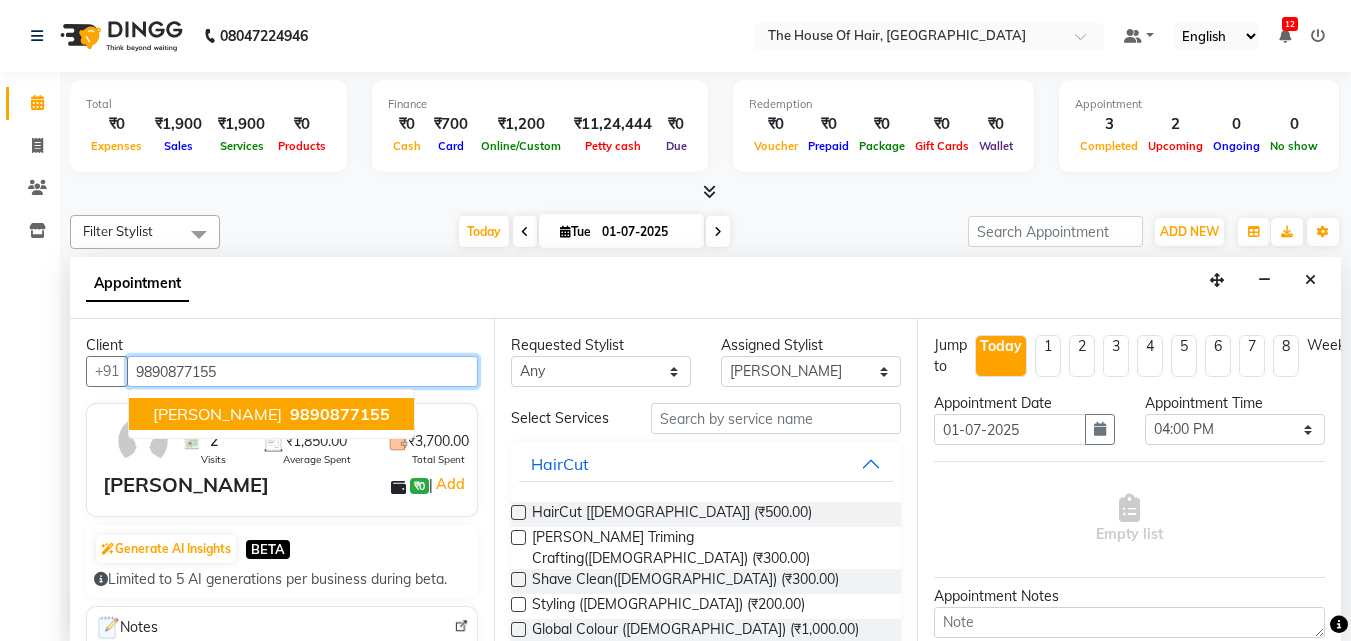 click on "[PERSON_NAME]" at bounding box center (217, 414) 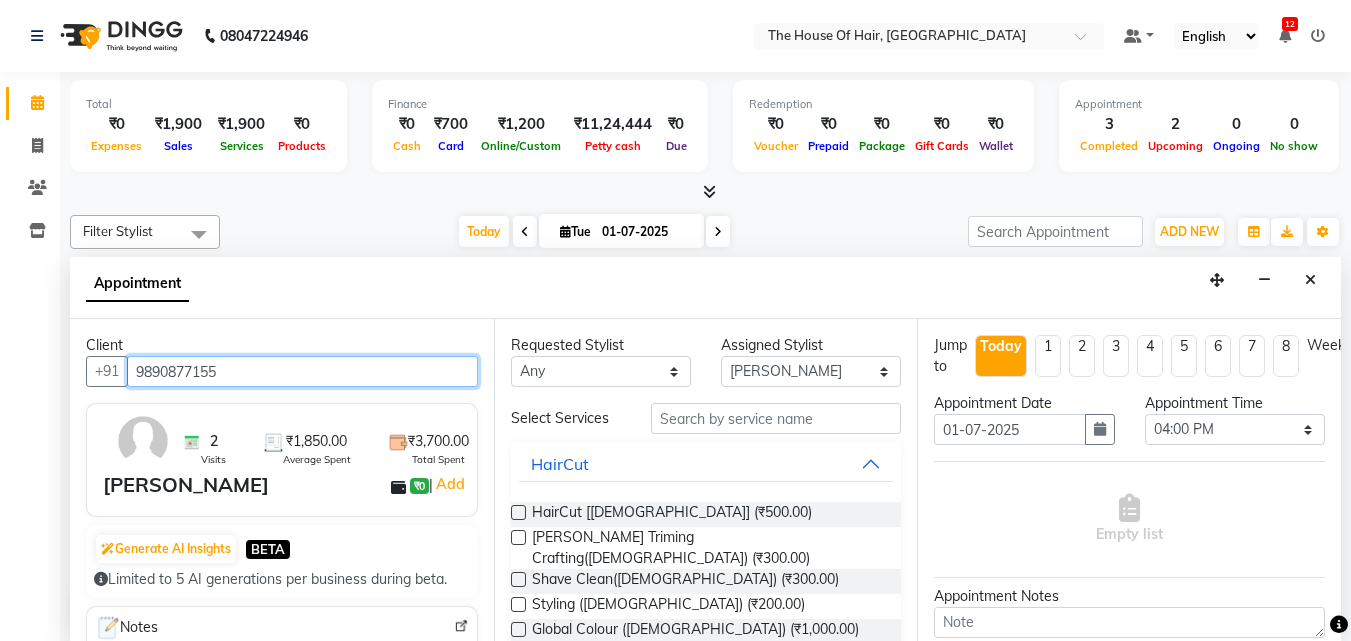 type on "9890877155" 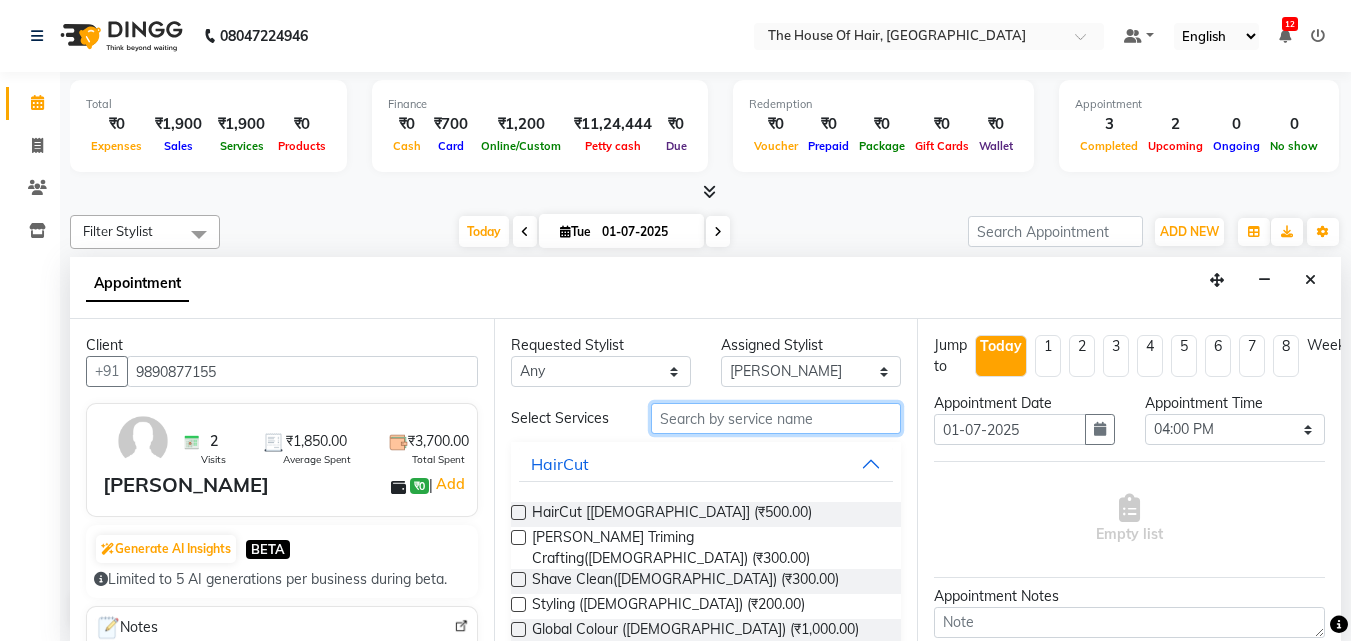 click at bounding box center (776, 418) 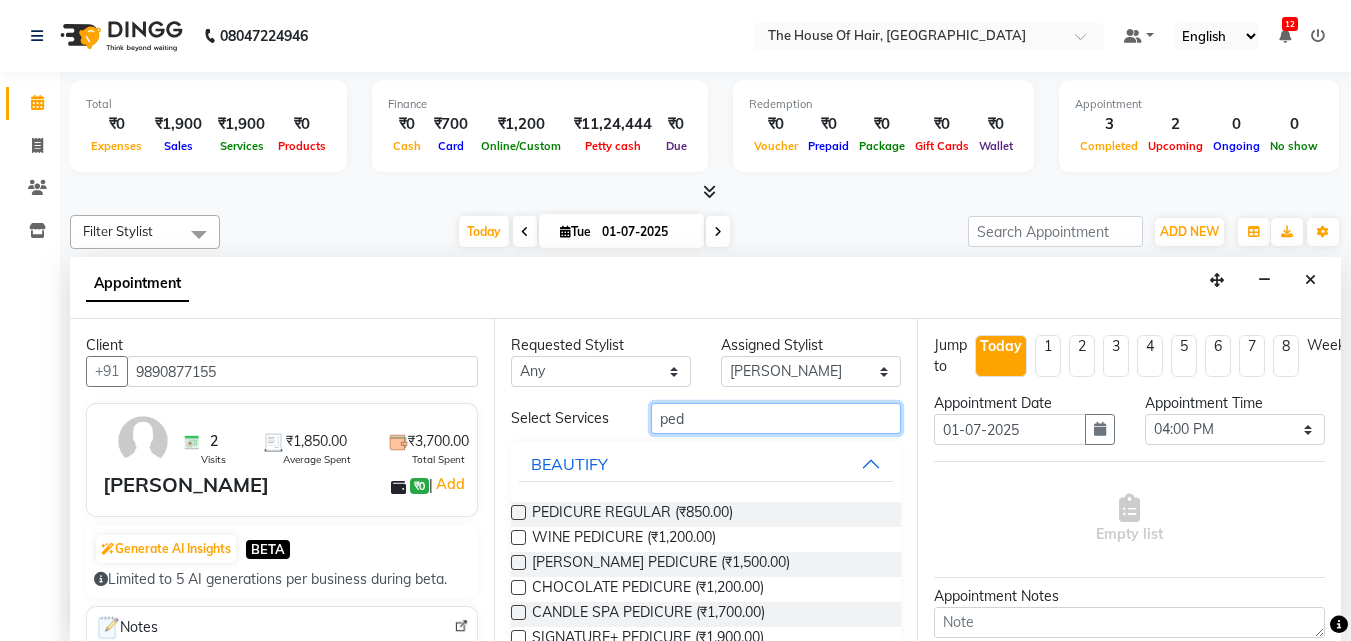 type on "ped" 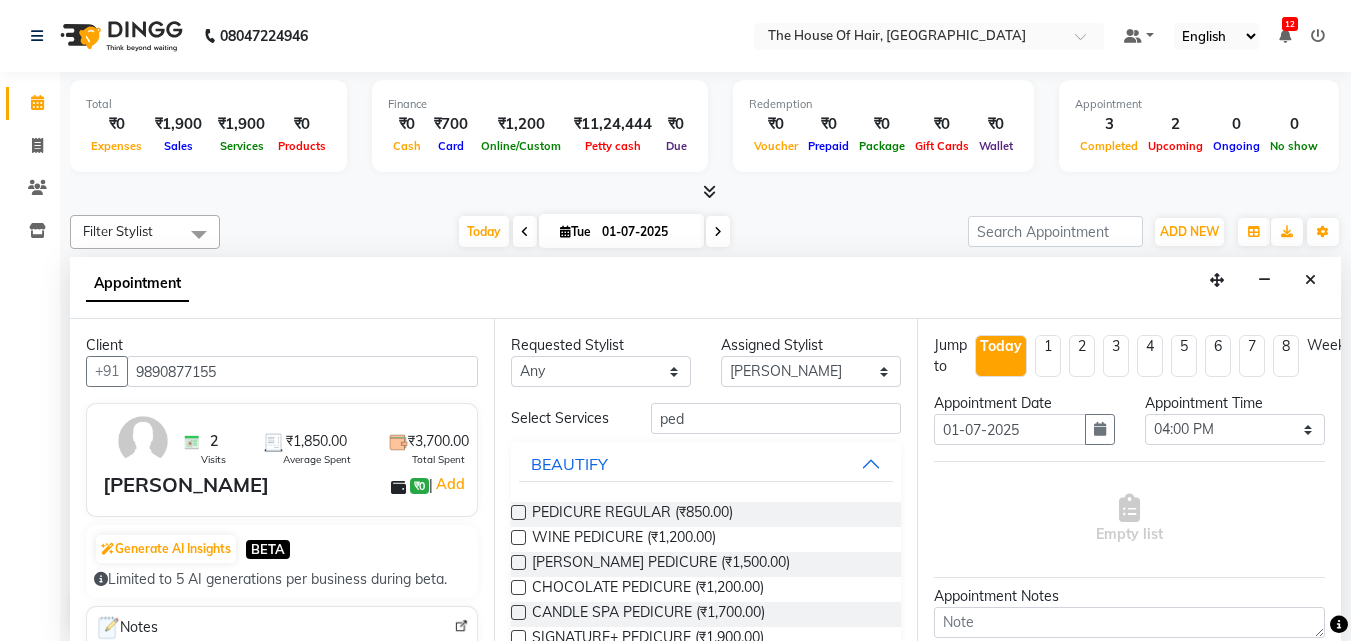 click at bounding box center [518, 512] 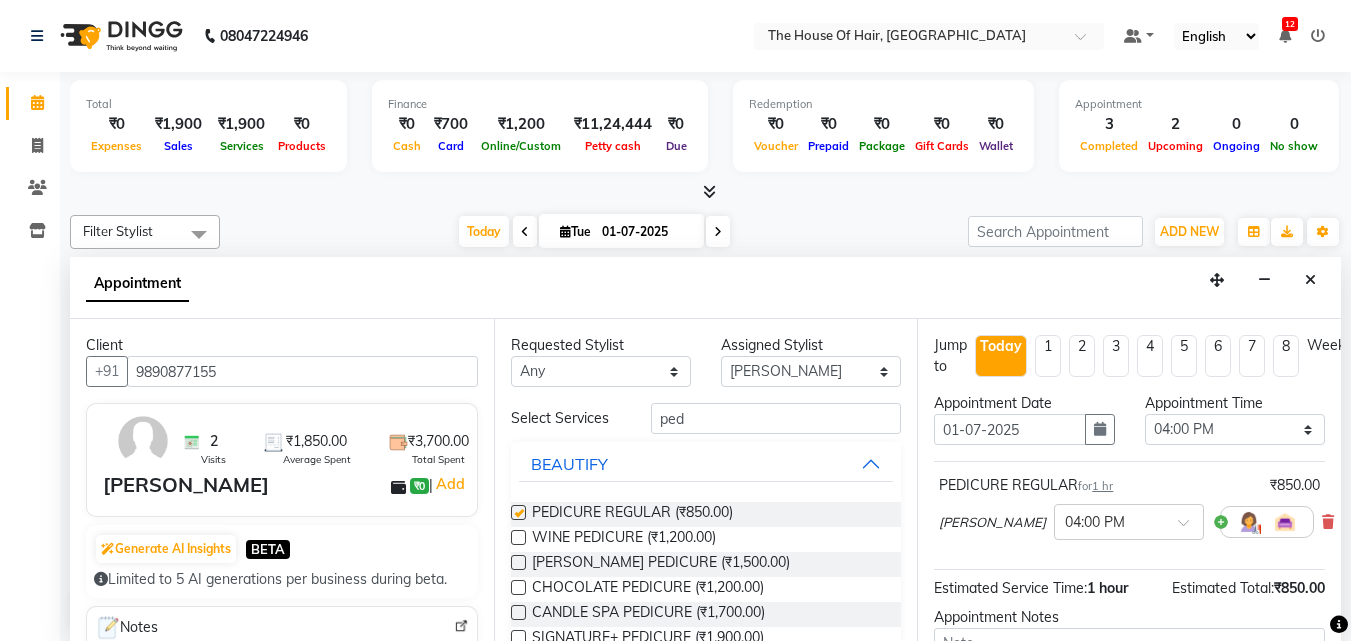 checkbox on "false" 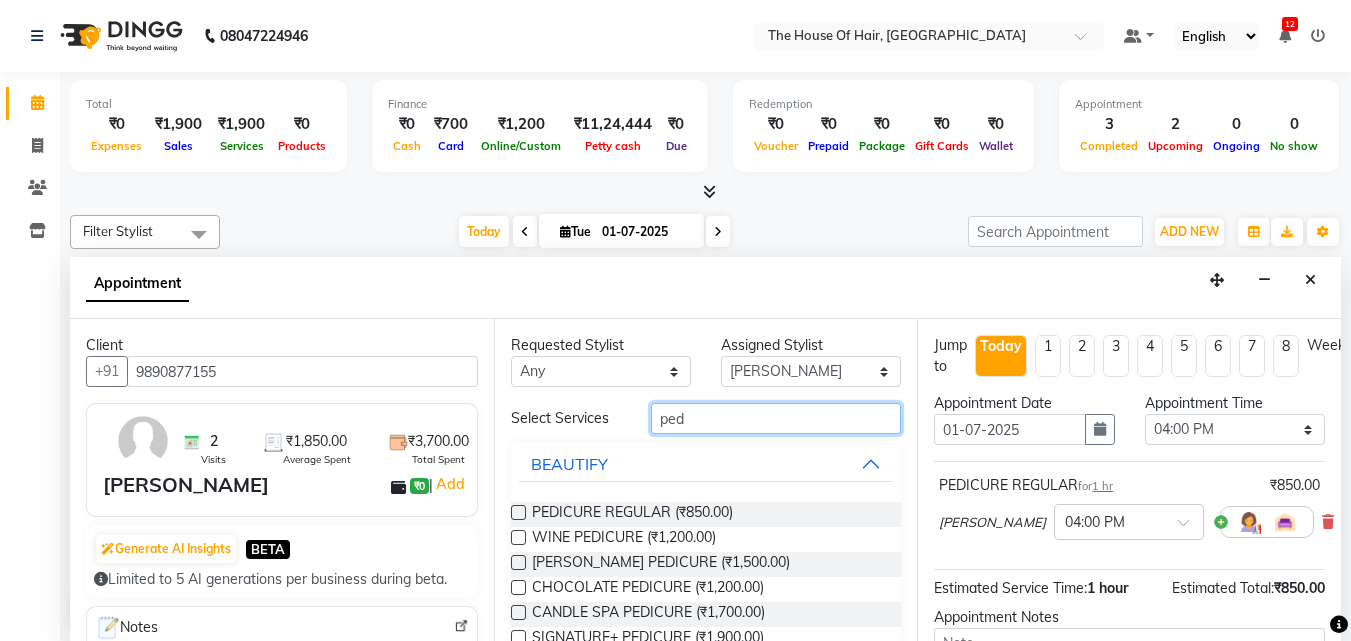 click on "ped" at bounding box center [776, 418] 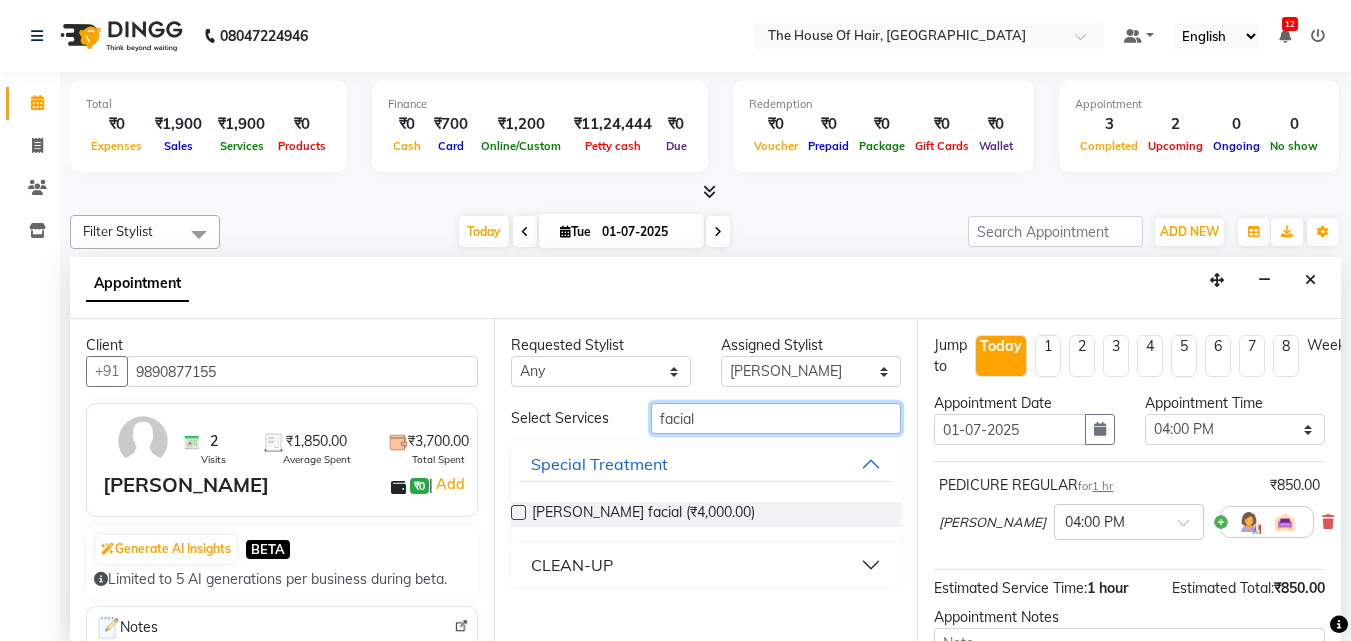type on "facial" 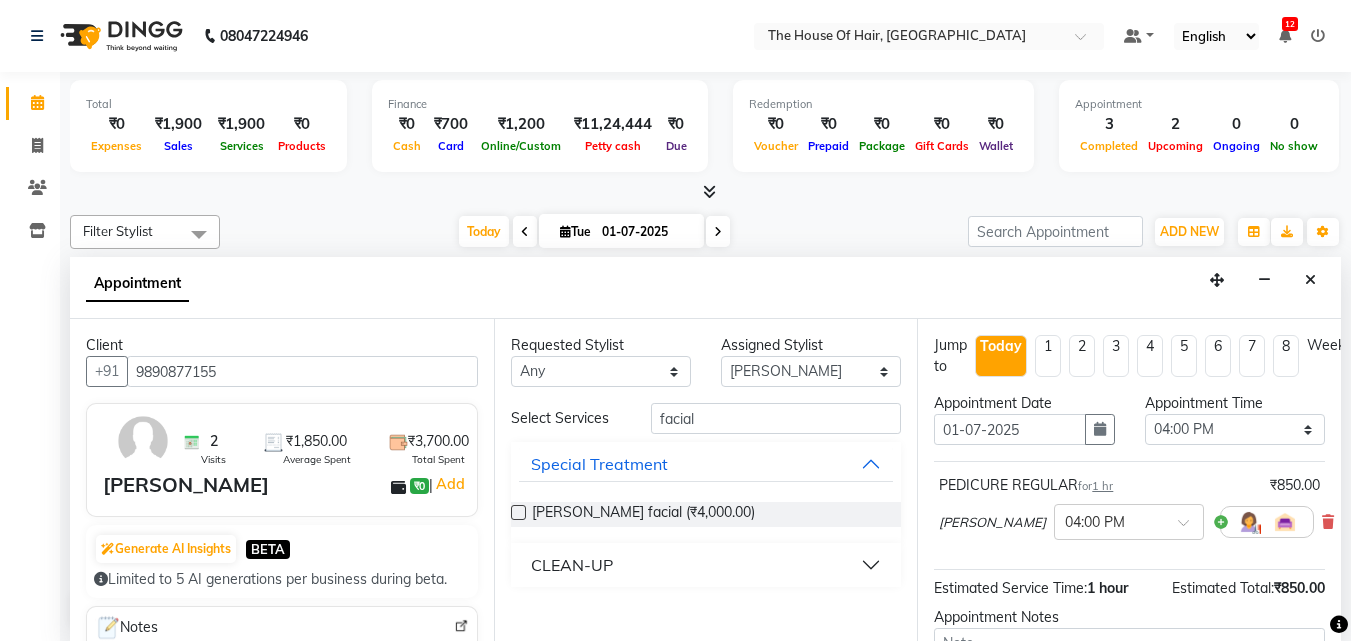 click at bounding box center [518, 512] 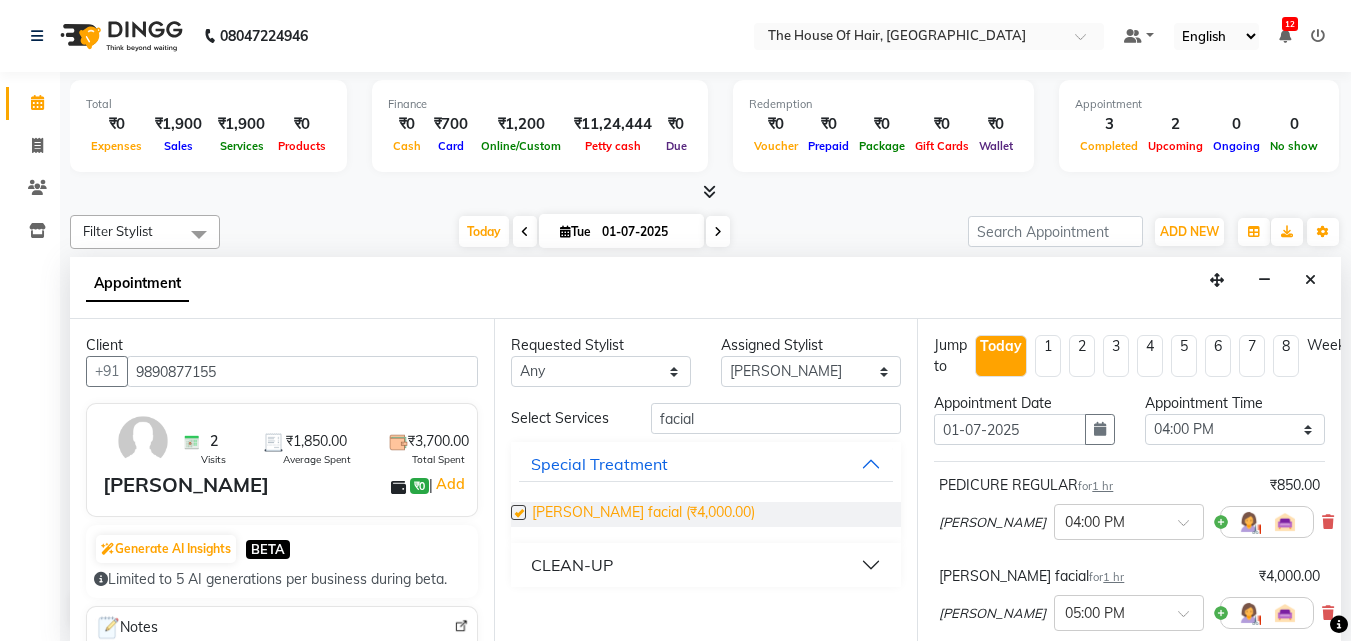 checkbox on "false" 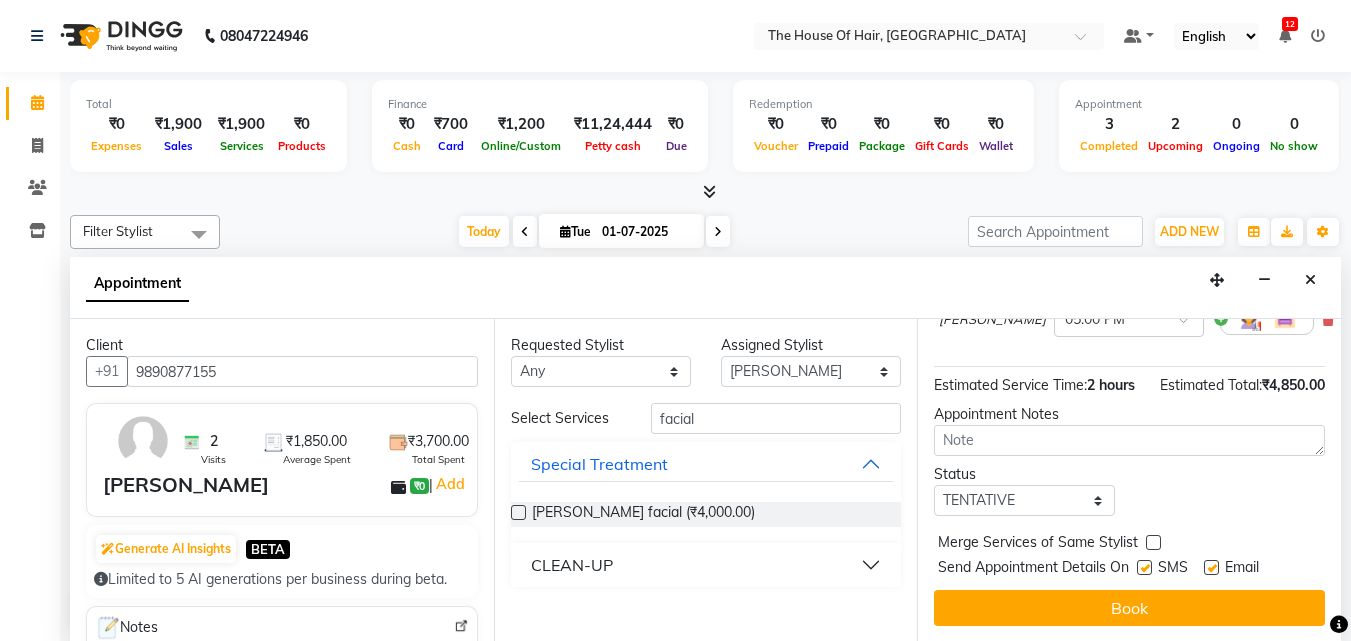 scroll, scrollTop: 336, scrollLeft: 0, axis: vertical 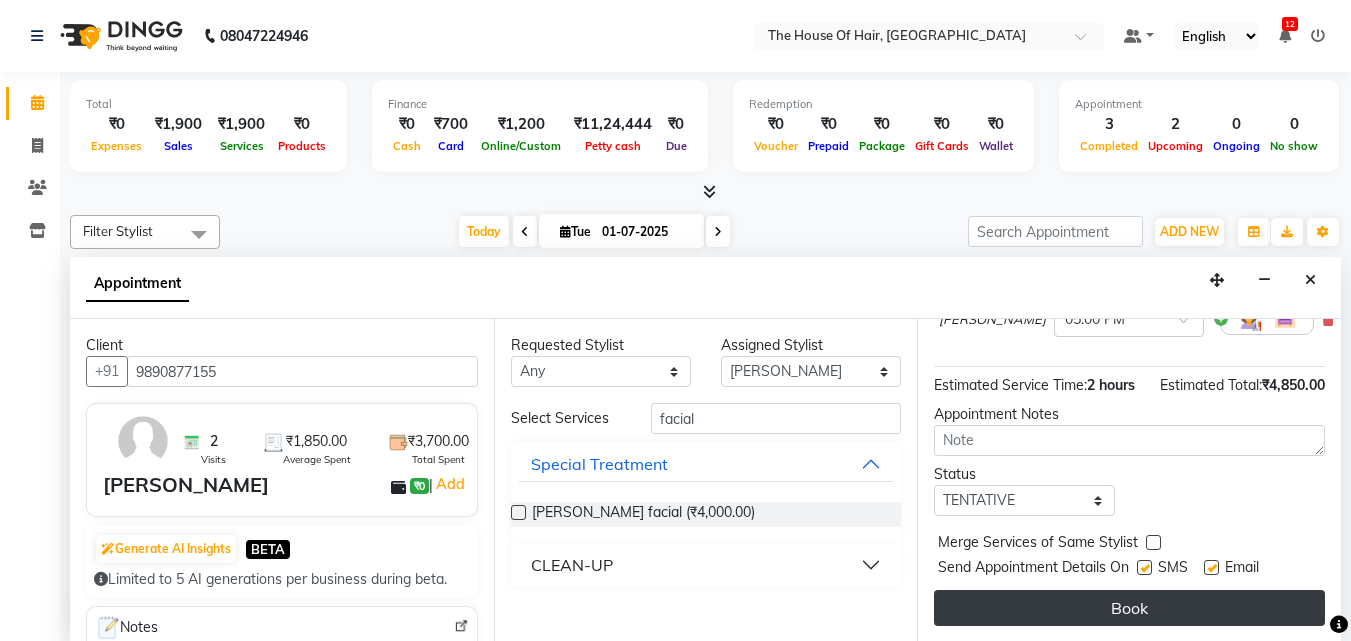 click on "Book" at bounding box center [1129, 608] 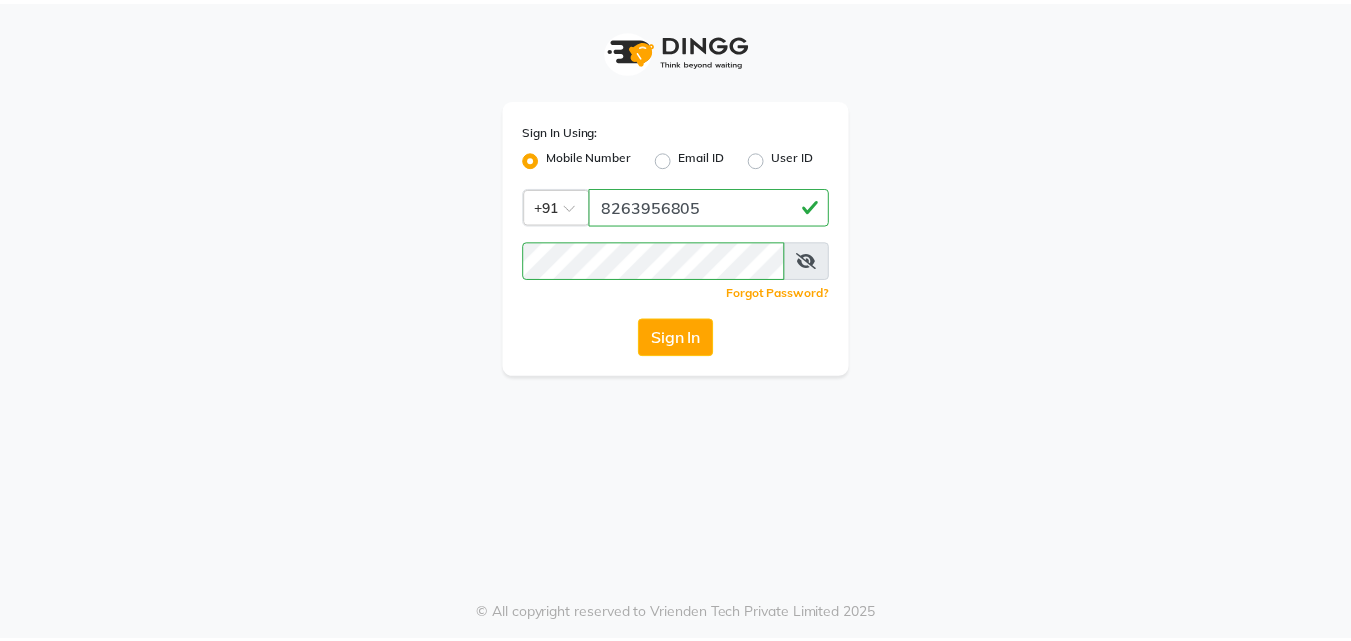 scroll, scrollTop: 0, scrollLeft: 0, axis: both 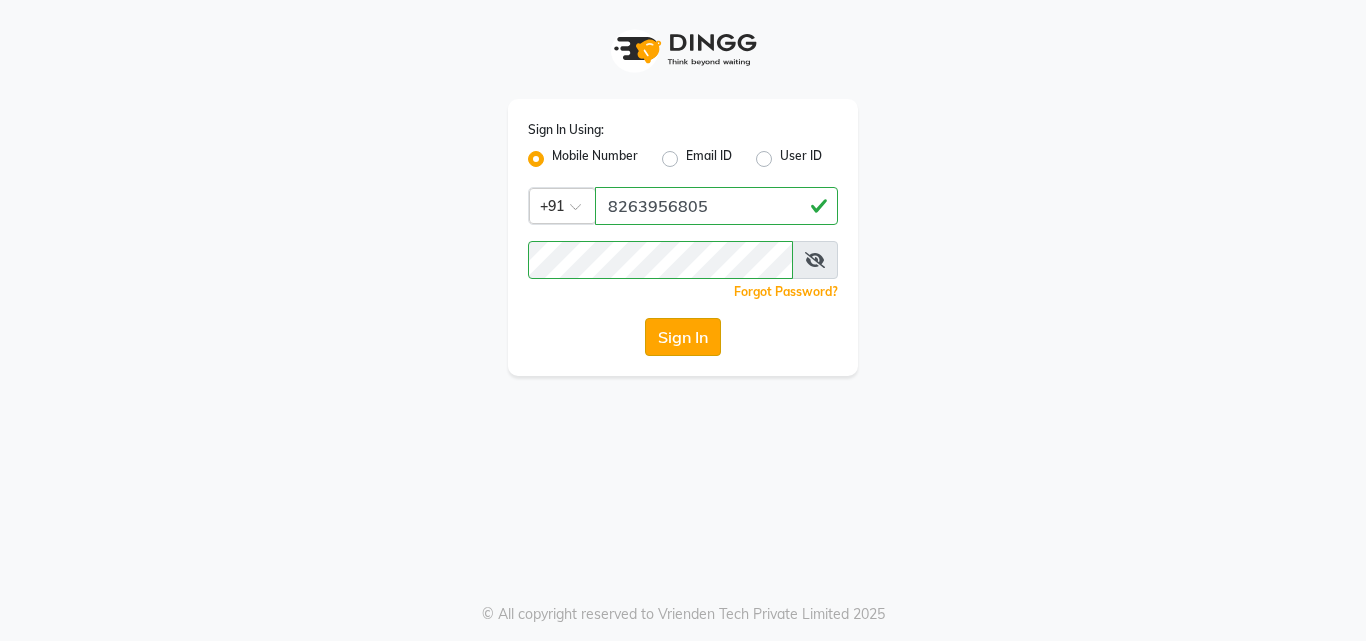 click on "Sign In" 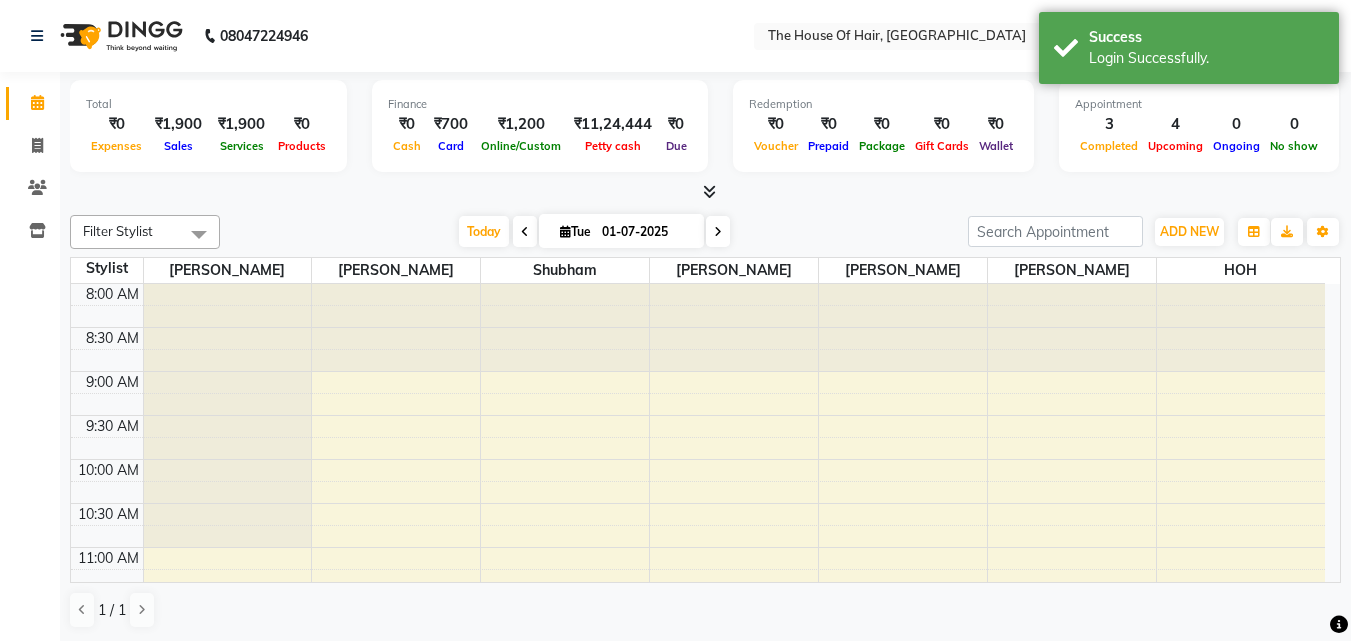 scroll, scrollTop: 0, scrollLeft: 0, axis: both 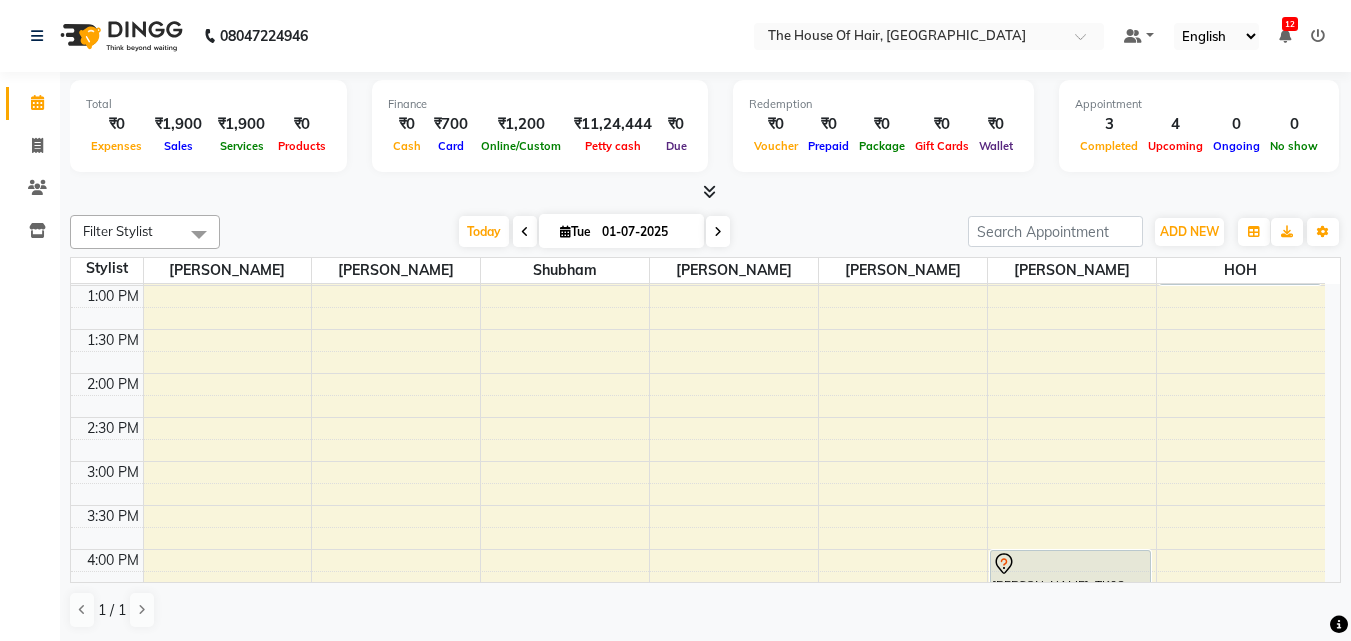 click on "8:00 AM 8:30 AM 9:00 AM 9:30 AM 10:00 AM 10:30 AM 11:00 AM 11:30 AM 12:00 PM 12:30 PM 1:00 PM 1:30 PM 2:00 PM 2:30 PM 3:00 PM 3:30 PM 4:00 PM 4:30 PM 5:00 PM 5:30 PM 6:00 PM 6:30 PM 7:00 PM 7:30 PM 8:00 PM 8:30 PM 9:00 PM 9:30 PM     PRANIT SHILIMKAR, TK03, 11:15 AM-12:15 PM, HairCut  [Male],Beard Triming Crafting(Male)     Amit Bhide, TK01, 10:00 AM-10:30 AM, HairCut  [Male]     nitant, TK04, 10:30 AM-11:30 AM, HairCut  [Male],Beard Triming Crafting(Male)             Chandraashekhar Paranjpe, TK06, 04:00 PM-05:00 PM, PEDICURE  REGULAR             Chandraashekhar Paranjpe, TK06, 05:00 PM-06:00 PM, Jansen facial             PRANIT SHILIMKAR, TK02, 11:00 AM-11:30 AM, Beard Triming Crafting(Male)             Utakrsha Joshi, TK05, 12:00 PM-01:00 PM, Global Colour (female)" at bounding box center [698, 461] 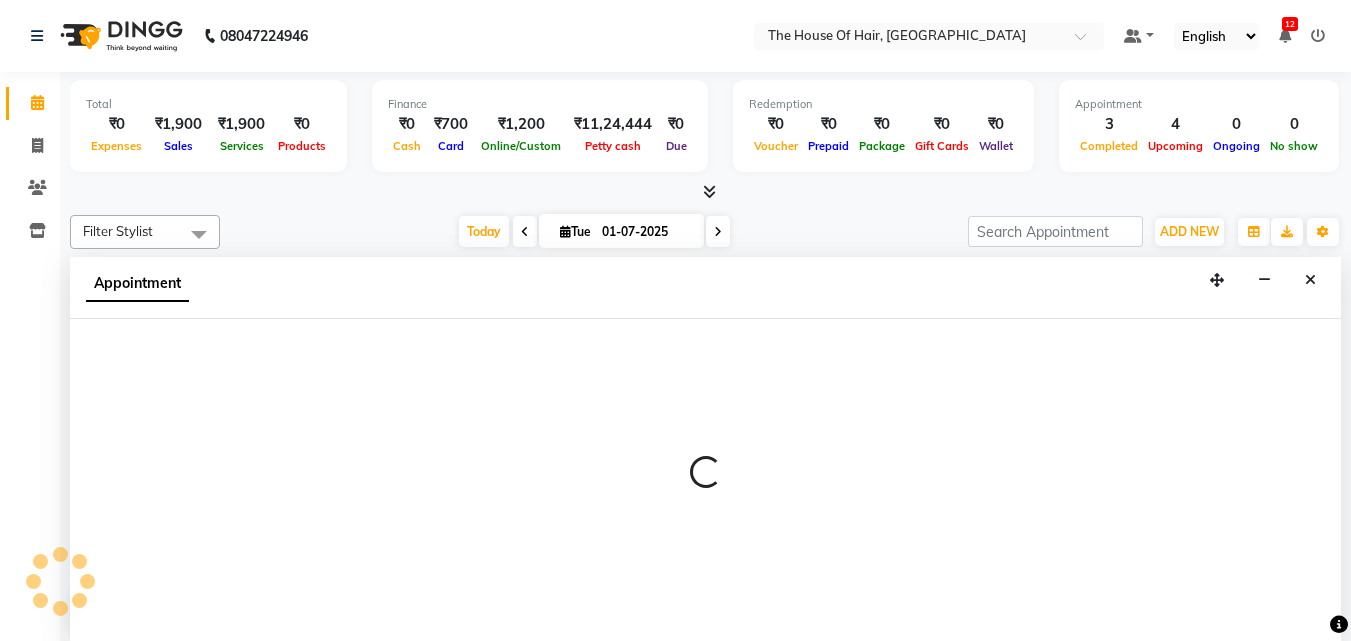 select on "930" 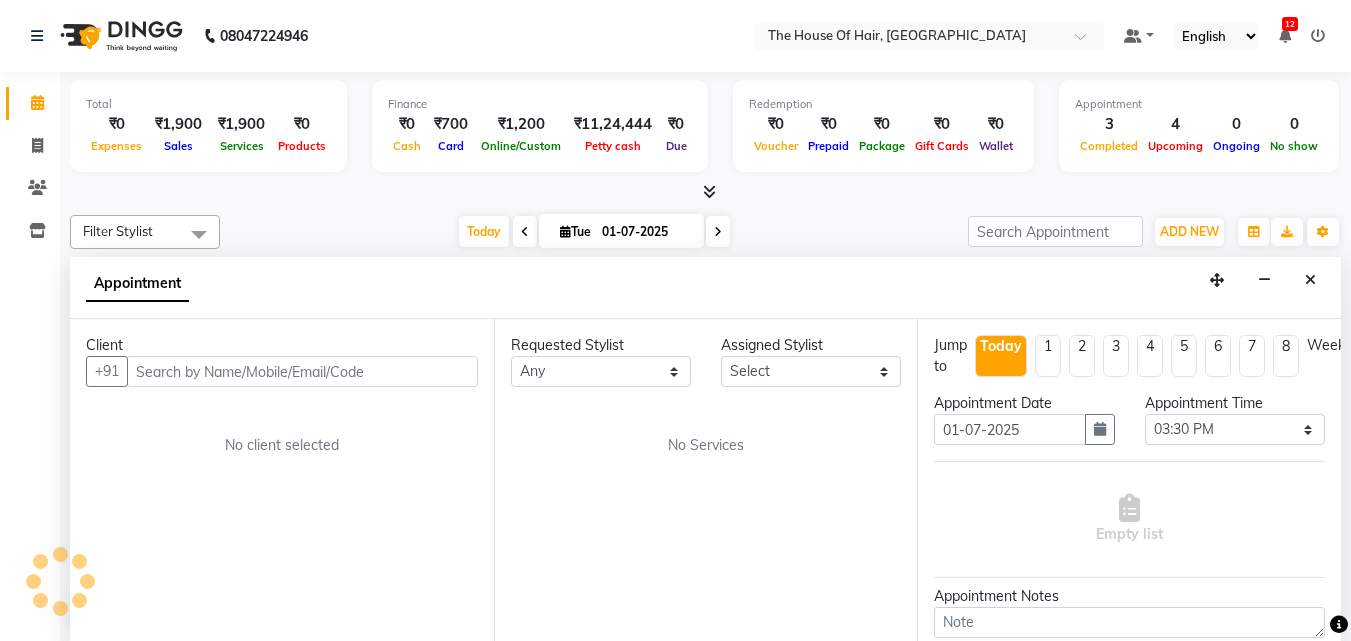 scroll, scrollTop: 1, scrollLeft: 0, axis: vertical 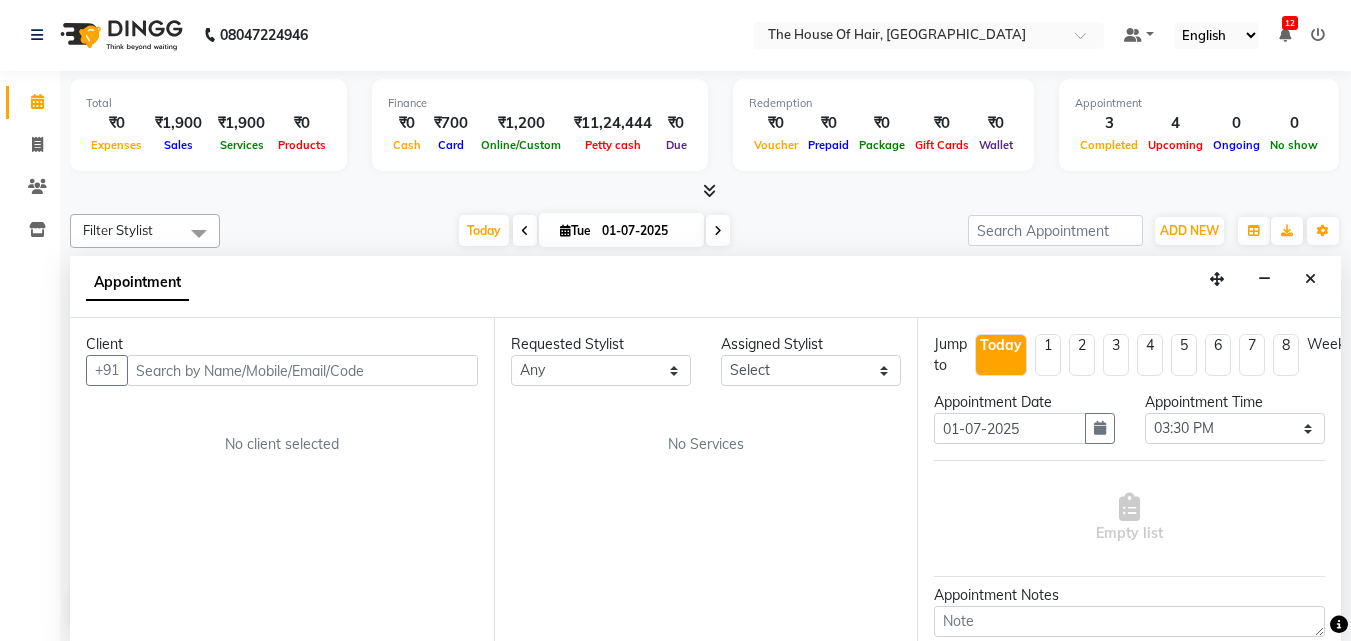 click at bounding box center [302, 370] 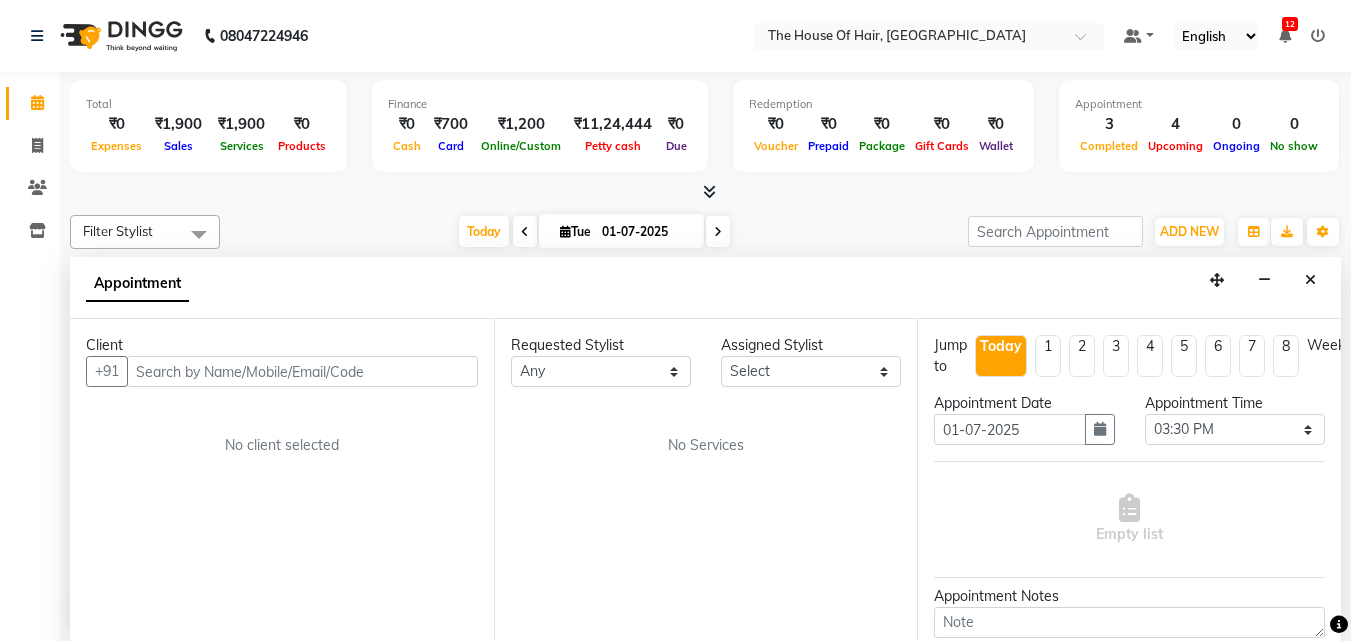 type on "/" 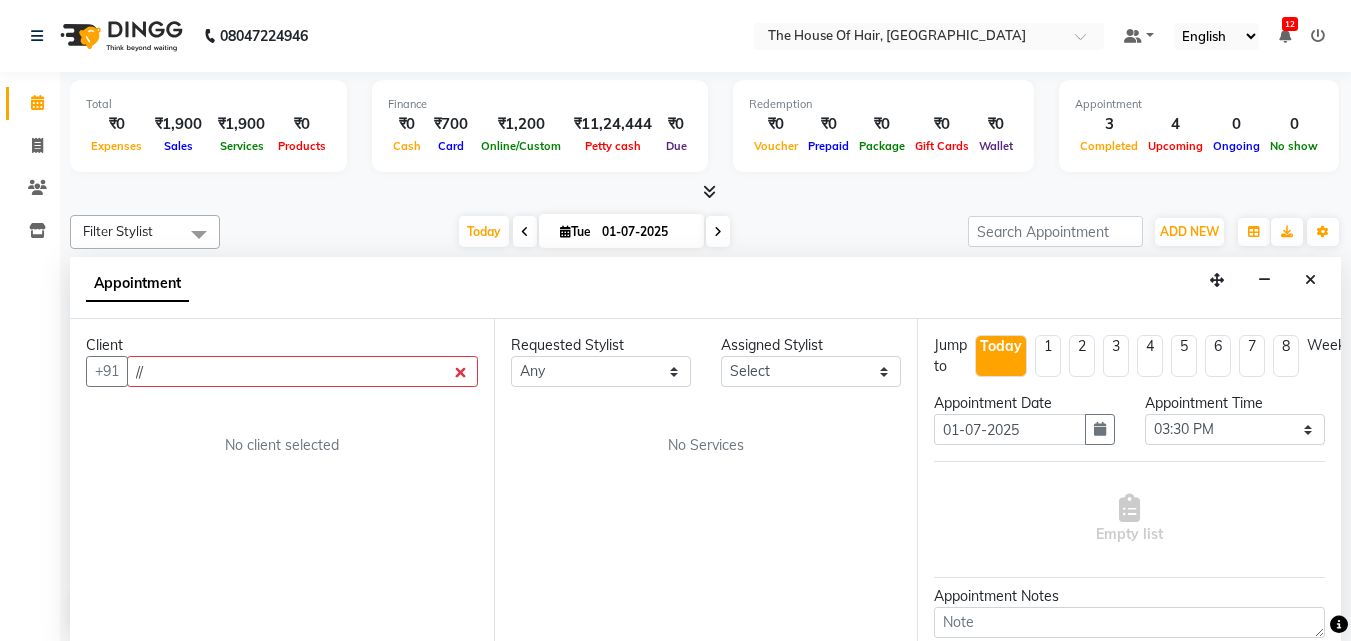 type on "/" 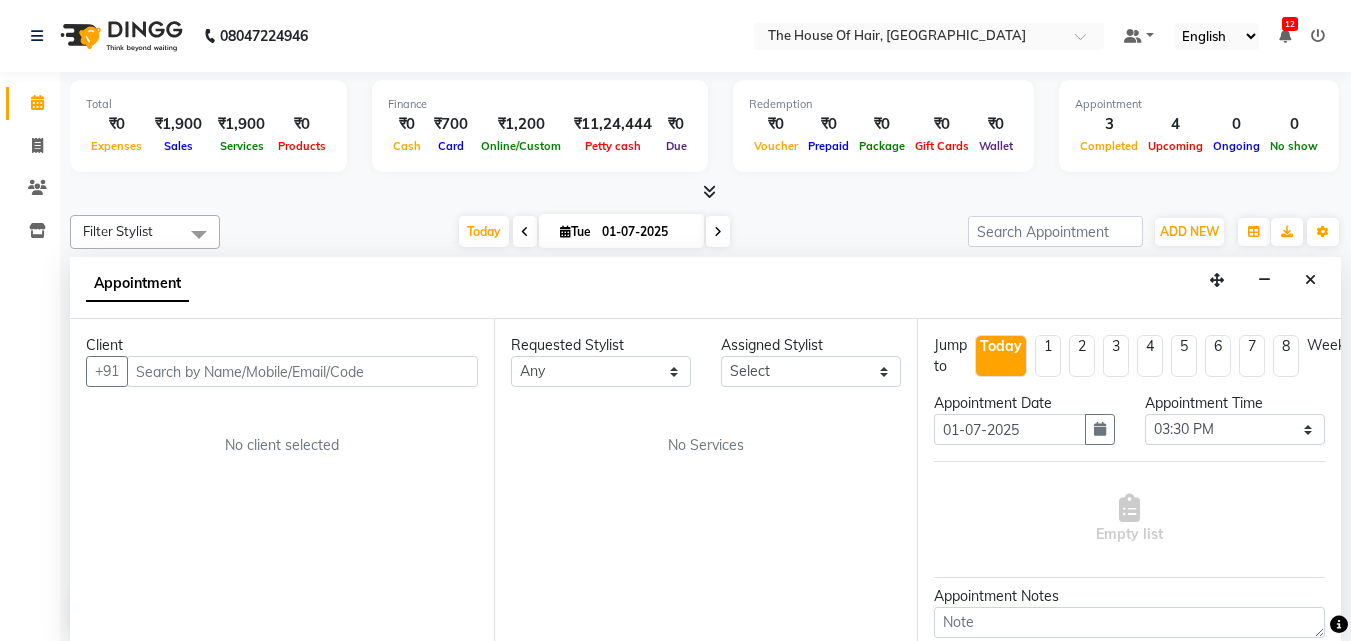 click at bounding box center (302, 371) 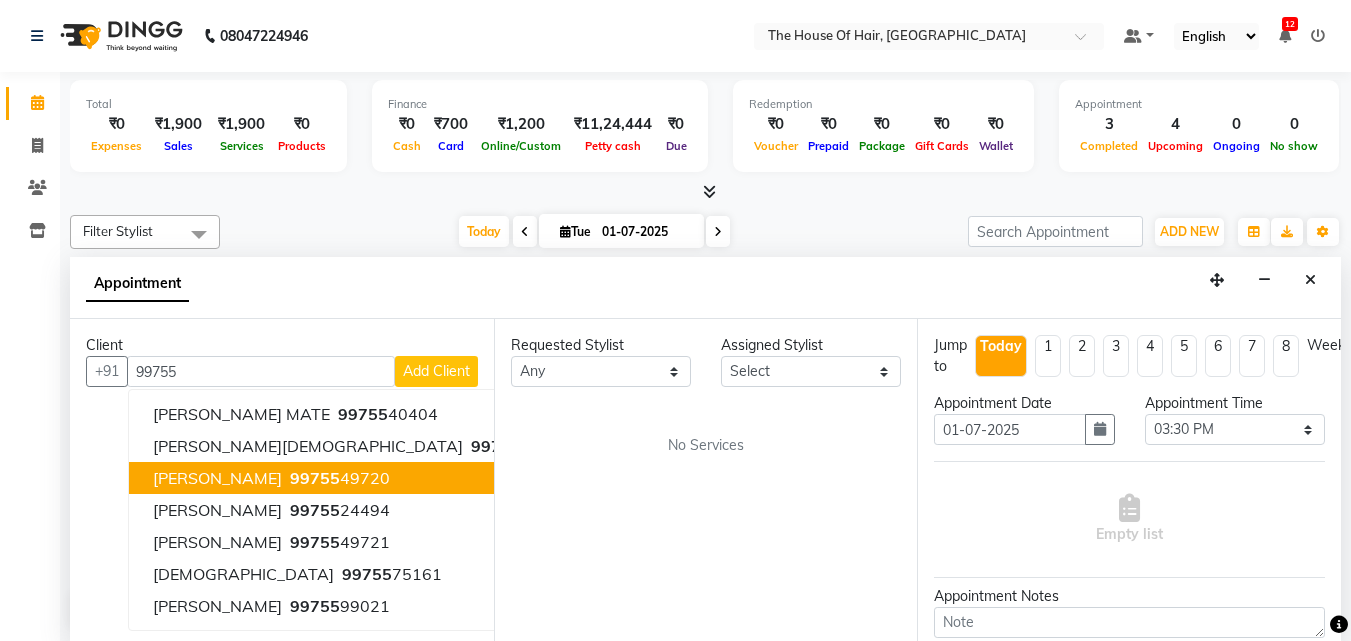 click on "Sunita Bhalwankar" at bounding box center [217, 478] 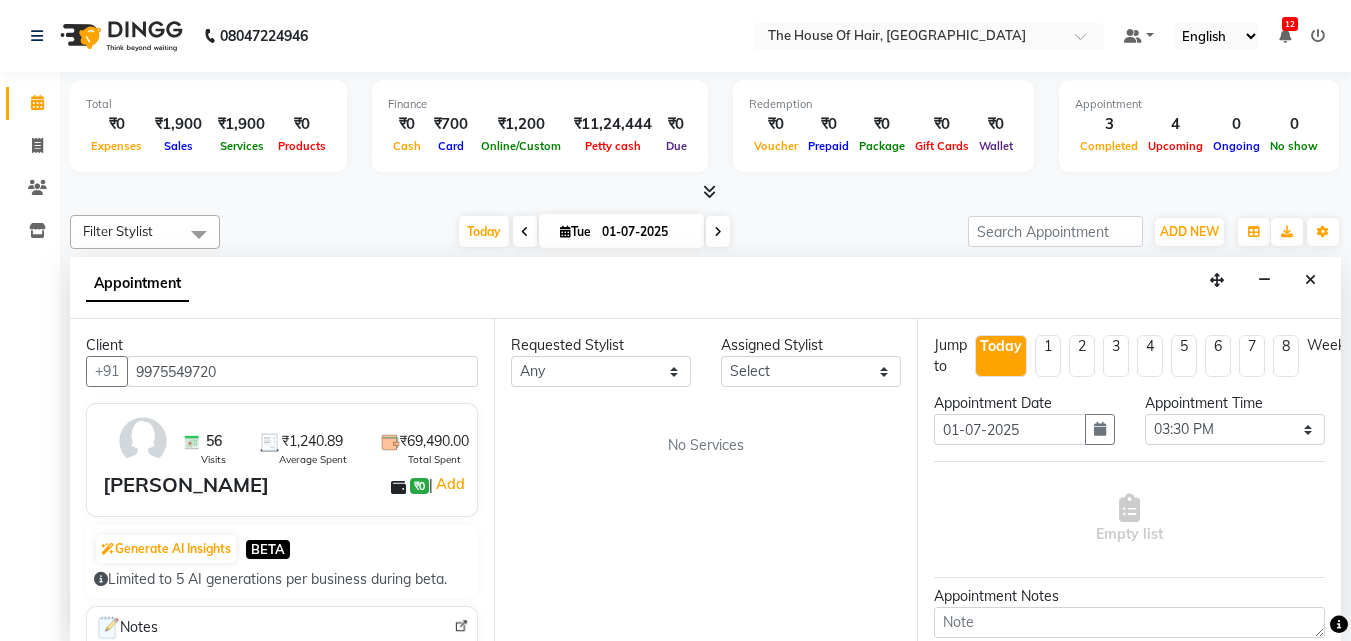 scroll, scrollTop: 1, scrollLeft: 0, axis: vertical 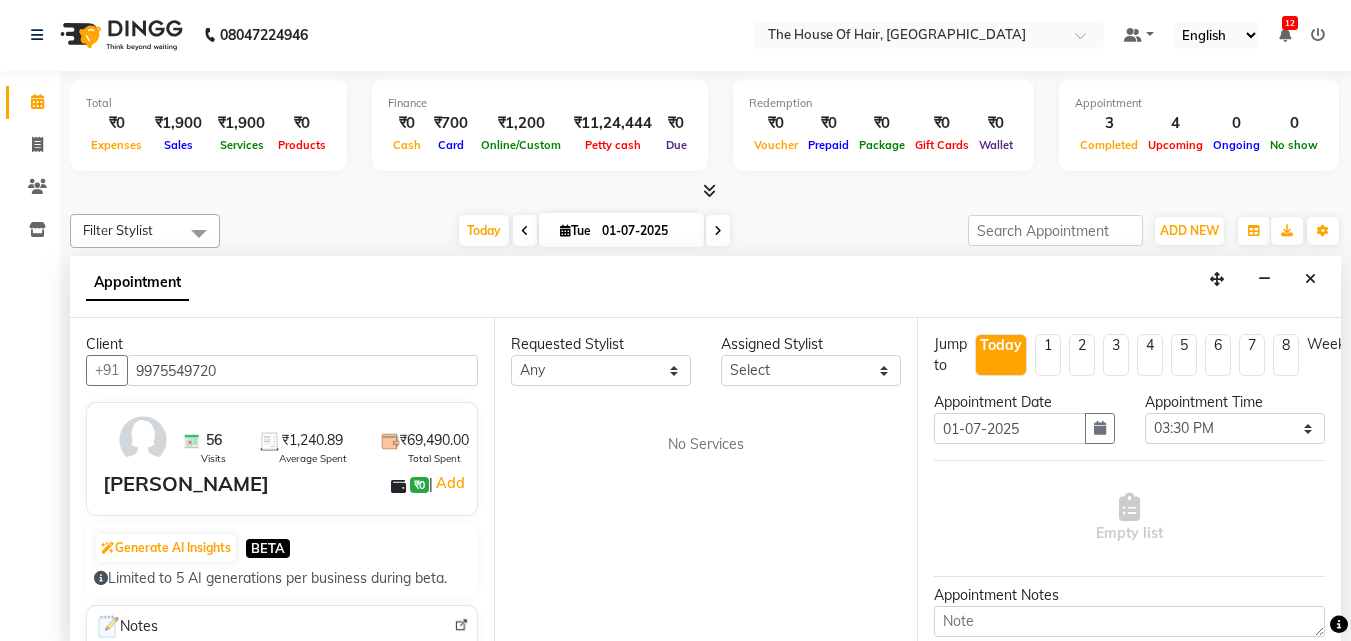 type on "9975549720" 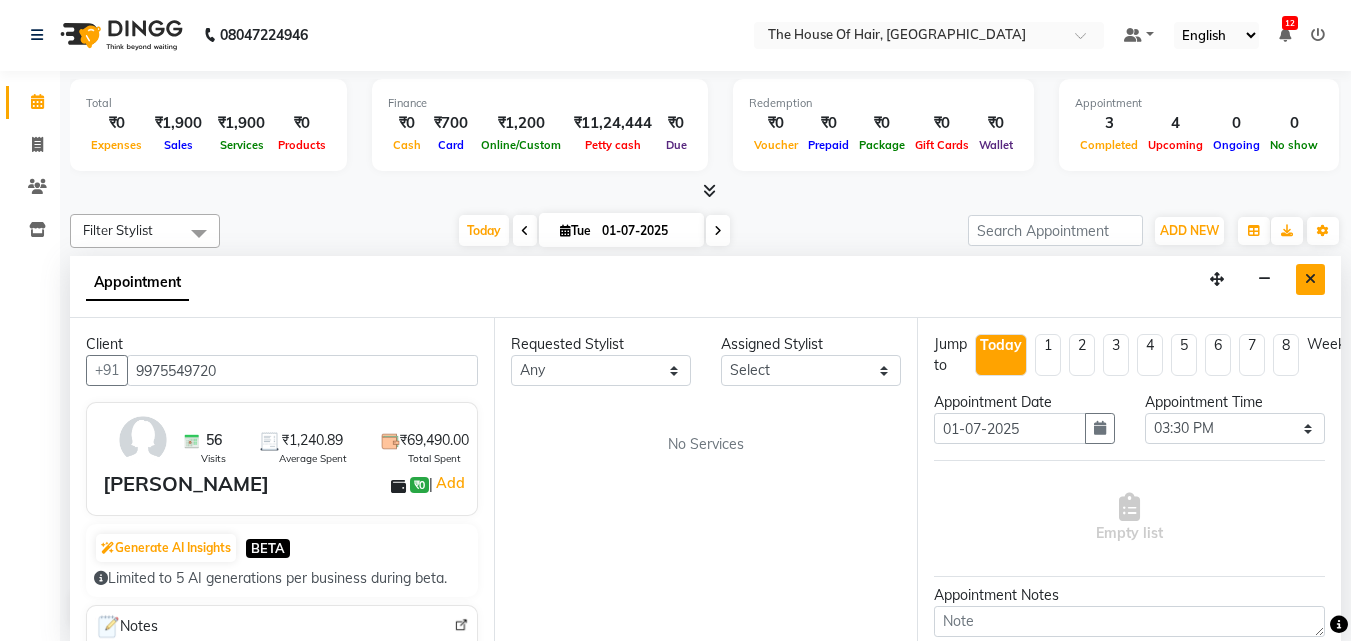 click at bounding box center (1310, 279) 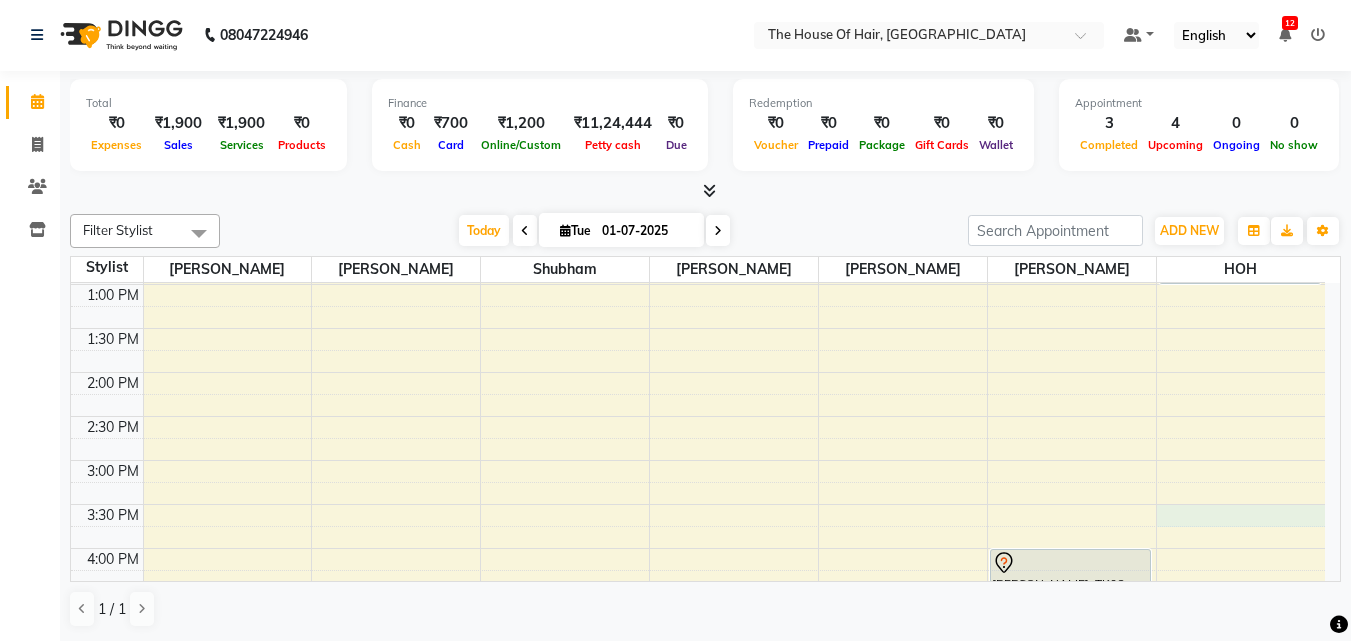 click on "8:00 AM 8:30 AM 9:00 AM 9:30 AM 10:00 AM 10:30 AM 11:00 AM 11:30 AM 12:00 PM 12:30 PM 1:00 PM 1:30 PM 2:00 PM 2:30 PM 3:00 PM 3:30 PM 4:00 PM 4:30 PM 5:00 PM 5:30 PM 6:00 PM 6:30 PM 7:00 PM 7:30 PM 8:00 PM 8:30 PM 9:00 PM 9:30 PM     PRANIT SHILIMKAR, TK03, 11:15 AM-12:15 PM, HairCut  [Male],Beard Triming Crafting(Male)     Amit Bhide, TK01, 10:00 AM-10:30 AM, HairCut  [Male]     nitant, TK04, 10:30 AM-11:30 AM, HairCut  [Male],Beard Triming Crafting(Male)             Chandraashekhar Paranjpe, TK06, 04:00 PM-05:00 PM, PEDICURE  REGULAR             Chandraashekhar Paranjpe, TK06, 05:00 PM-06:00 PM, Jansen facial             PRANIT SHILIMKAR, TK02, 11:00 AM-11:30 AM, Beard Triming Crafting(Male)             Utakrsha Joshi, TK05, 12:00 PM-01:00 PM, Global Colour (female)" at bounding box center [698, 460] 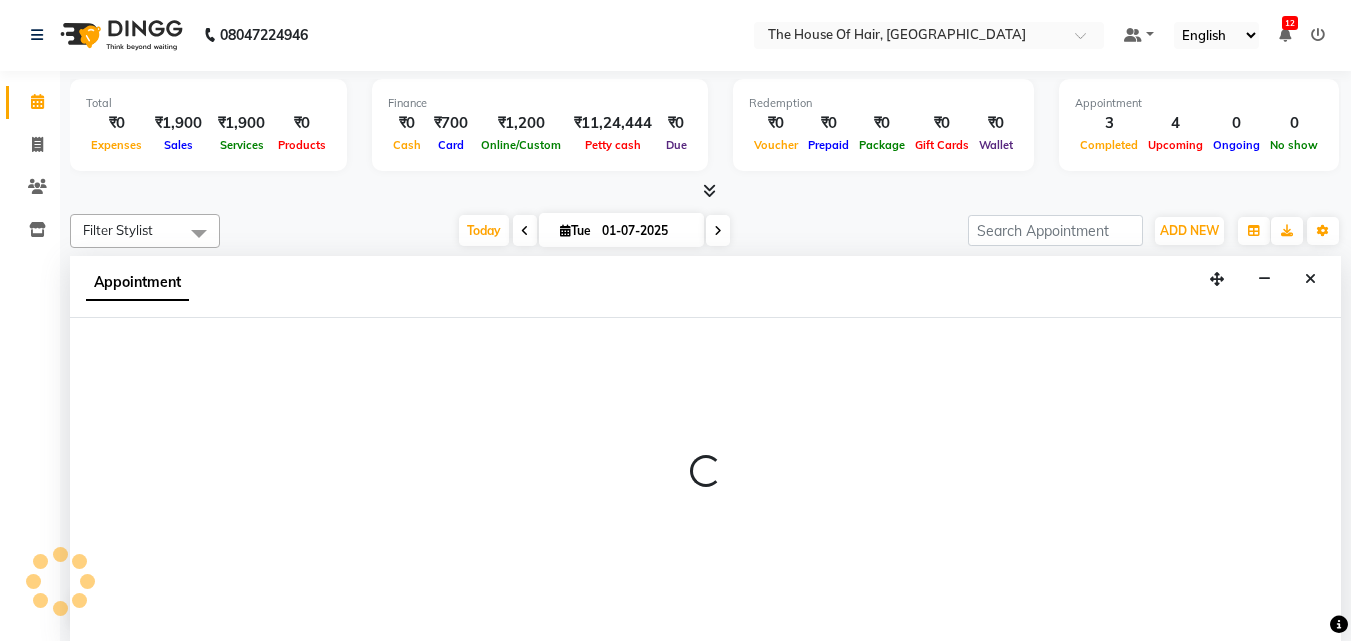 select on "80392" 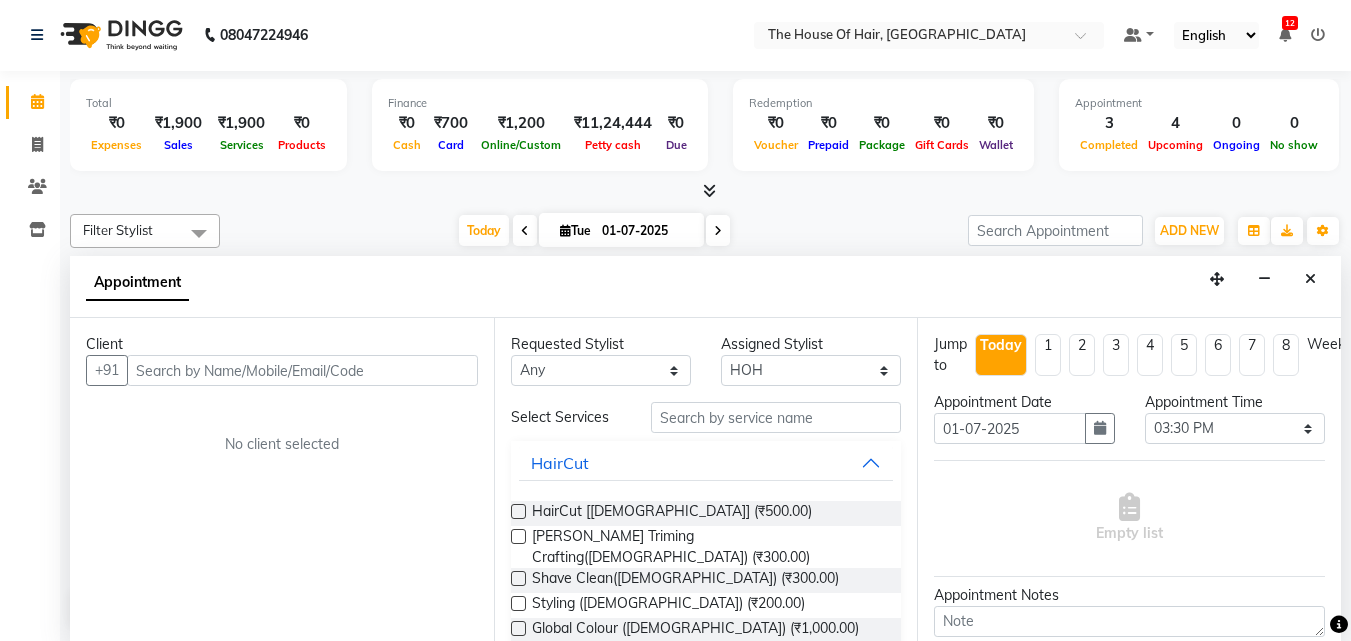 click at bounding box center (302, 370) 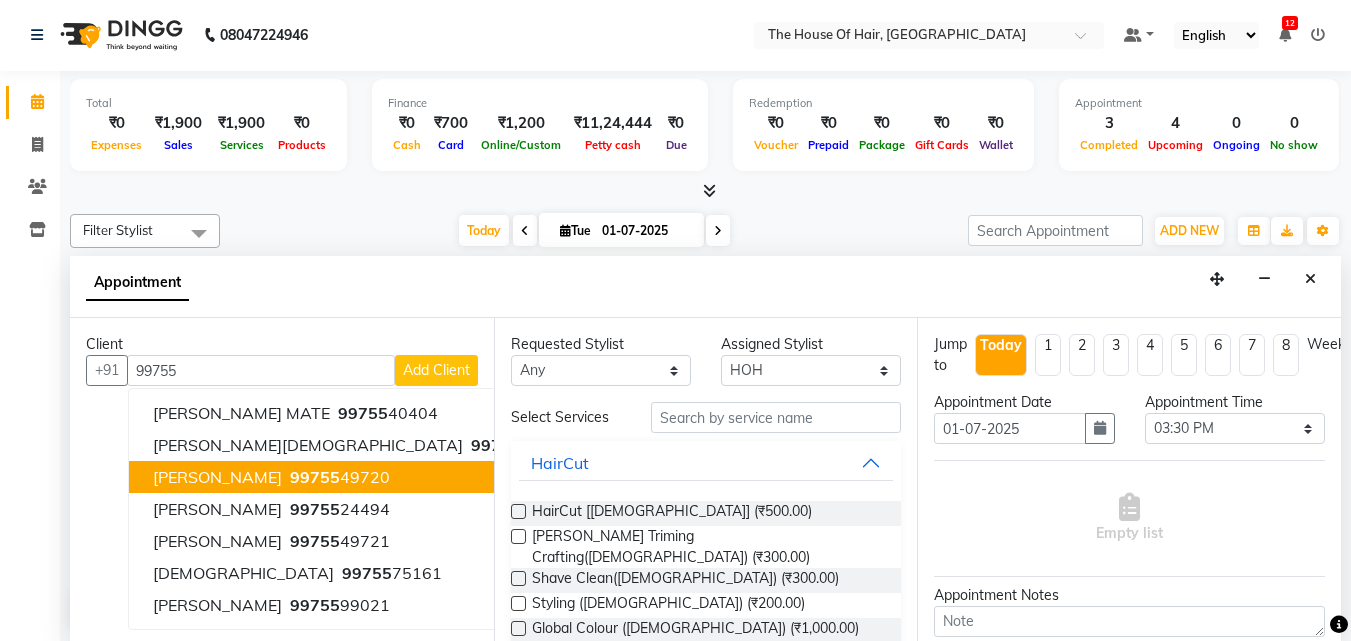click on "Sunita Bhalwankar" at bounding box center [217, 477] 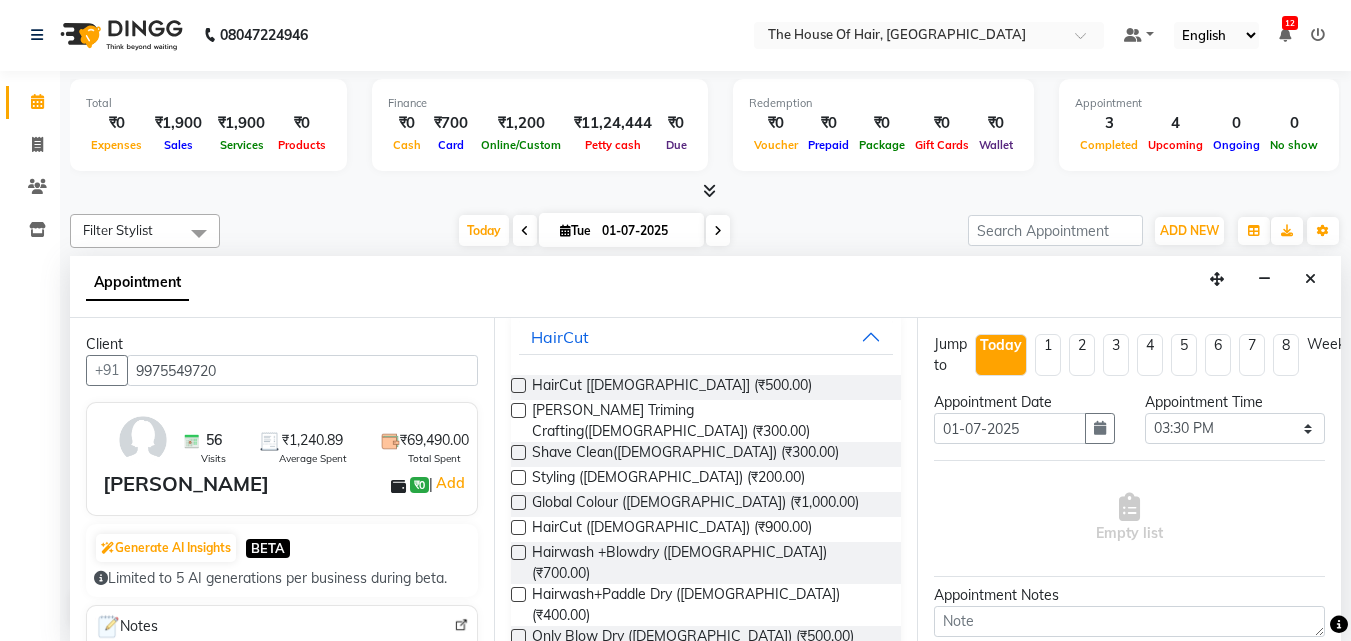 type on "9975549720" 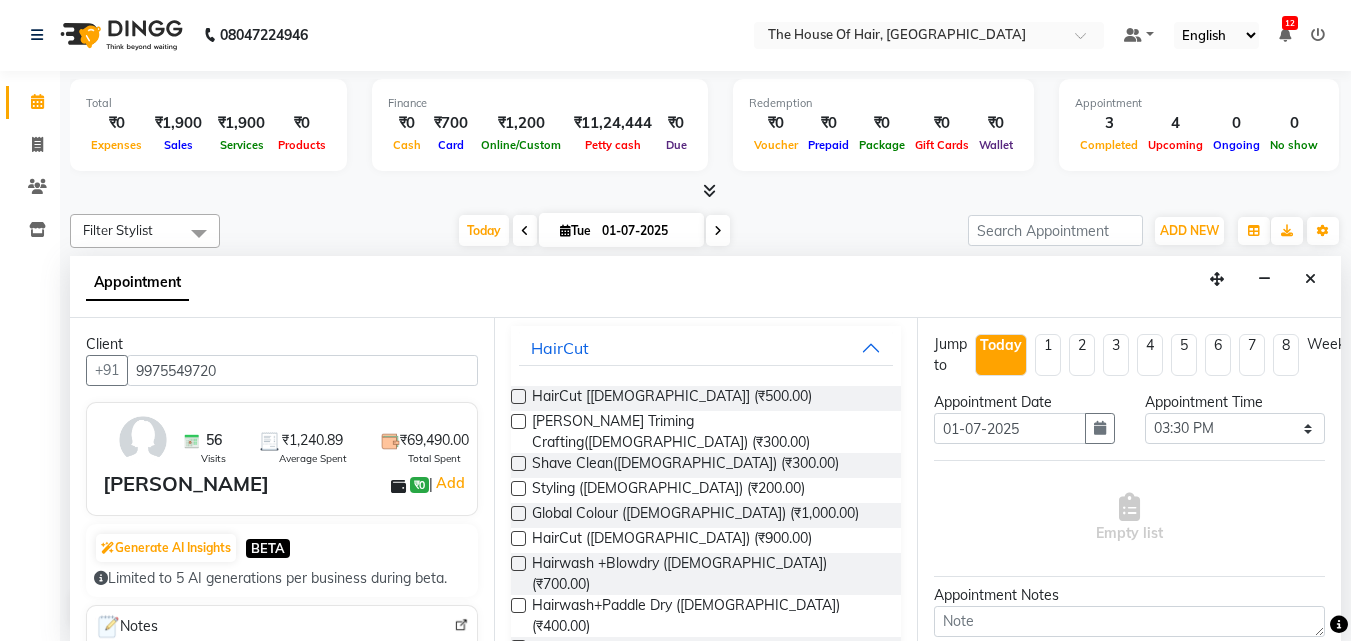 click on "Only Blow Dry ([DEMOGRAPHIC_DATA]) (₹500.00)" at bounding box center [706, 649] 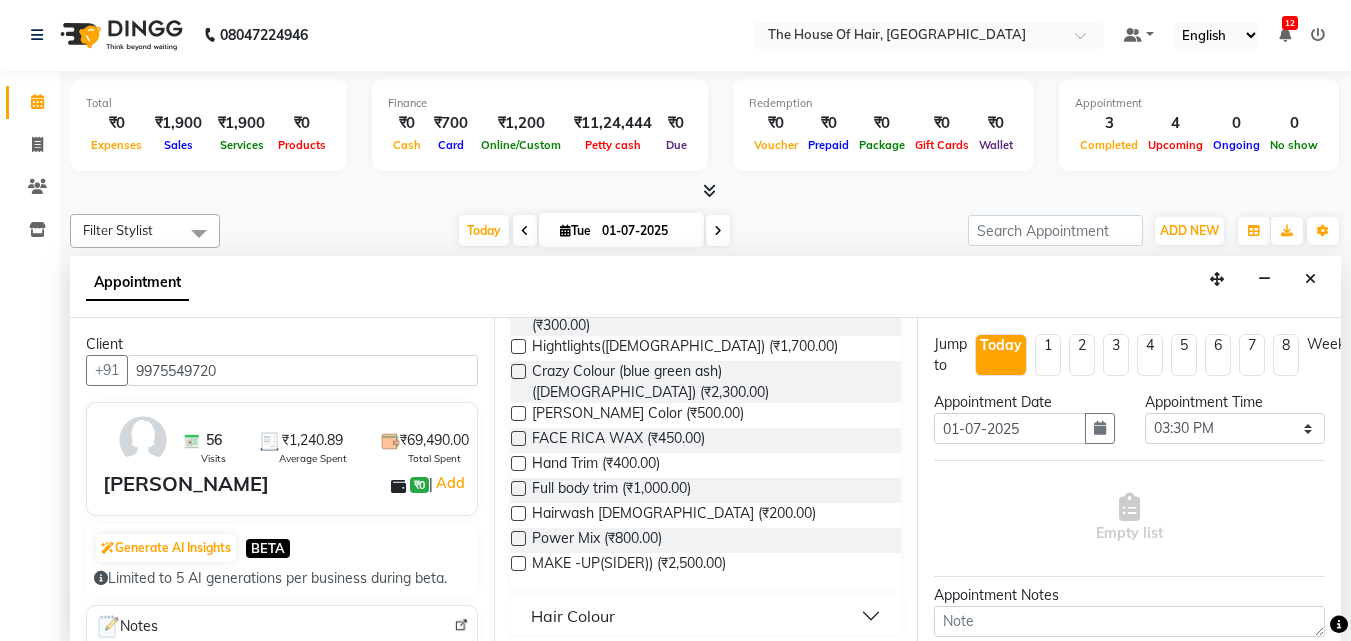 scroll, scrollTop: 1045, scrollLeft: 0, axis: vertical 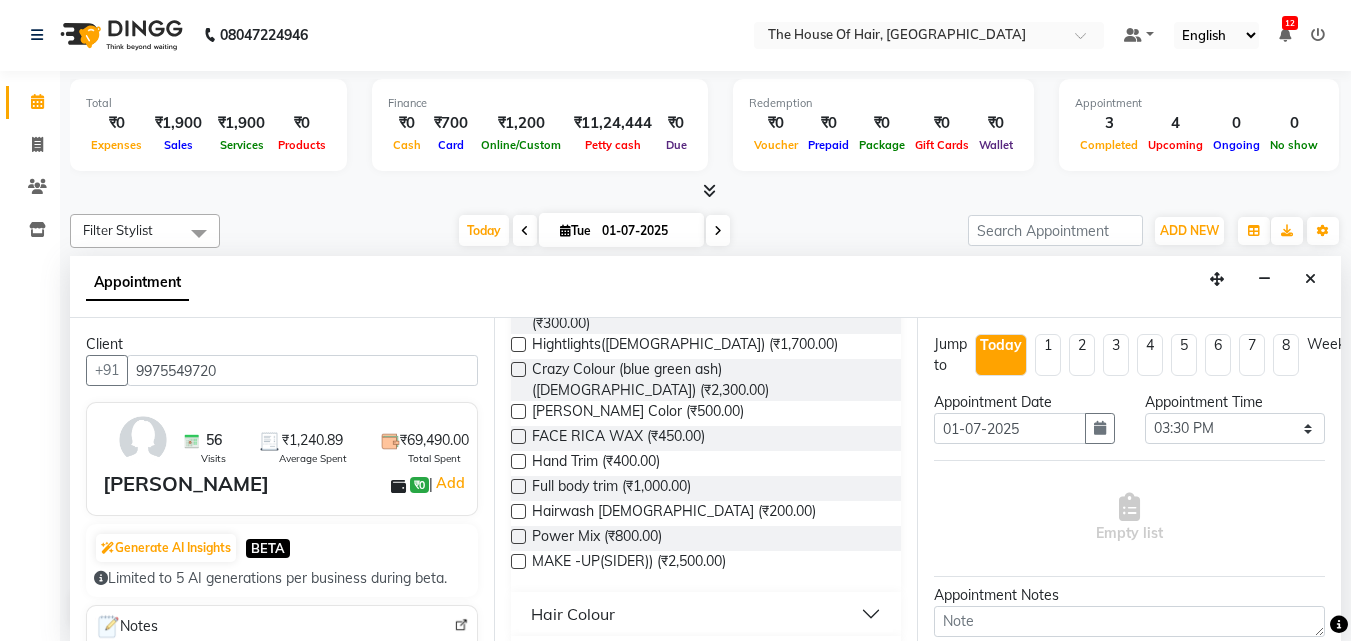 click on "Hair Colour" at bounding box center (573, 614) 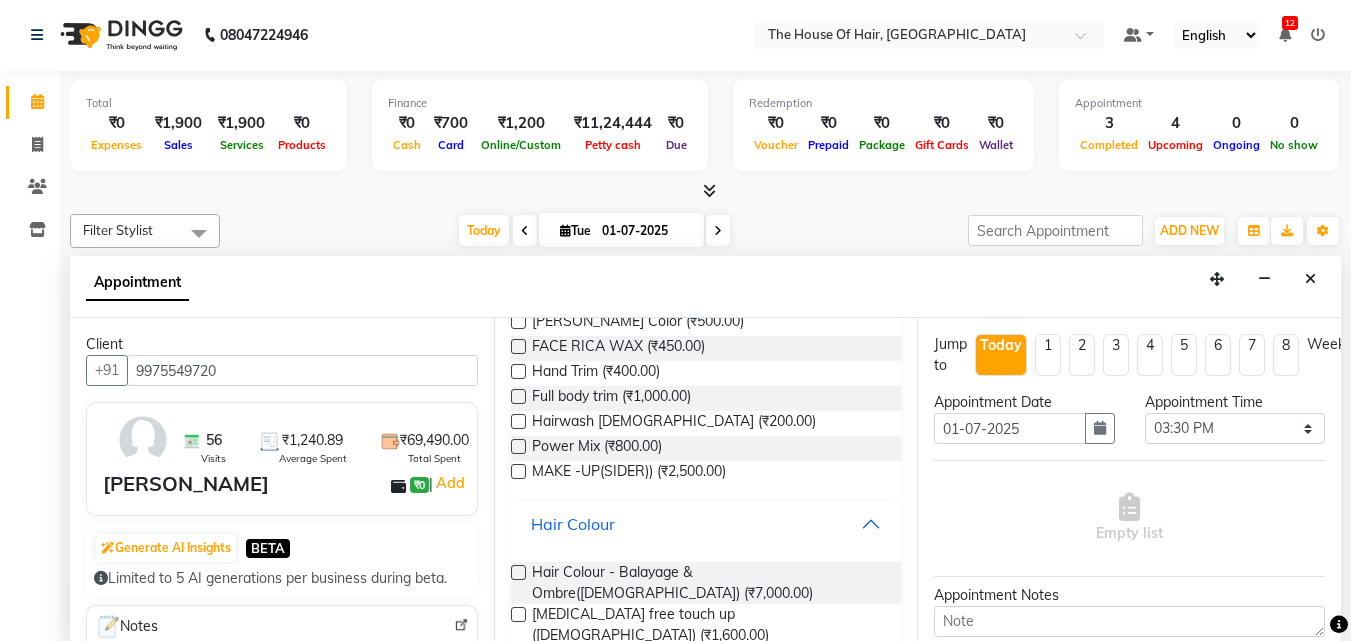 scroll, scrollTop: 1131, scrollLeft: 0, axis: vertical 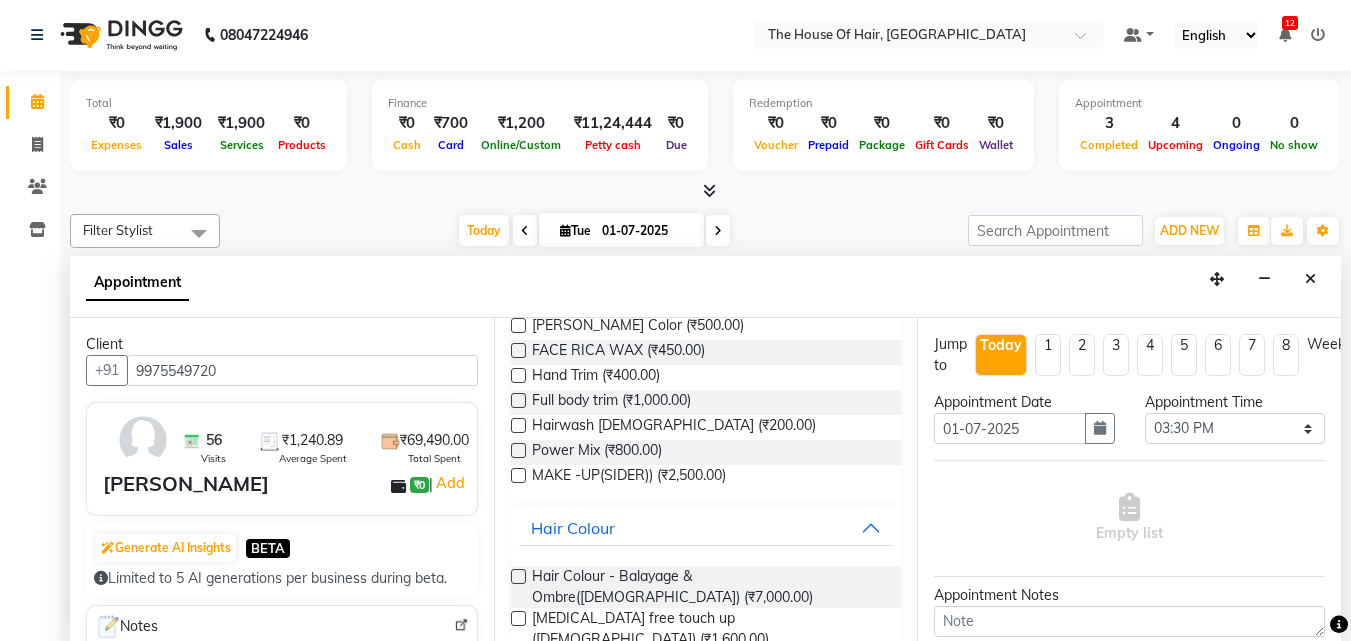 click at bounding box center [518, 660] 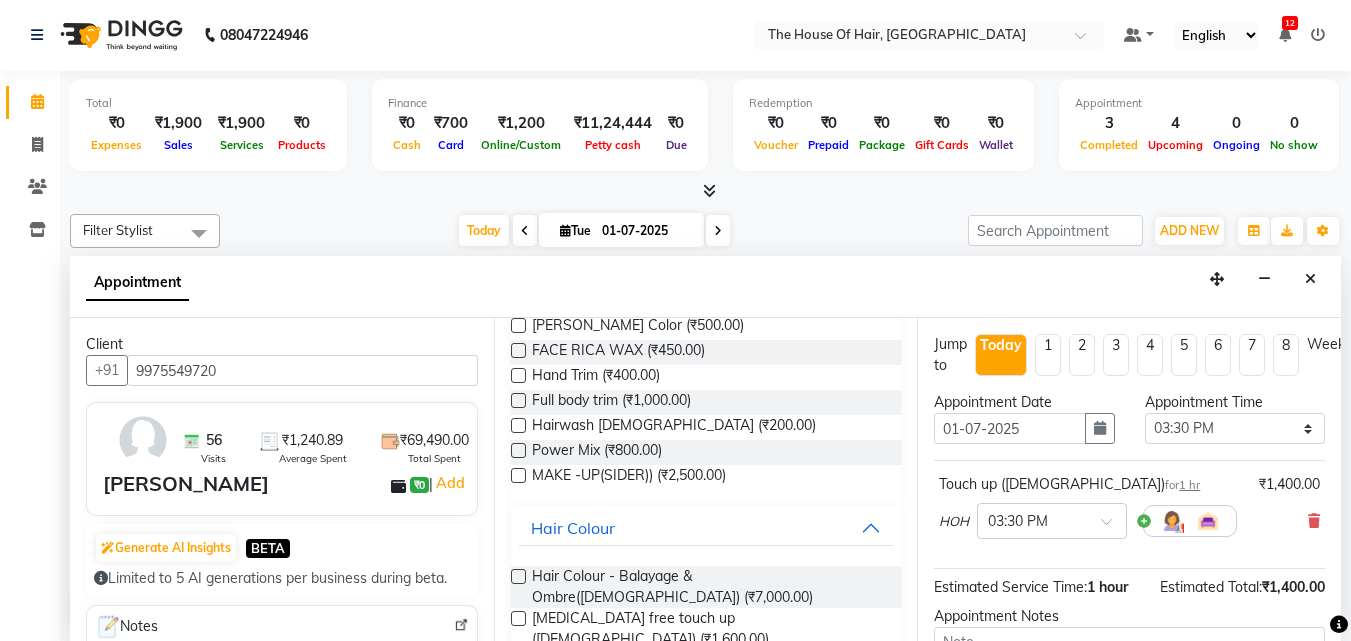 checkbox on "false" 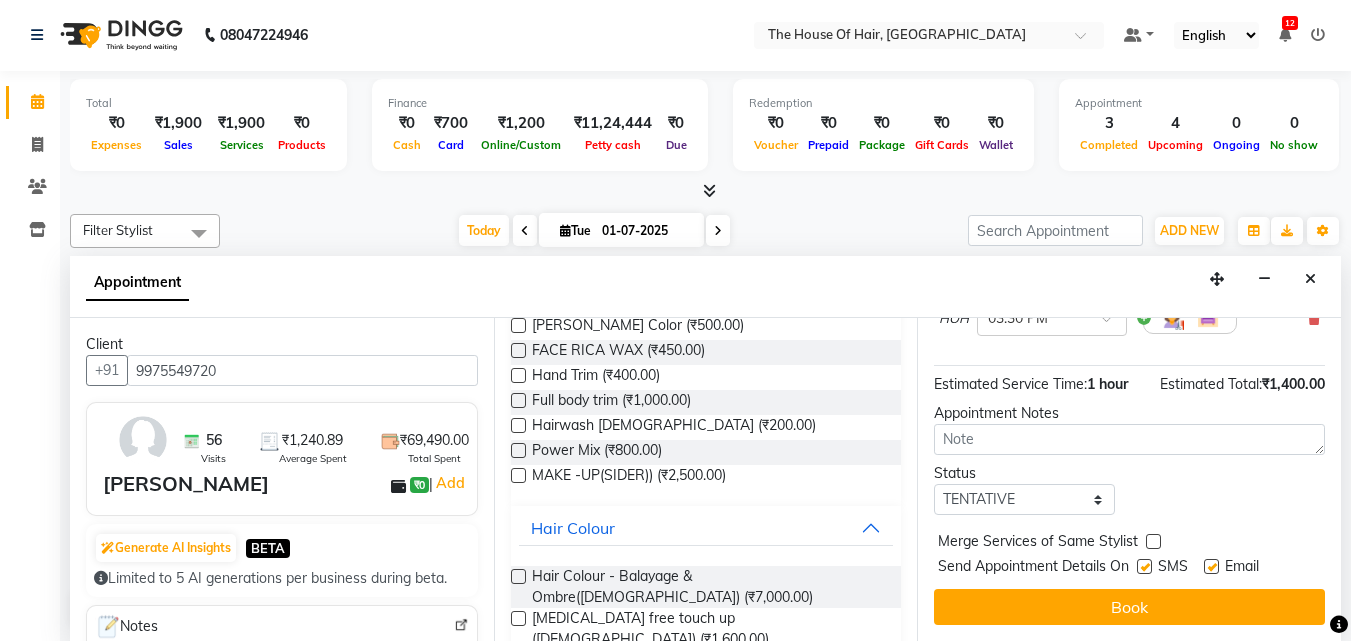 scroll, scrollTop: 218, scrollLeft: 0, axis: vertical 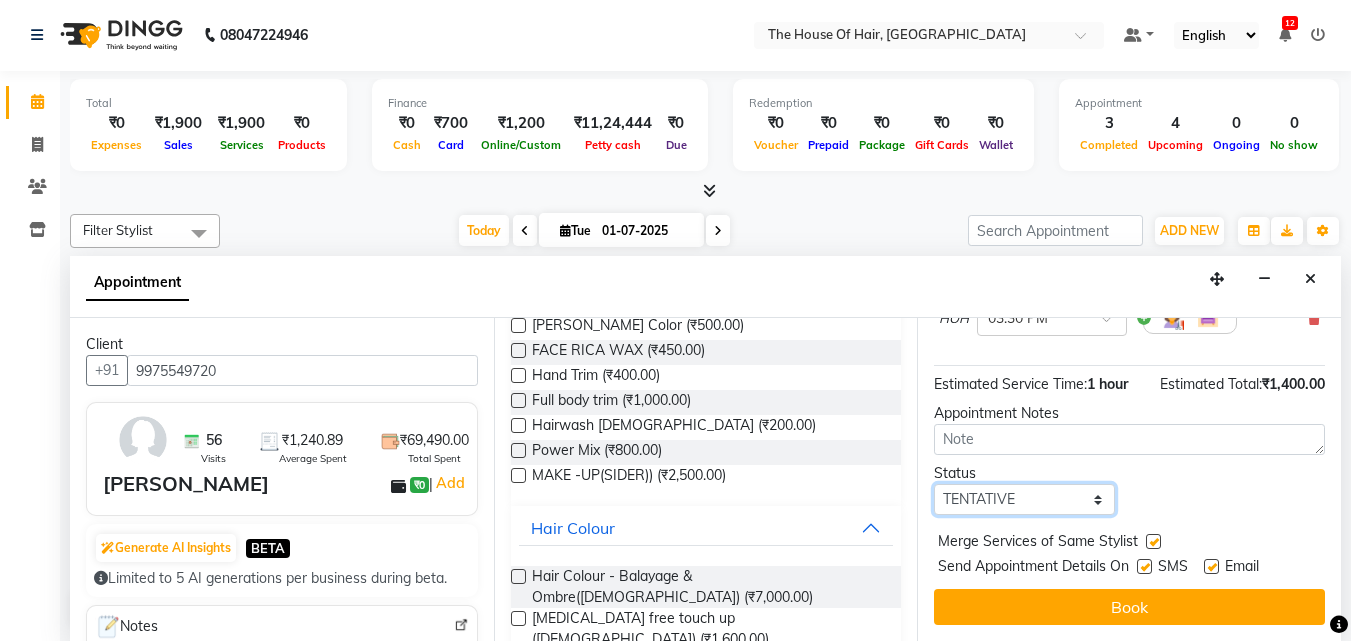 click on "Select TENTATIVE CONFIRM CHECK-IN UPCOMING" at bounding box center [1024, 499] 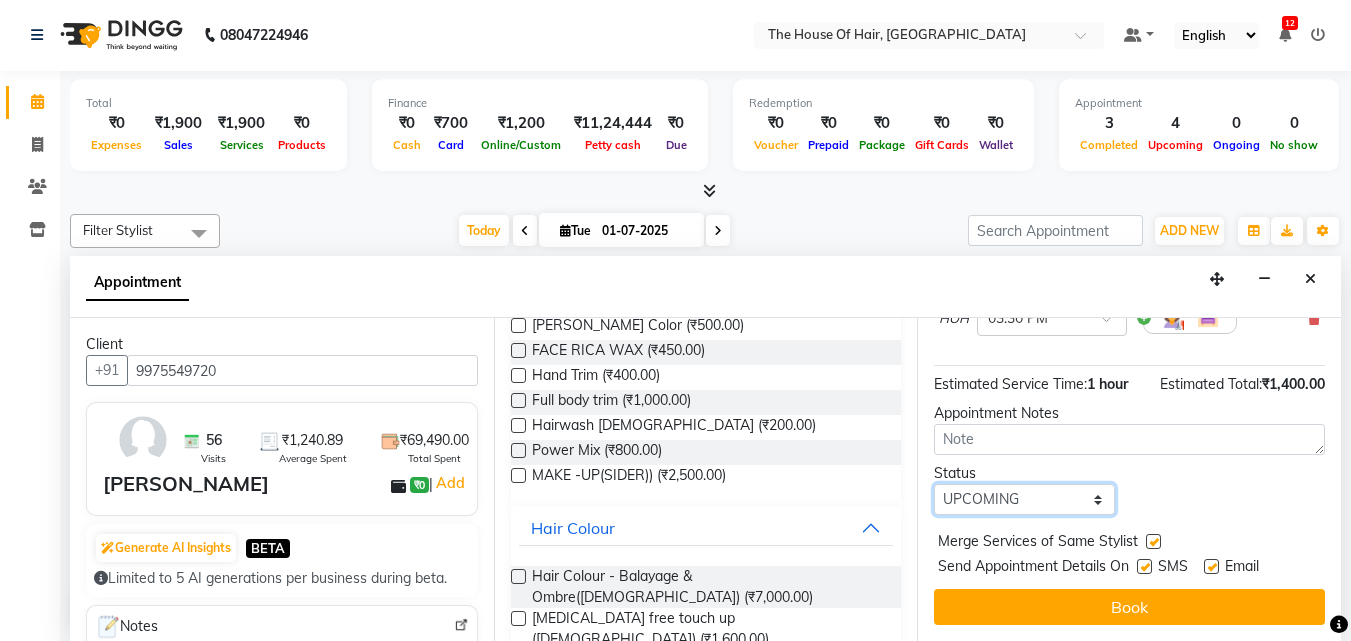 click on "Select TENTATIVE CONFIRM CHECK-IN UPCOMING" at bounding box center [1024, 499] 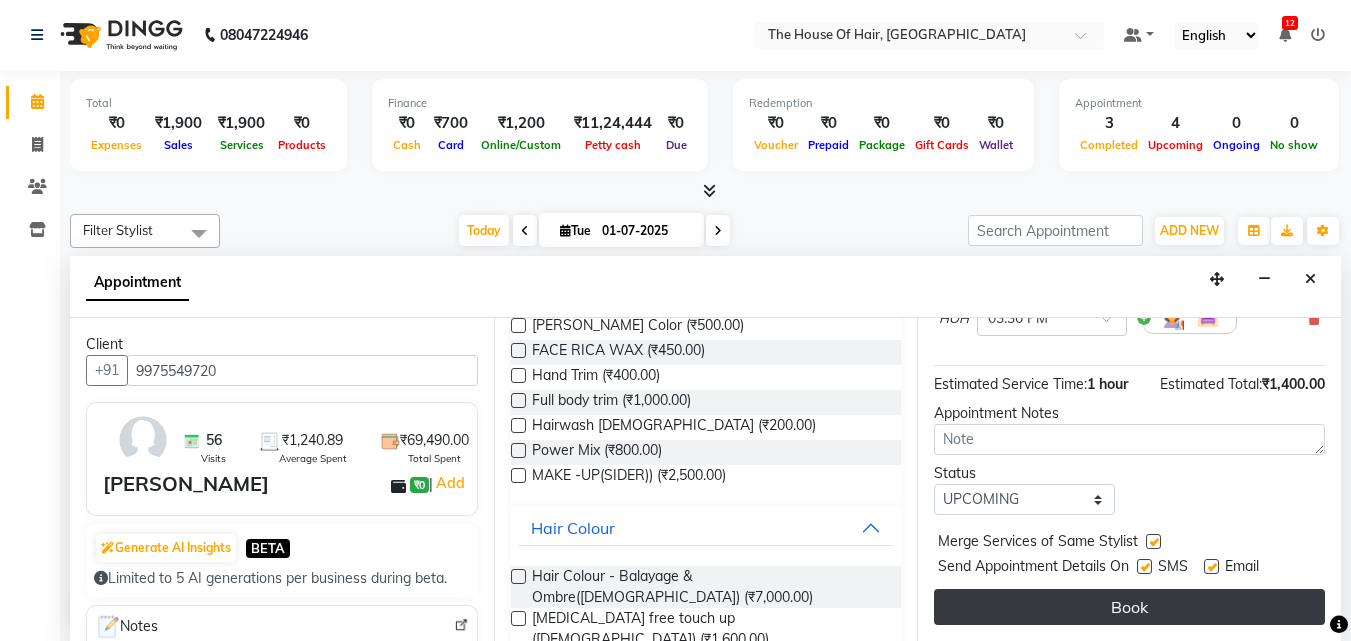 click on "Book" at bounding box center (1129, 607) 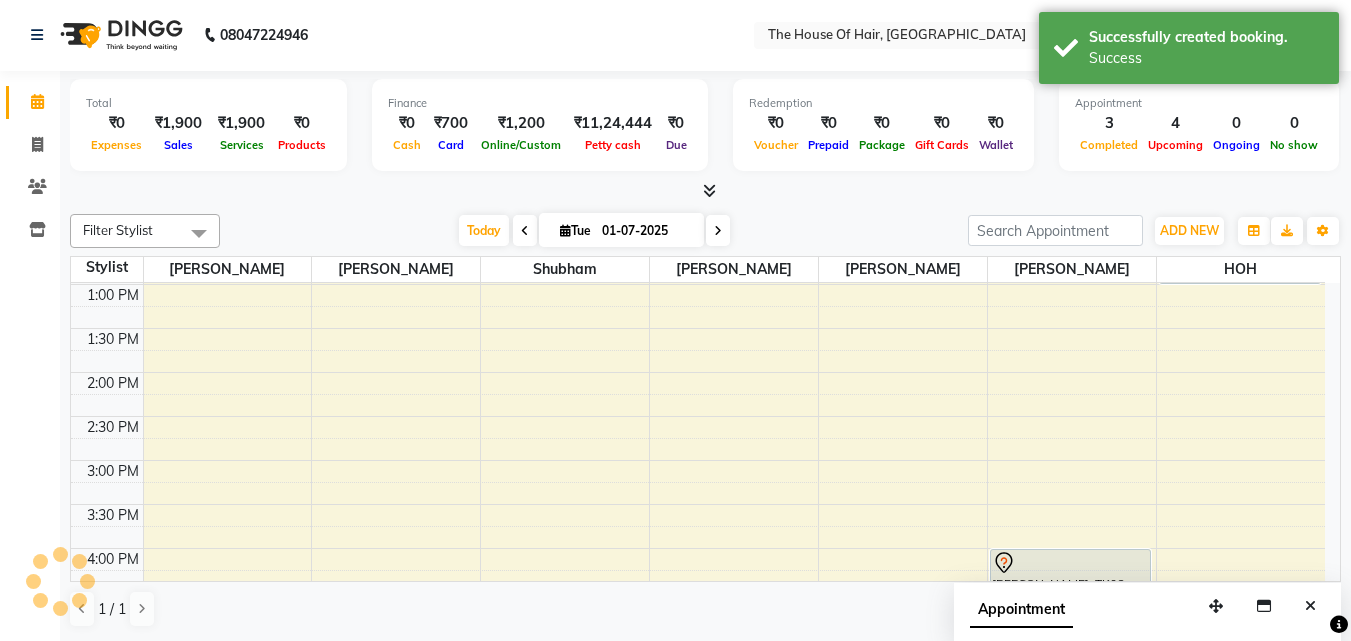 scroll, scrollTop: 0, scrollLeft: 0, axis: both 